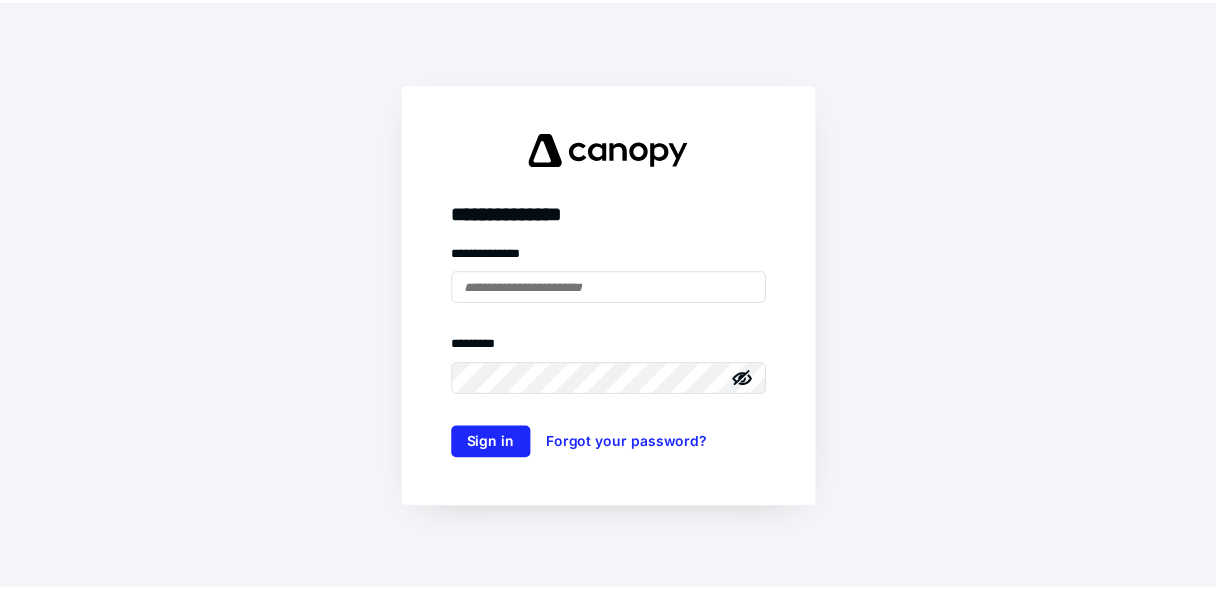 scroll, scrollTop: 0, scrollLeft: 0, axis: both 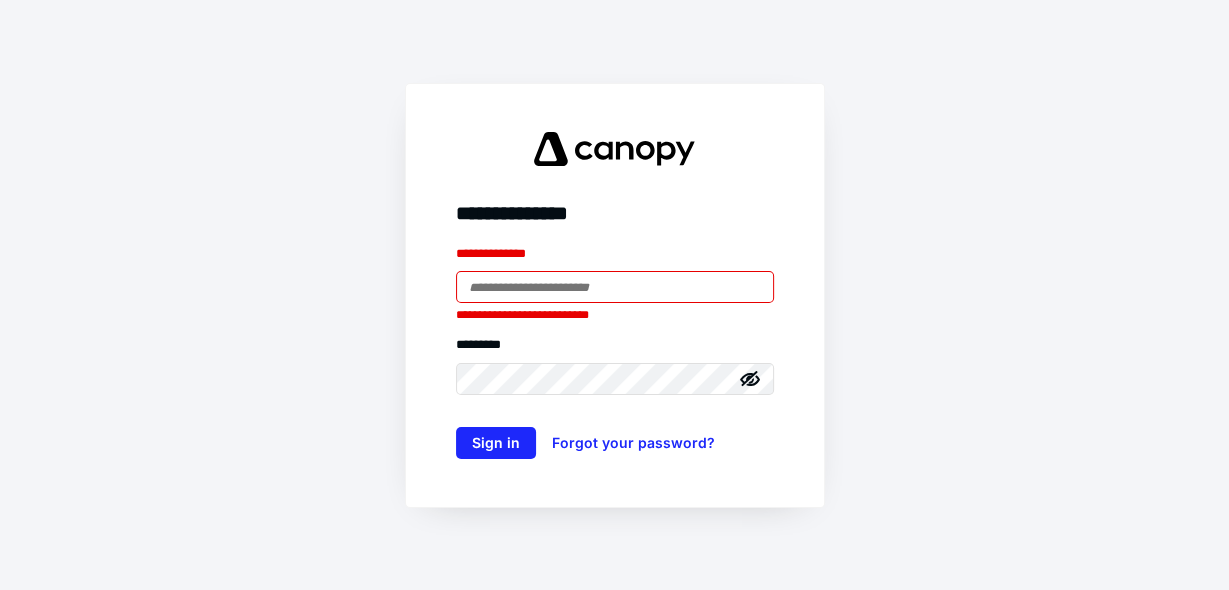 click at bounding box center (615, 287) 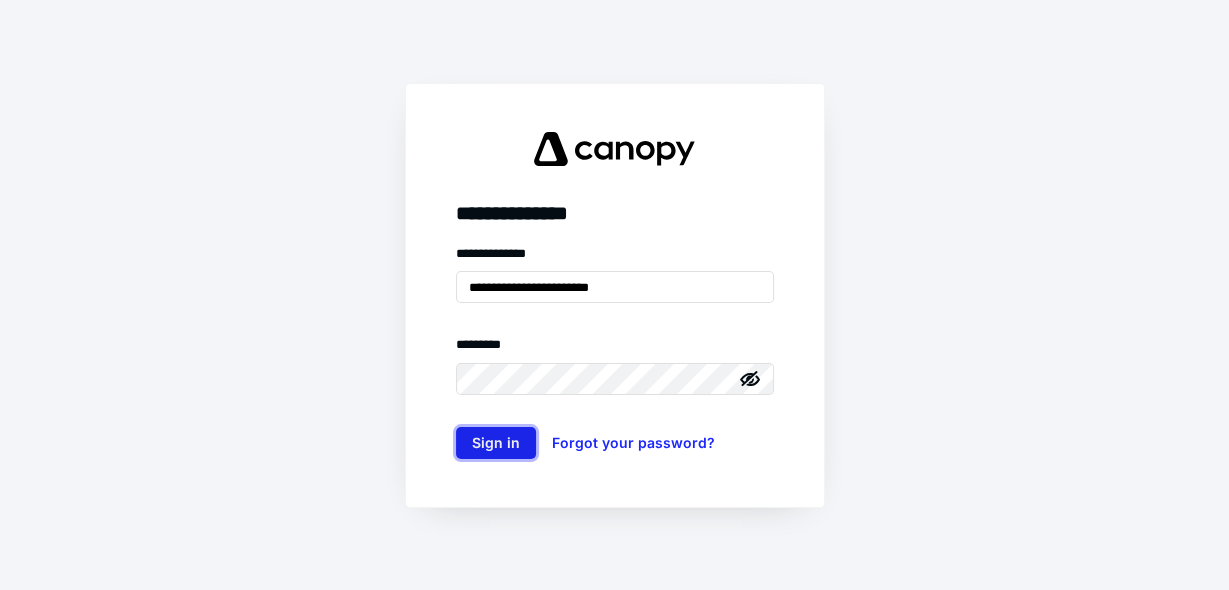 click on "Sign in" at bounding box center (496, 443) 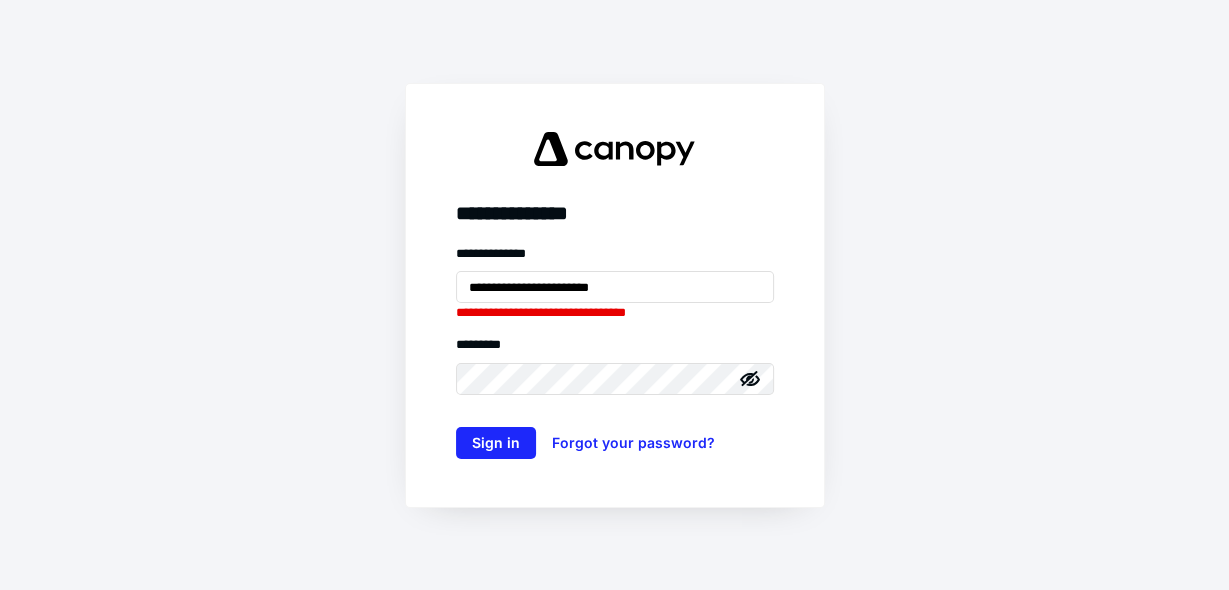 click 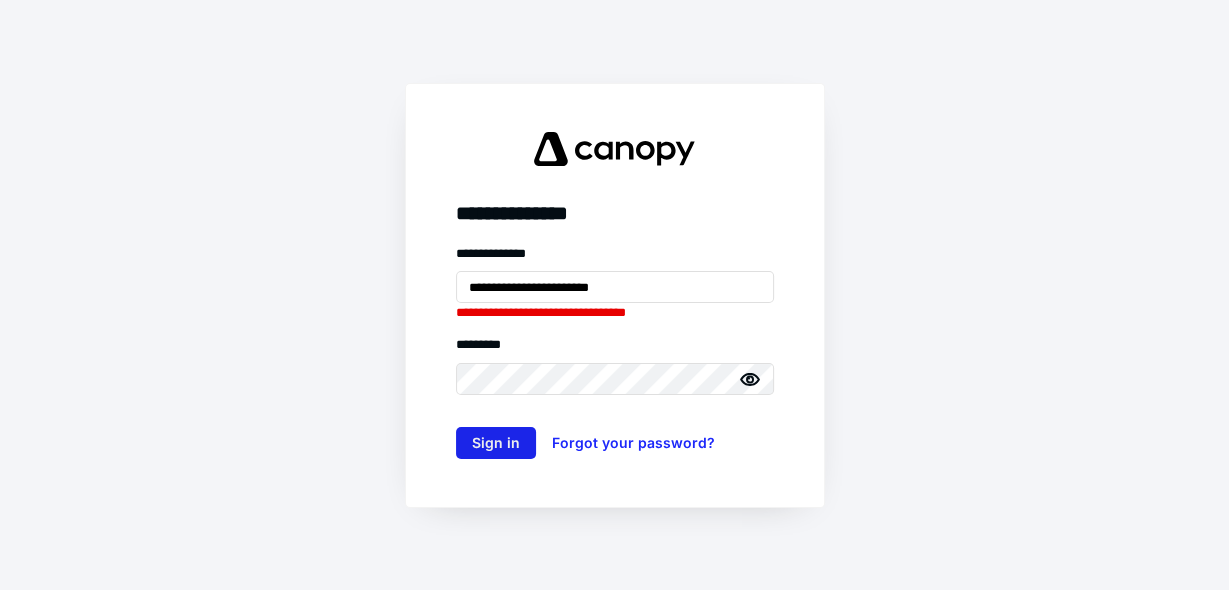 click on "Sign in" at bounding box center (496, 443) 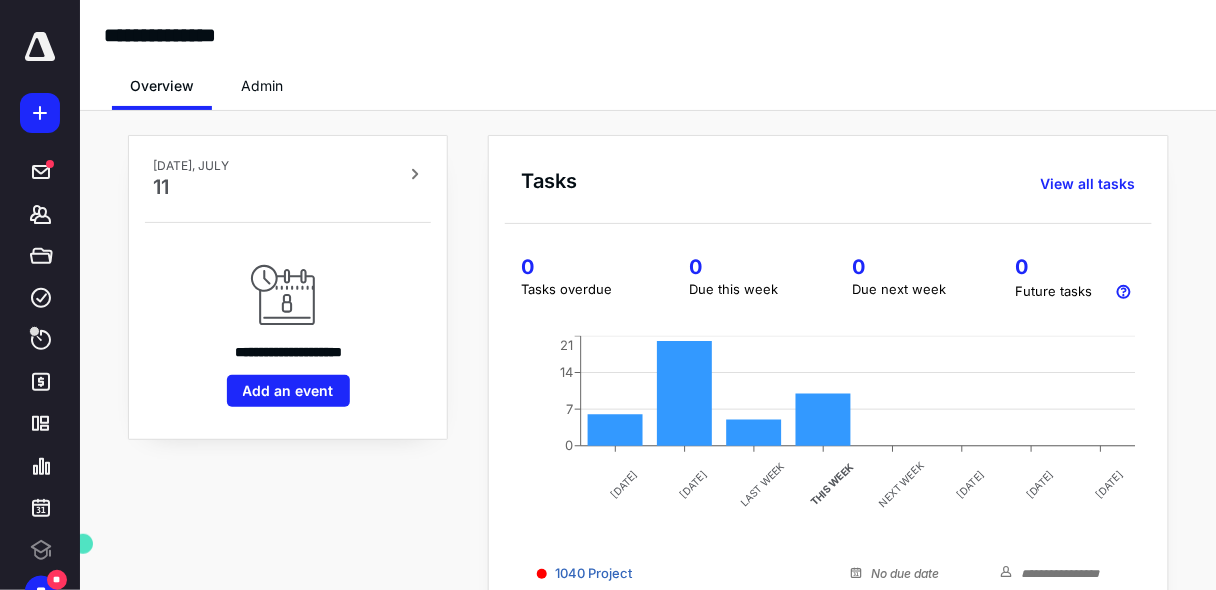 scroll, scrollTop: 0, scrollLeft: 0, axis: both 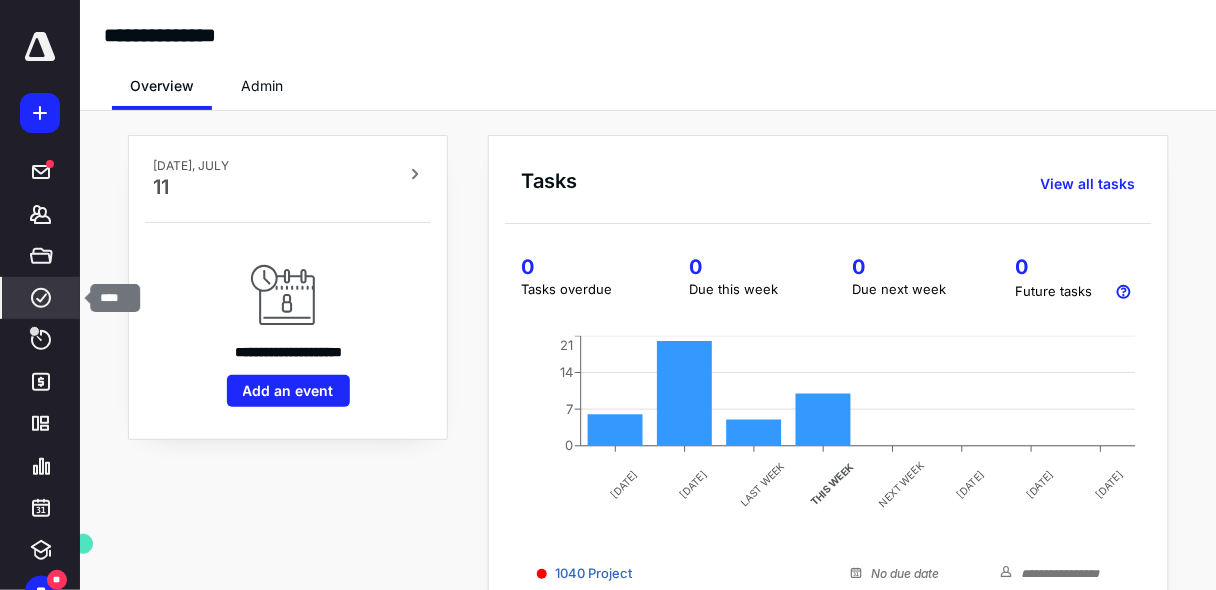 click 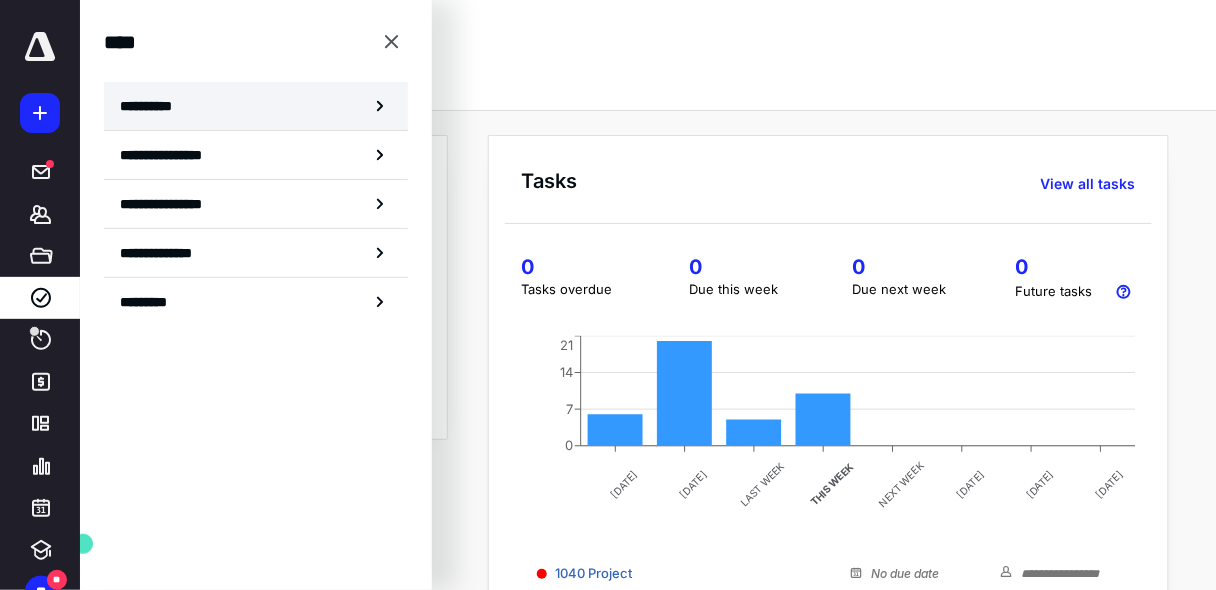 click on "**********" at bounding box center [153, 106] 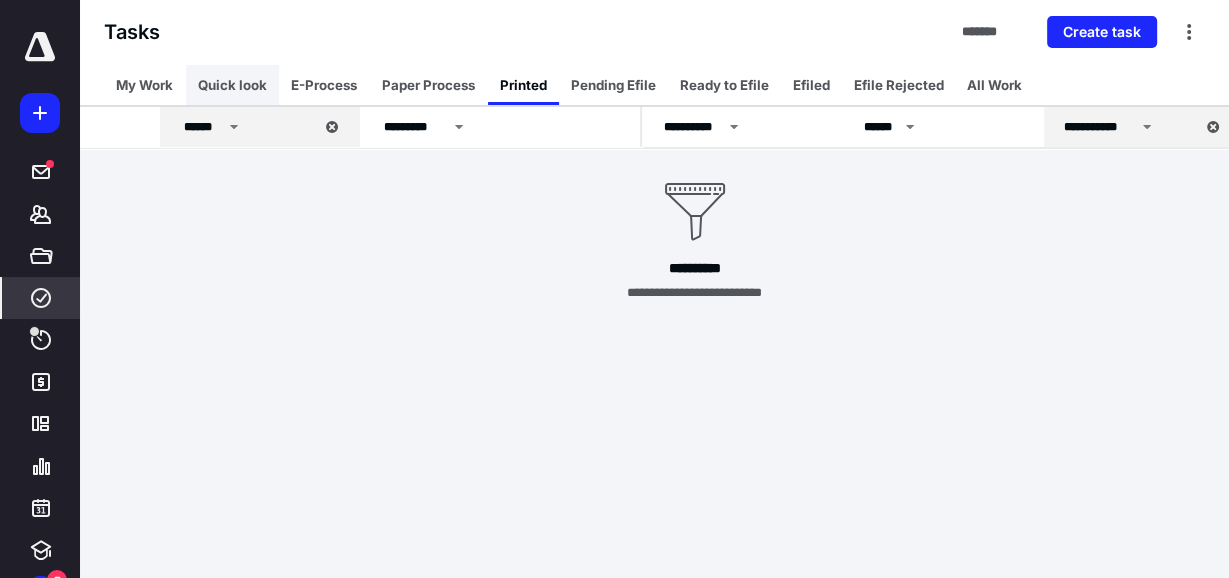click on "Quick look" at bounding box center (232, 85) 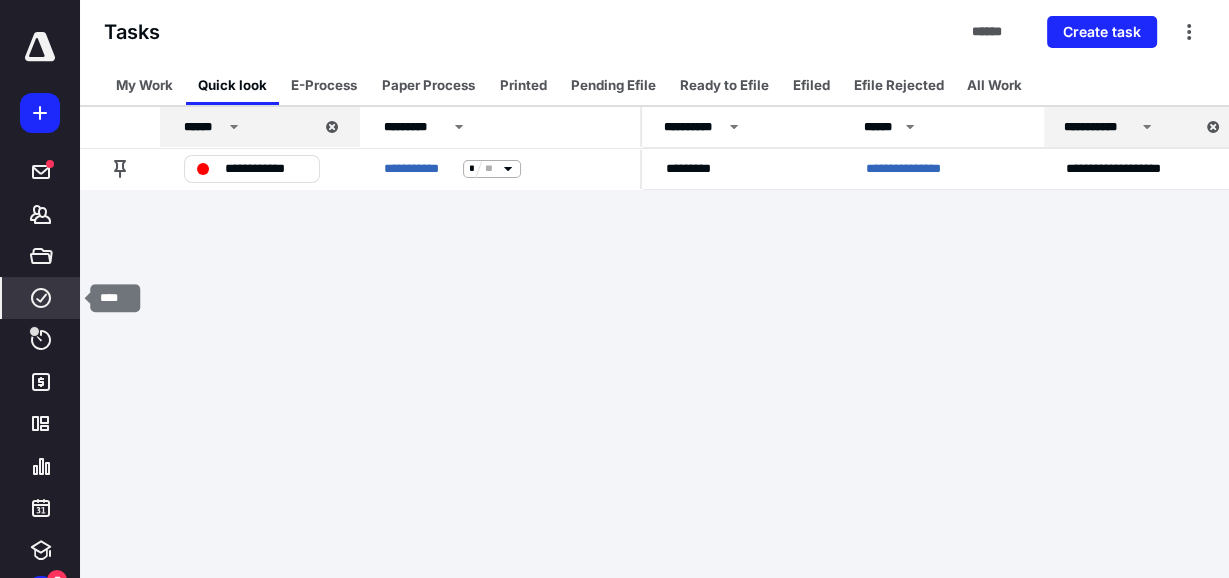 click 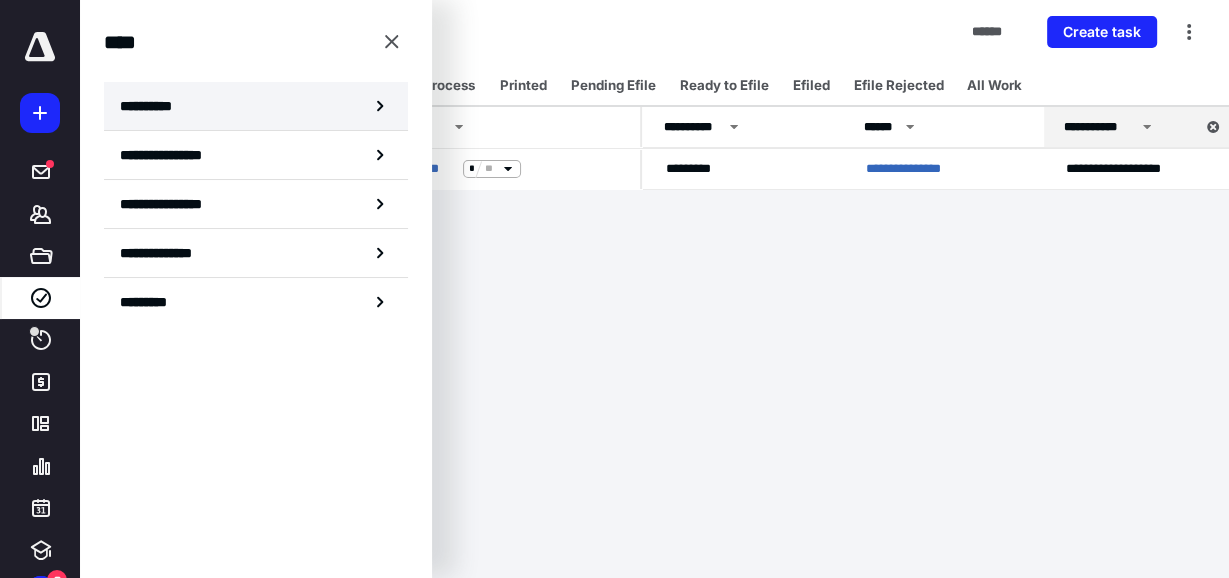 click on "**********" at bounding box center (256, 106) 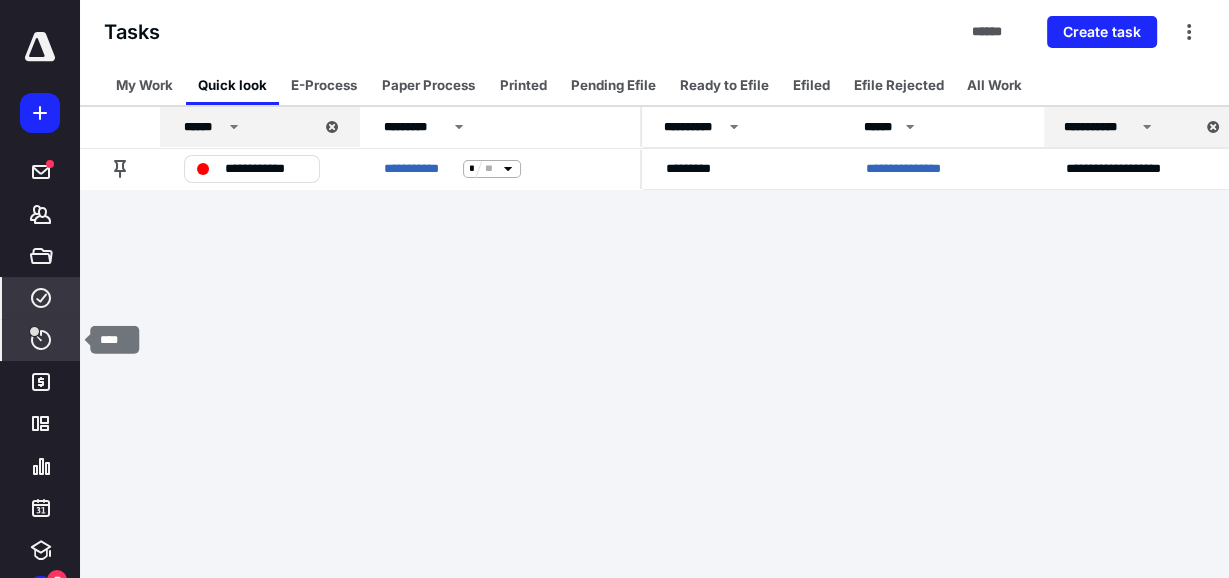 click 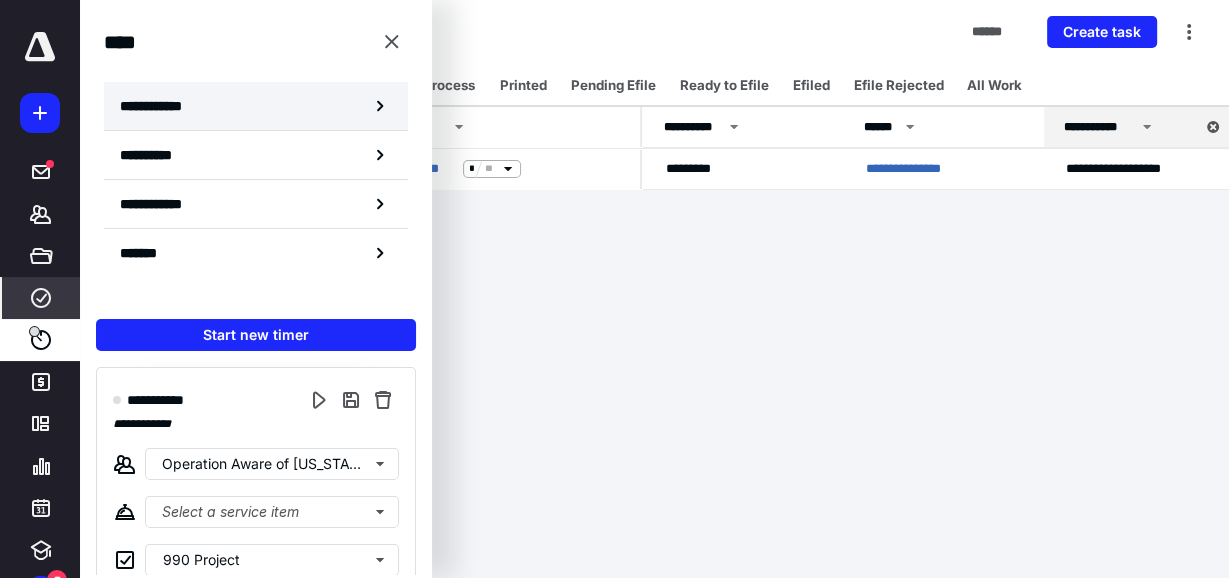 click on "**********" at bounding box center [256, 106] 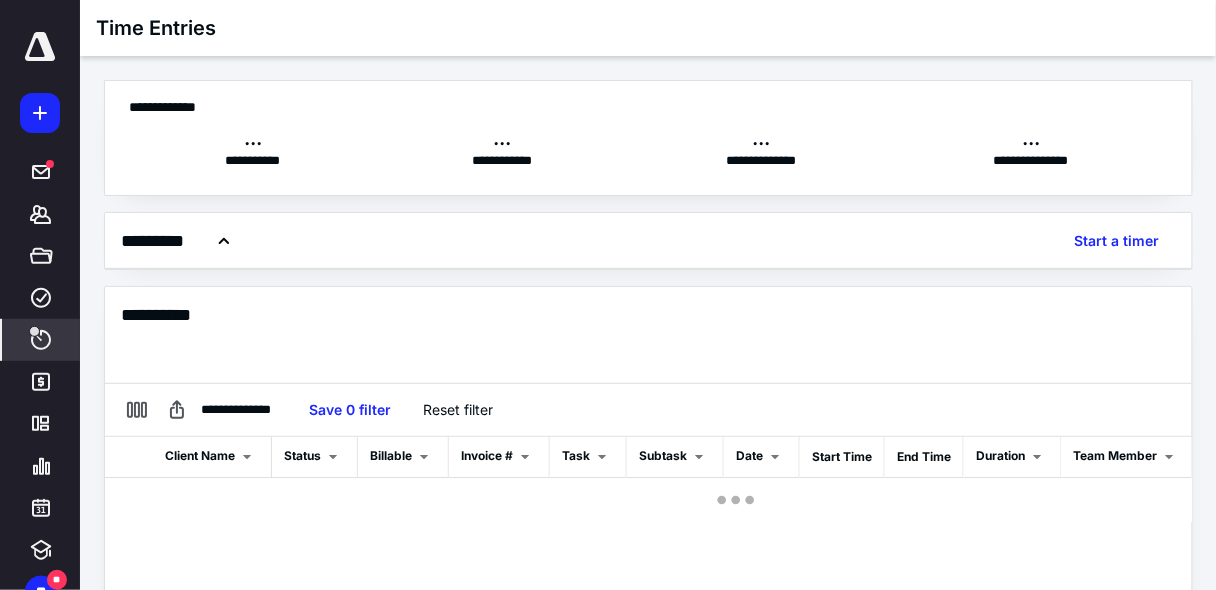 scroll, scrollTop: 0, scrollLeft: 322, axis: horizontal 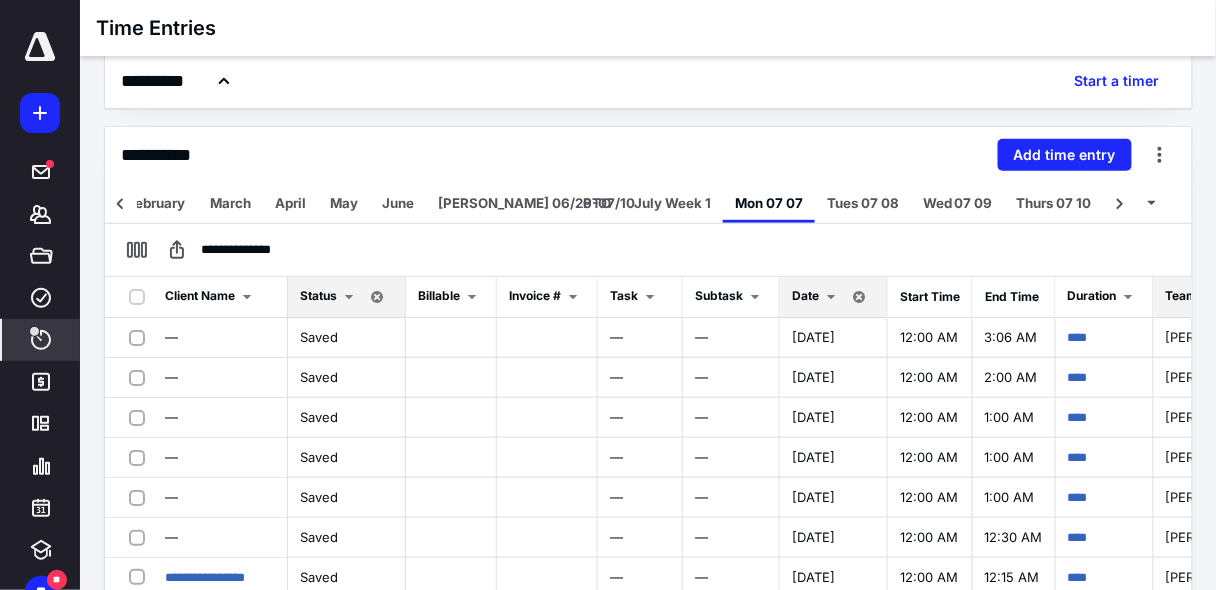 click at bounding box center [349, 297] 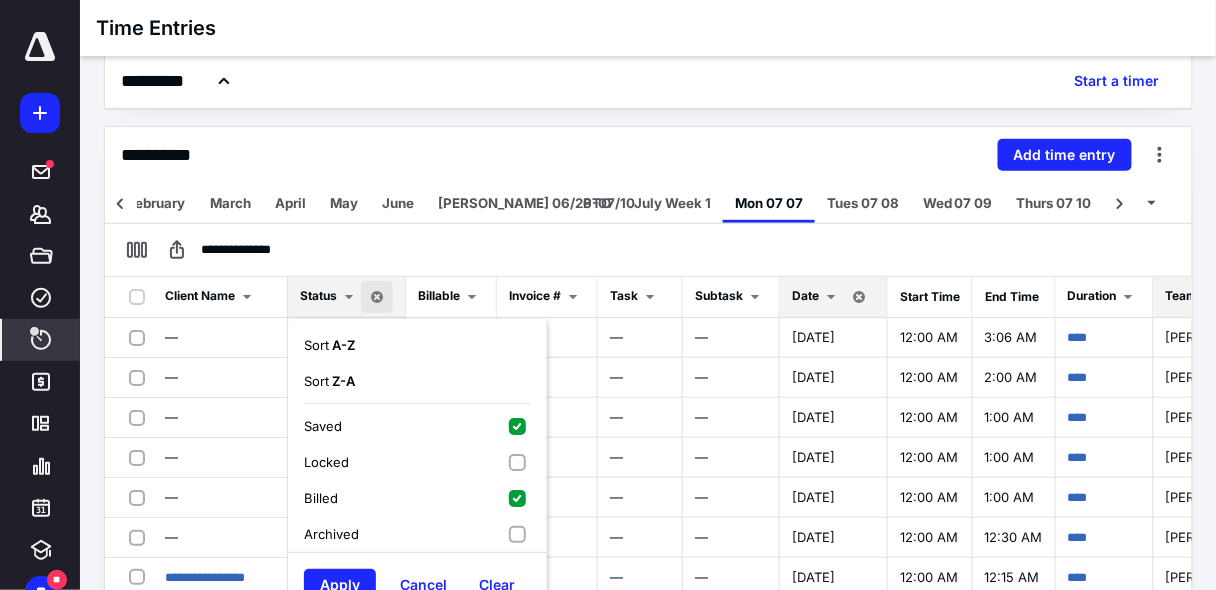 click on "Locked" at bounding box center (417, 462) 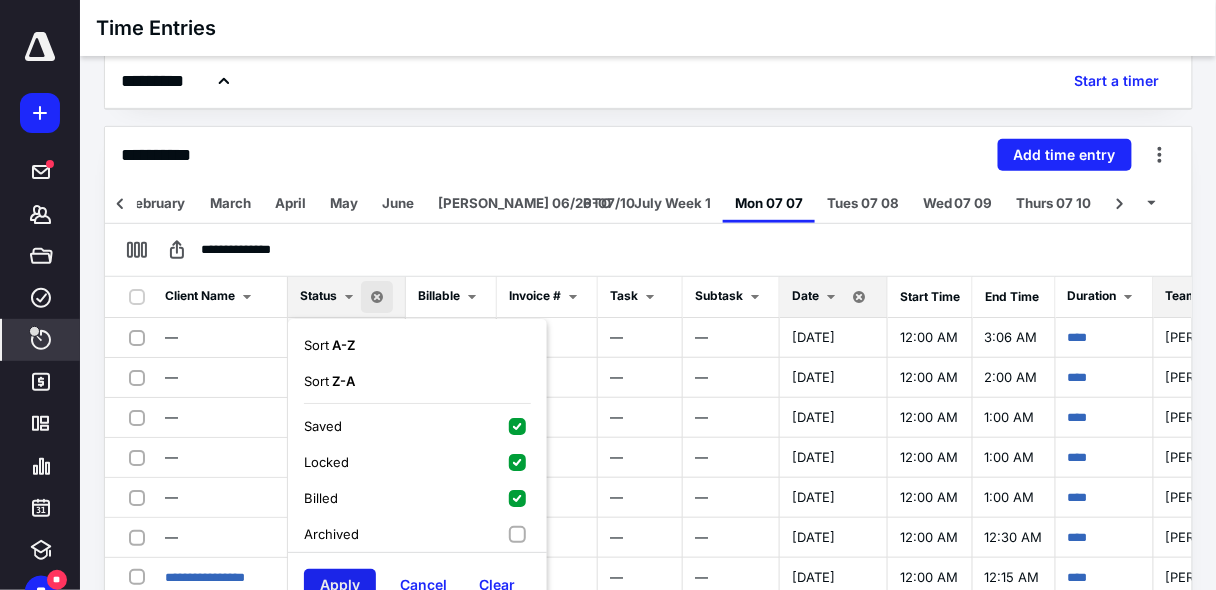 click on "Apply" at bounding box center [340, 585] 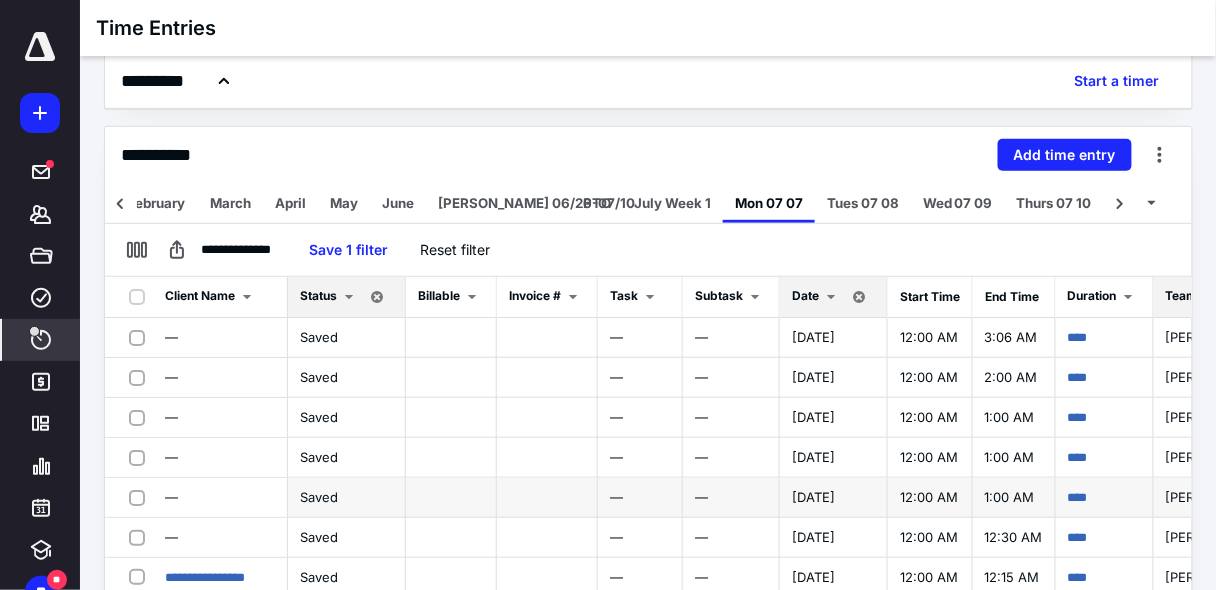scroll, scrollTop: 33, scrollLeft: 0, axis: vertical 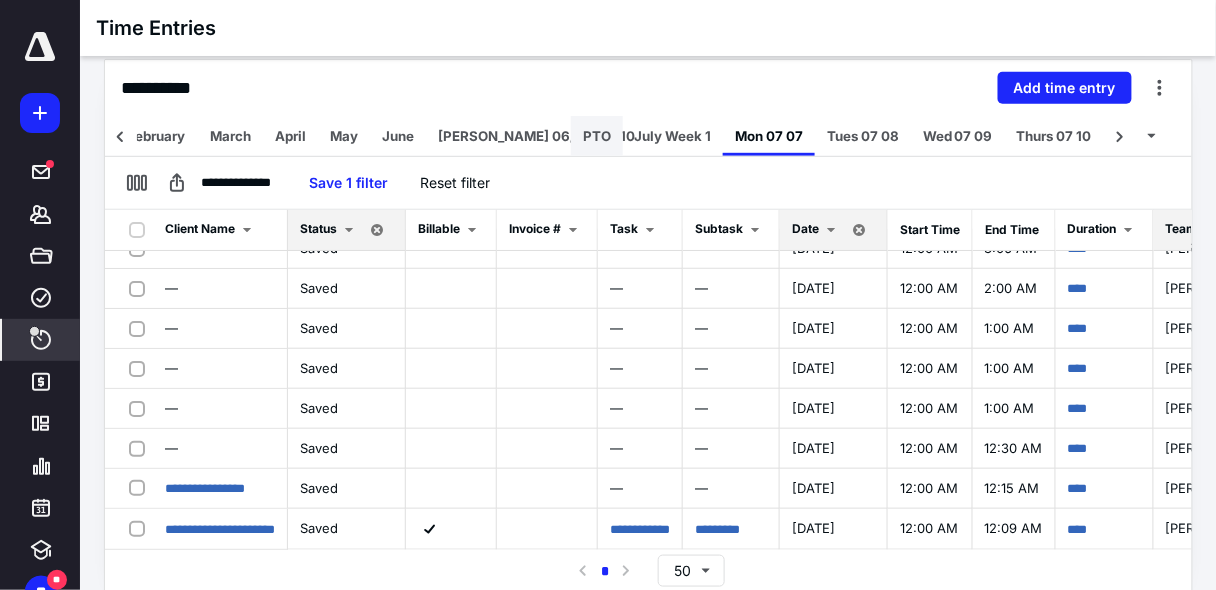 click on "PTO" at bounding box center (597, 136) 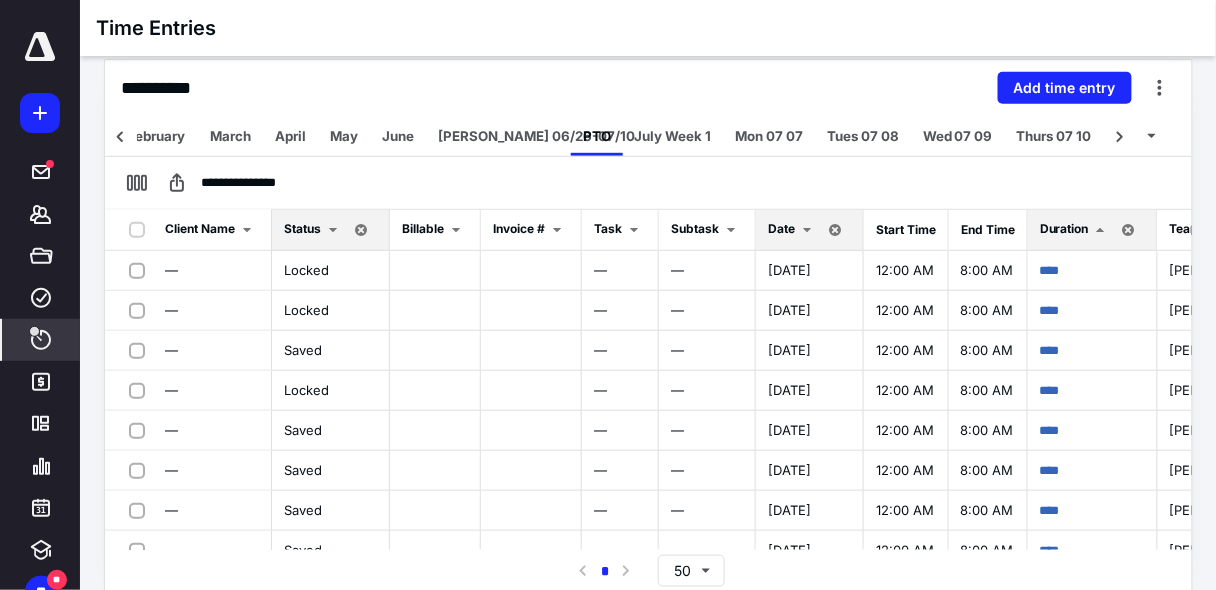 scroll, scrollTop: 472, scrollLeft: 0, axis: vertical 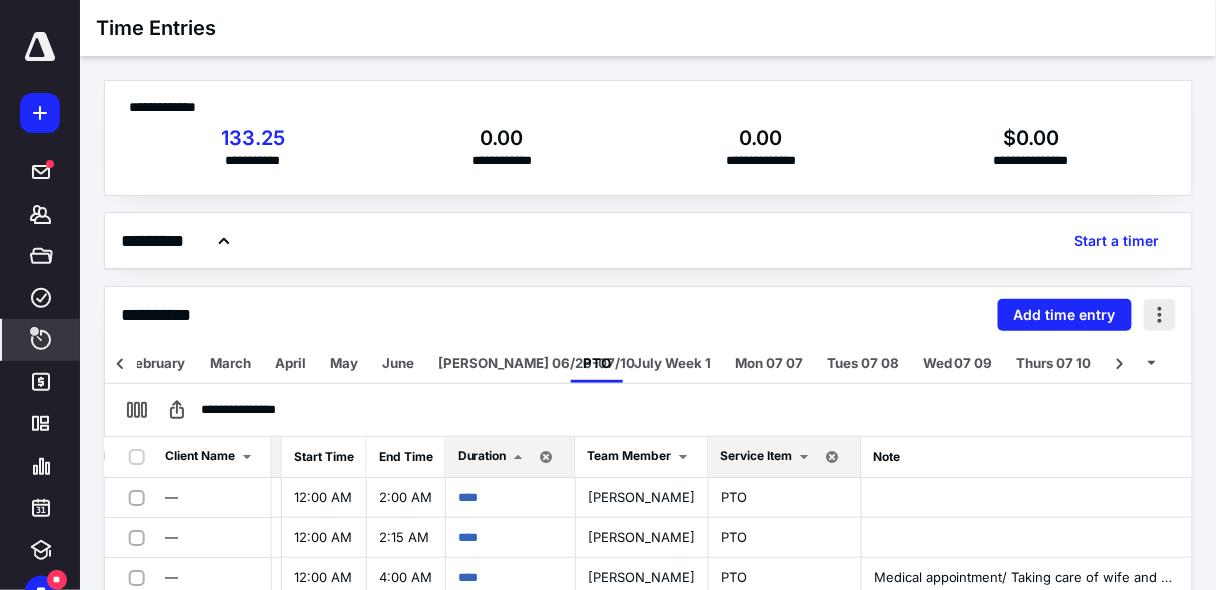 click at bounding box center (1160, 315) 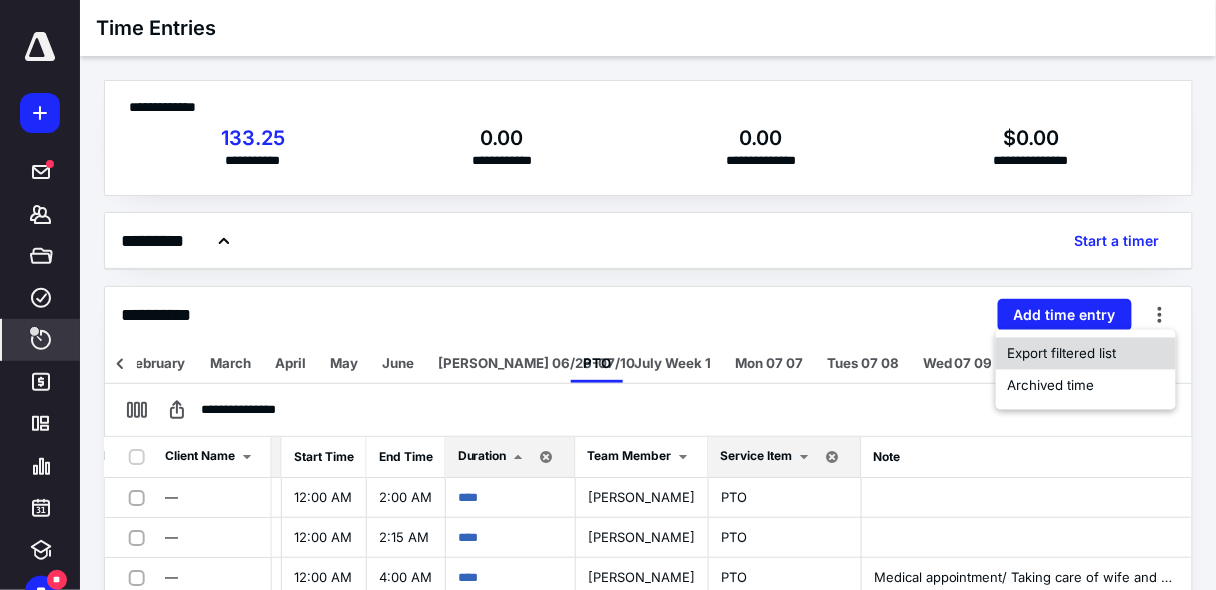 click on "Export filtered list" at bounding box center (1062, 354) 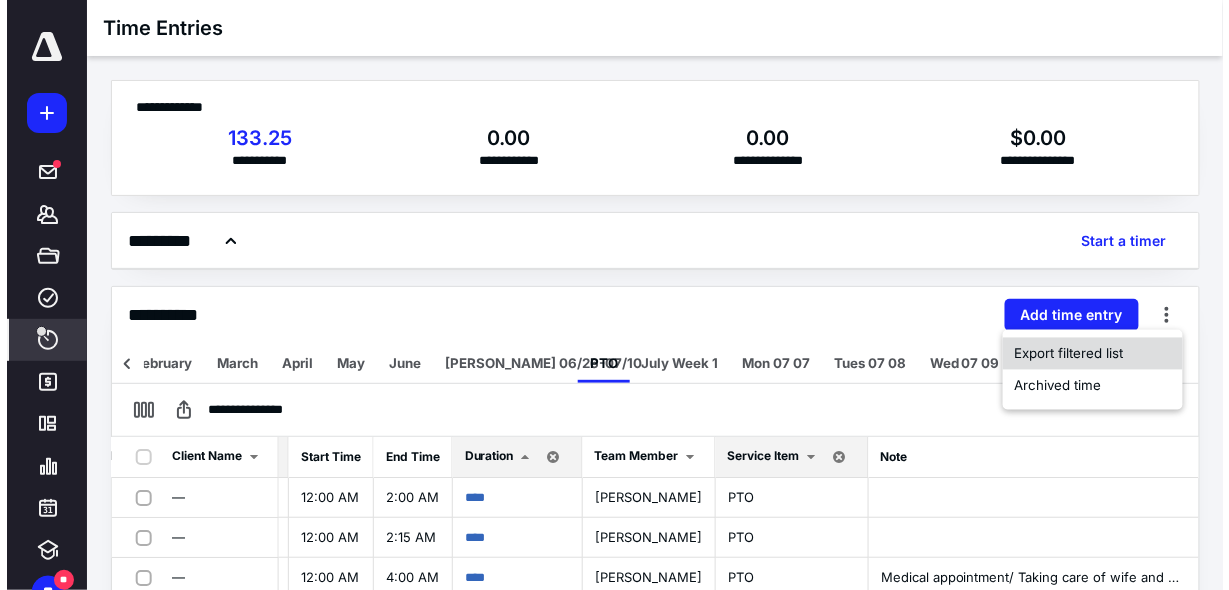 scroll, scrollTop: 0, scrollLeft: 585, axis: horizontal 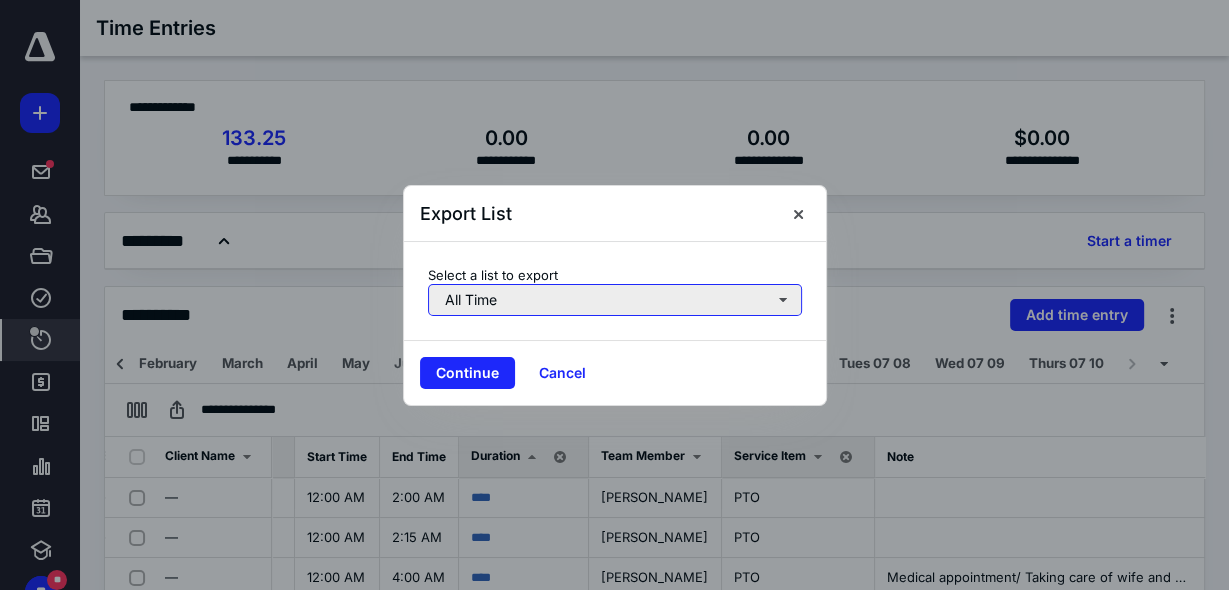 click on "All Time" at bounding box center (615, 300) 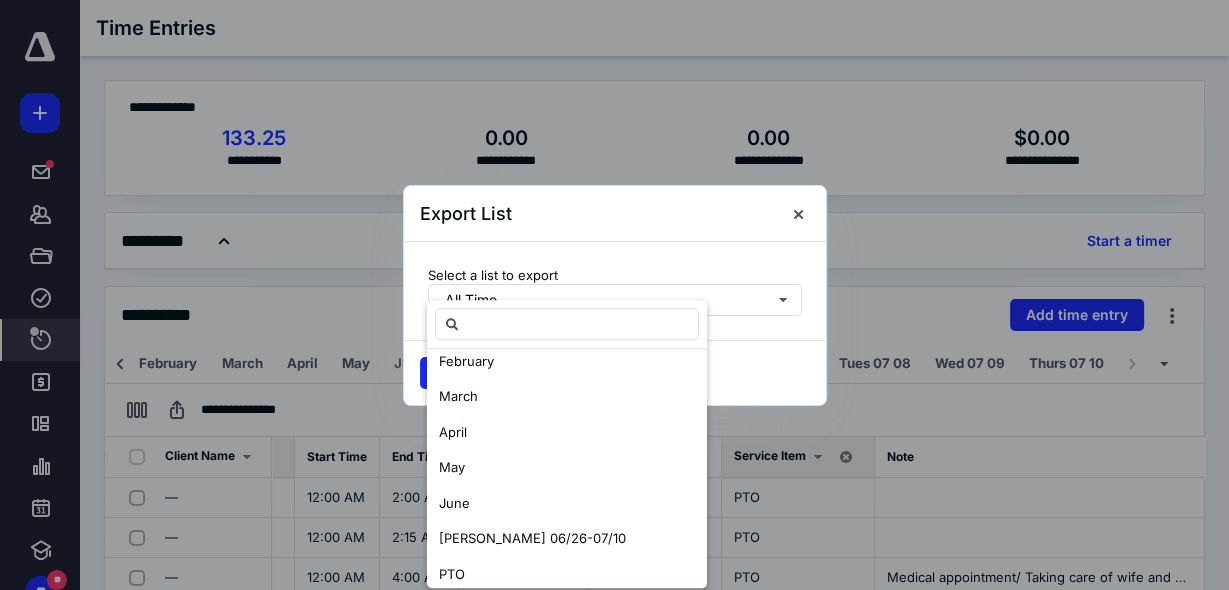 scroll, scrollTop: 240, scrollLeft: 0, axis: vertical 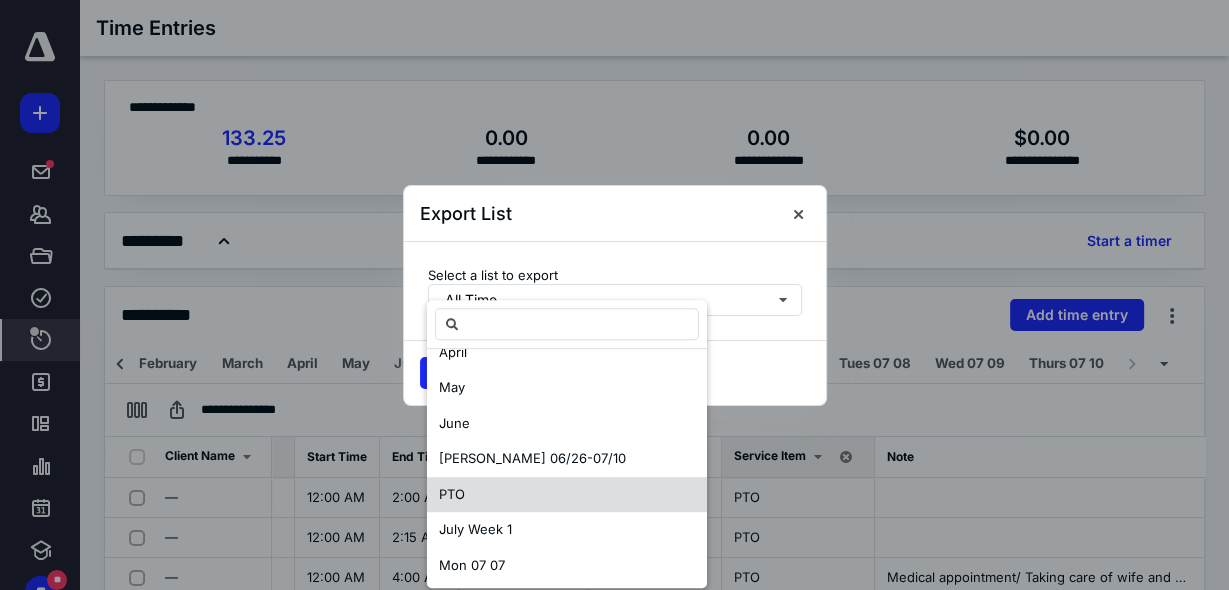 click on "PTO" at bounding box center [567, 495] 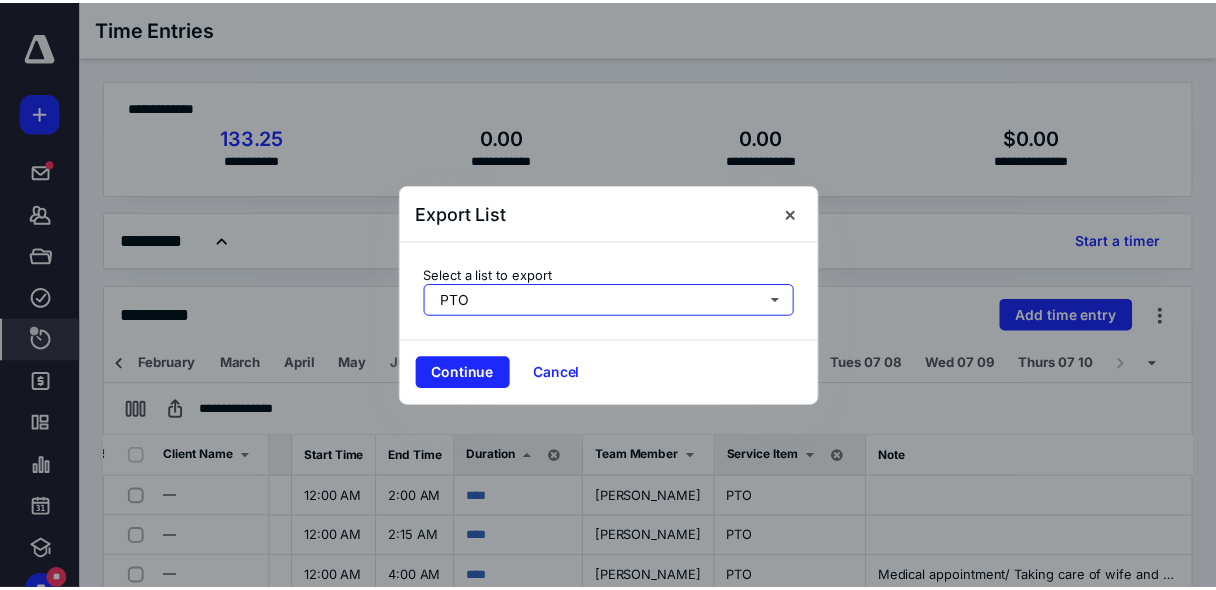 scroll, scrollTop: 0, scrollLeft: 0, axis: both 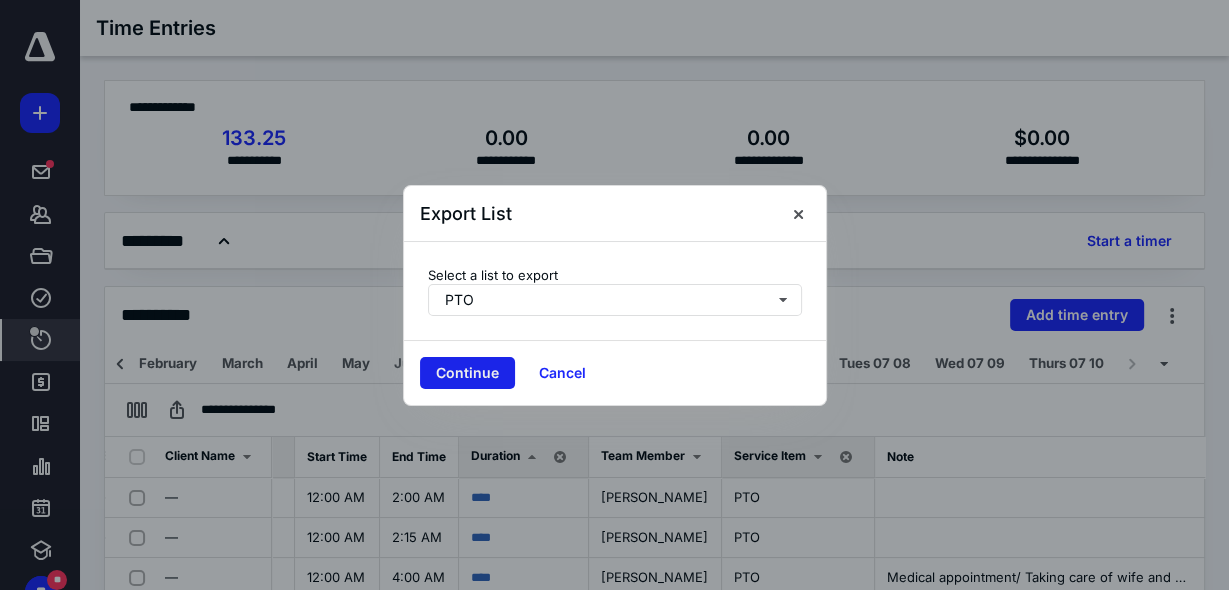 click on "Continue" at bounding box center [467, 373] 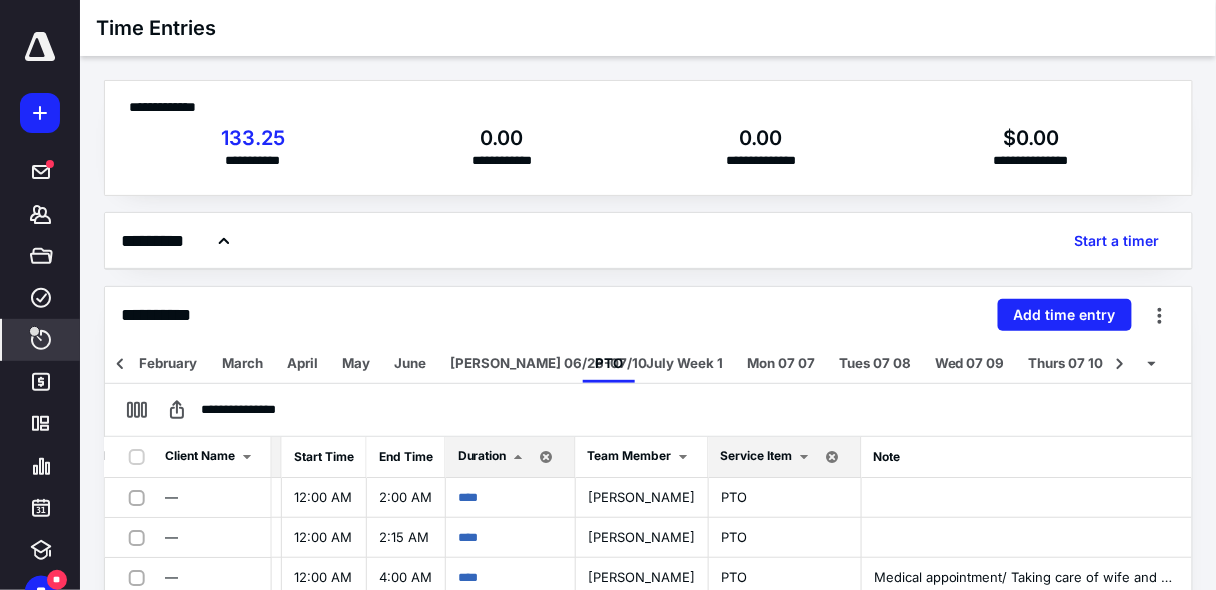 click on "**********" at bounding box center (648, 107) 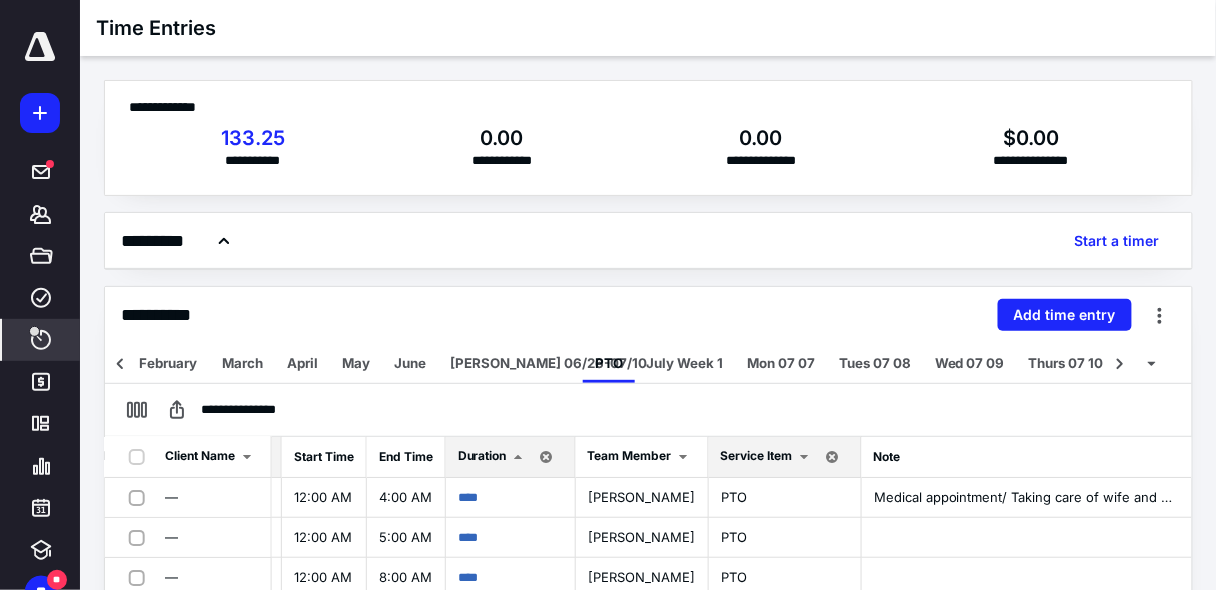 scroll, scrollTop: 160, scrollLeft: 585, axis: both 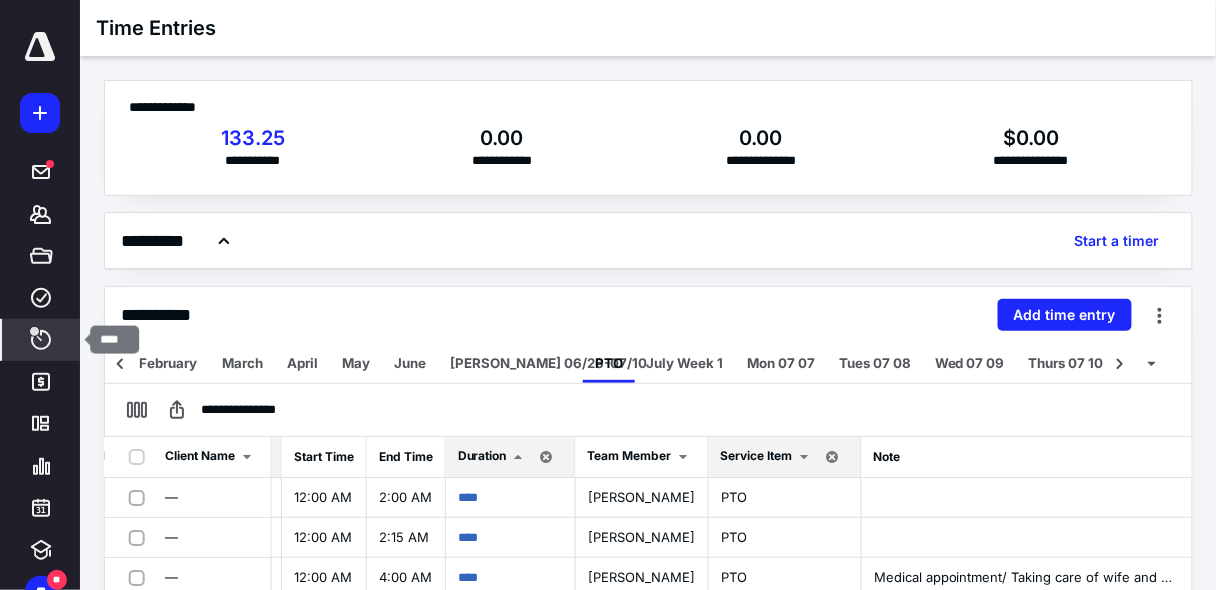 click on "****" at bounding box center [41, 340] 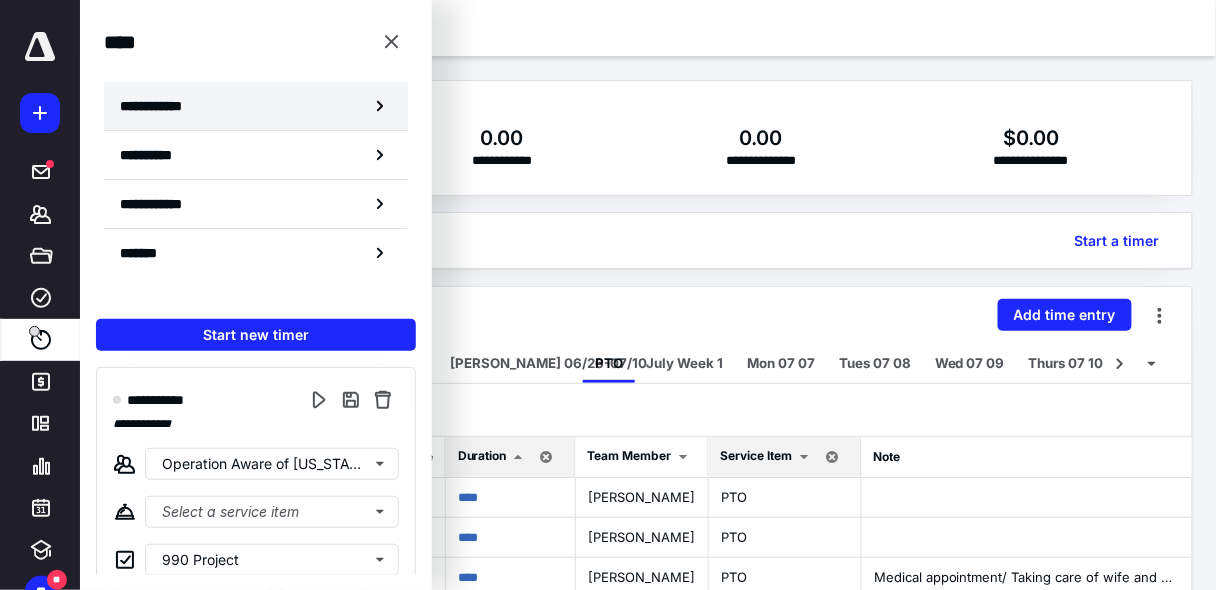 click on "**********" at bounding box center [162, 106] 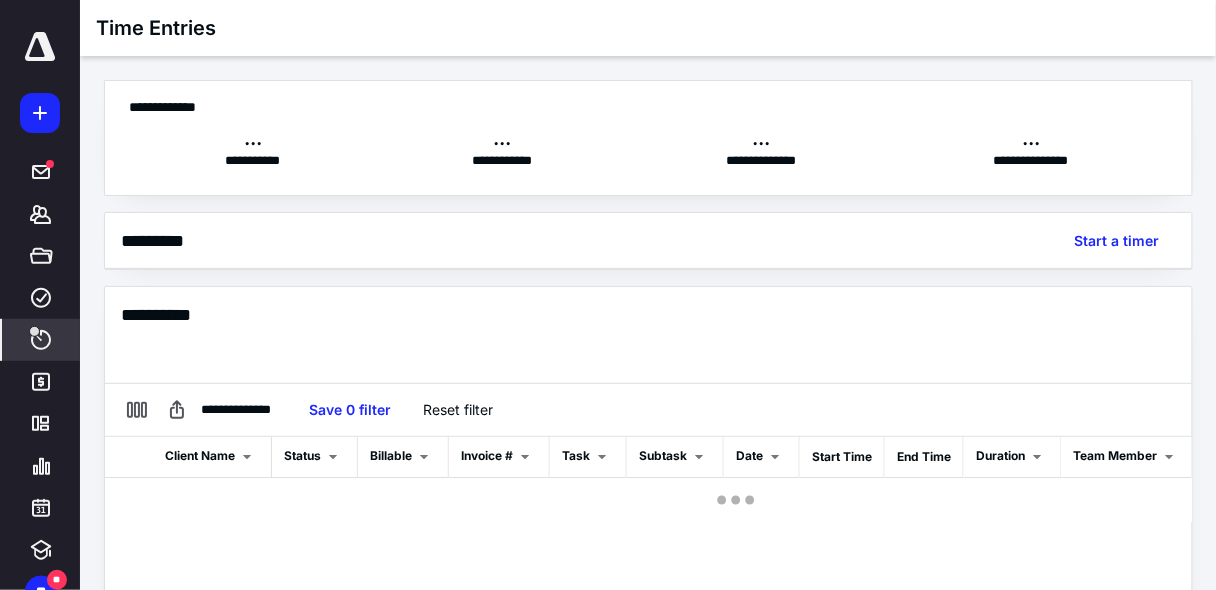 scroll, scrollTop: 0, scrollLeft: 322, axis: horizontal 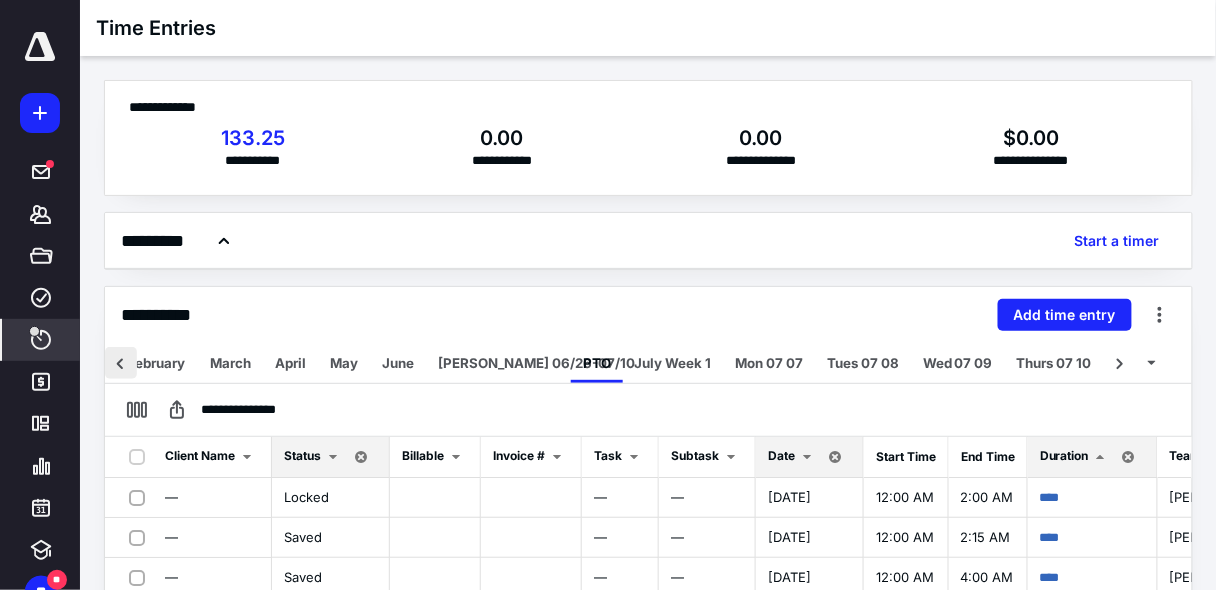 click at bounding box center [121, 363] 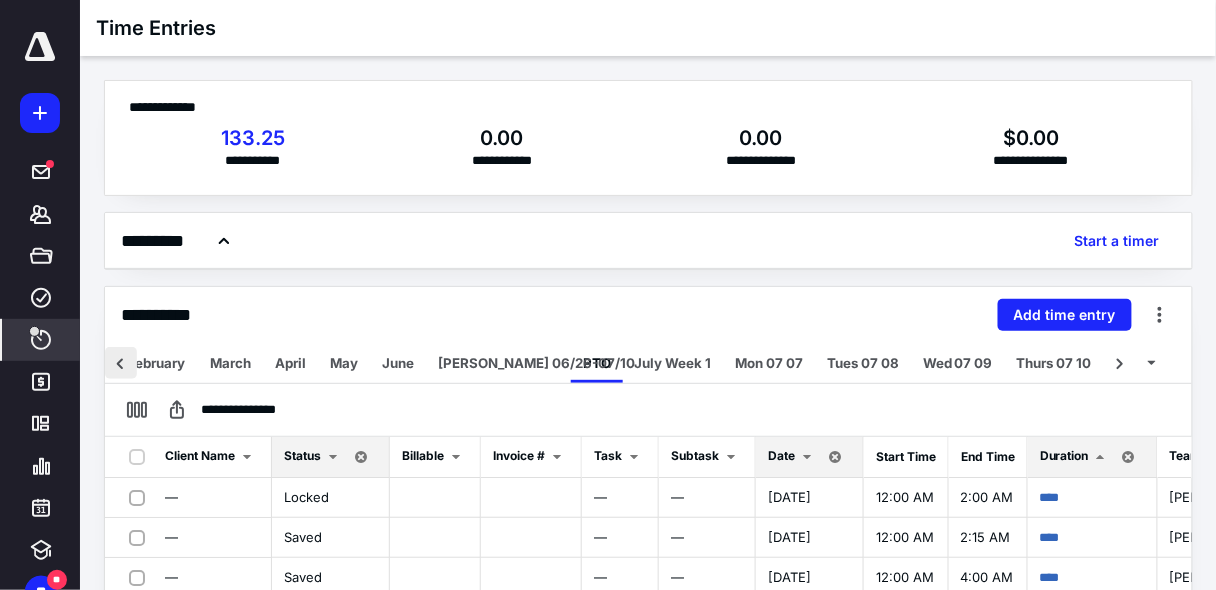scroll, scrollTop: 0, scrollLeft: 300, axis: horizontal 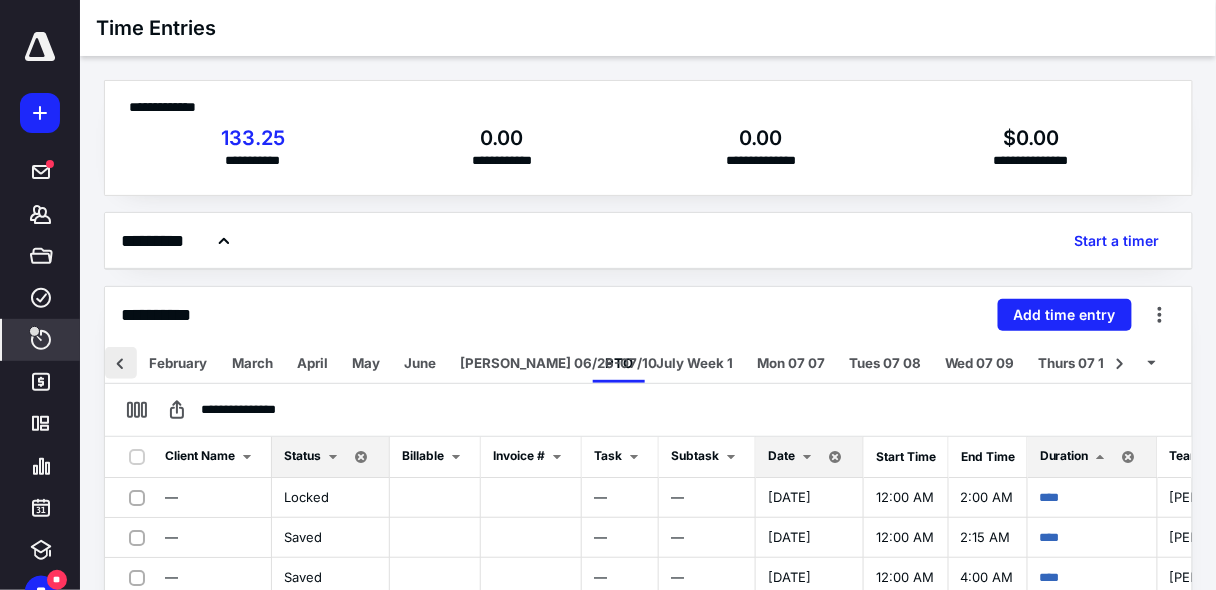 click at bounding box center [121, 363] 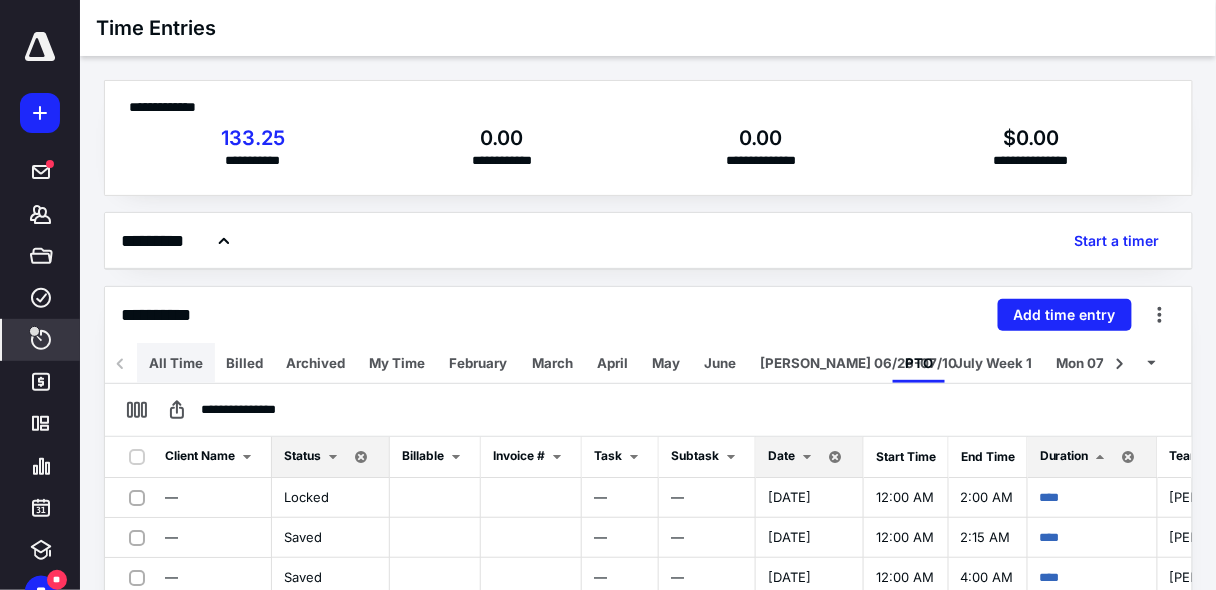 click on "All Time" at bounding box center (176, 363) 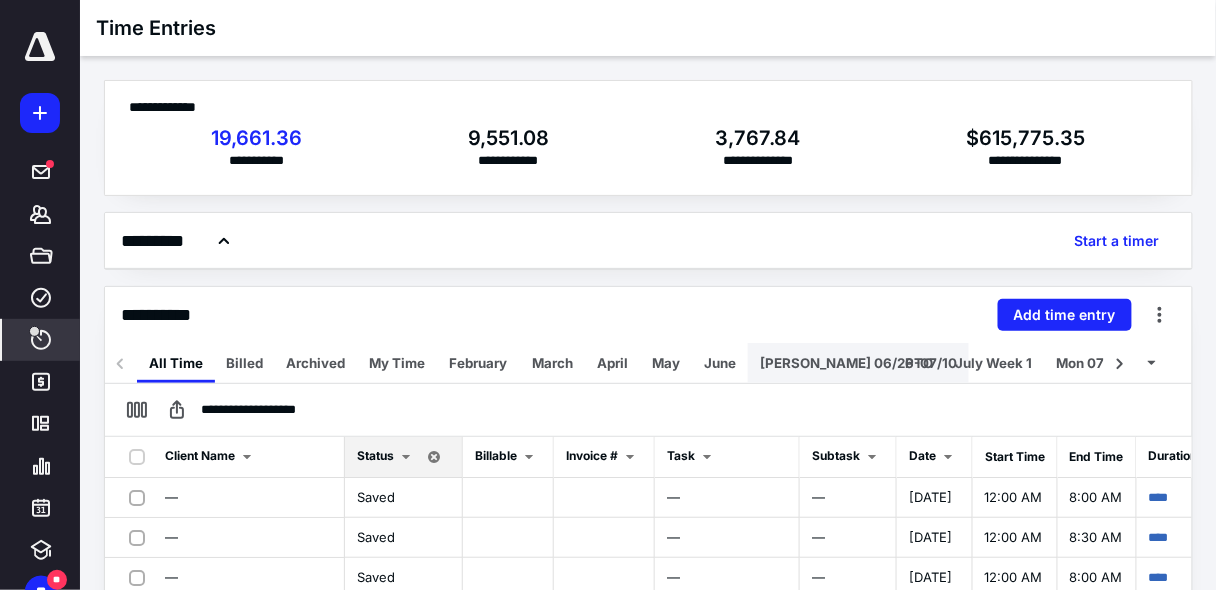 scroll, scrollTop: 80, scrollLeft: 0, axis: vertical 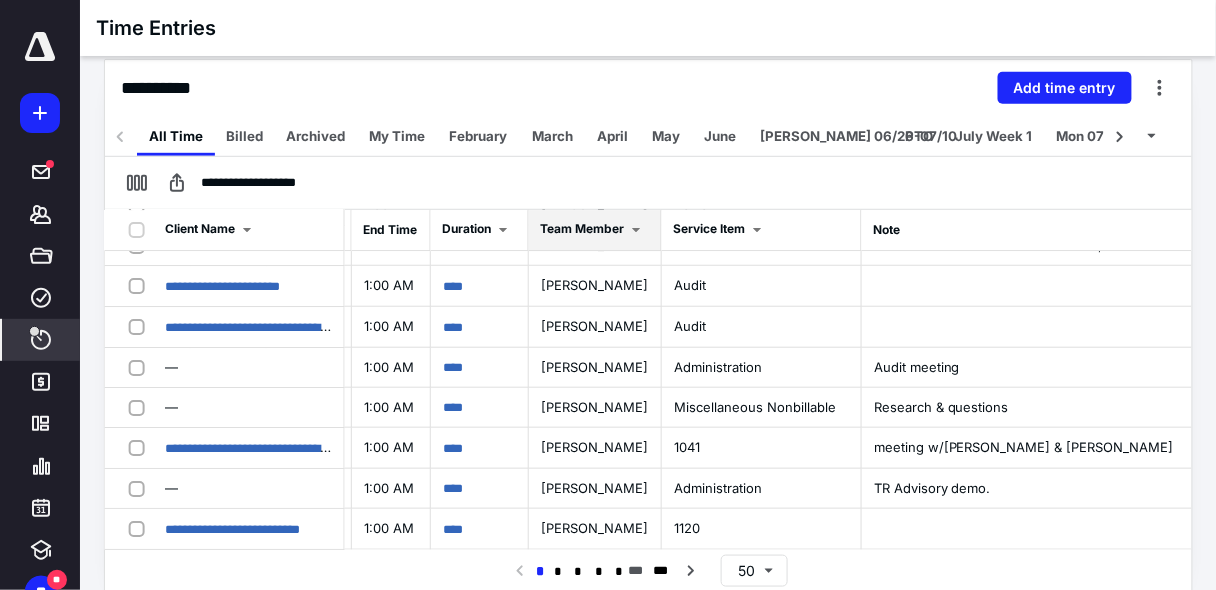 click on "Team Member" at bounding box center (583, 228) 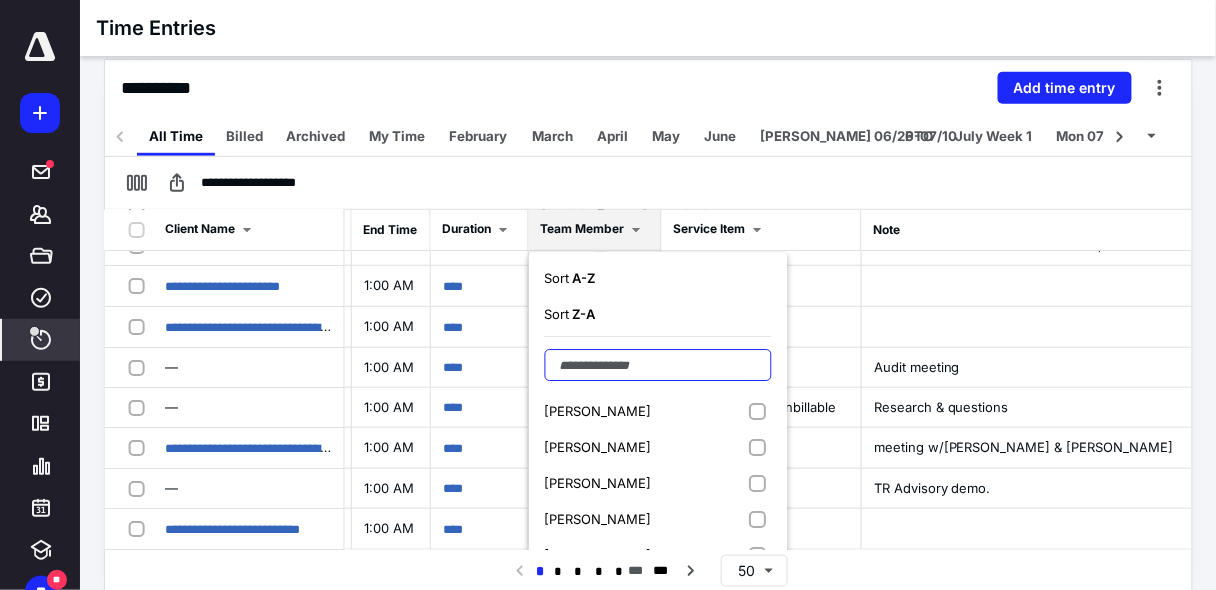click at bounding box center (658, 365) 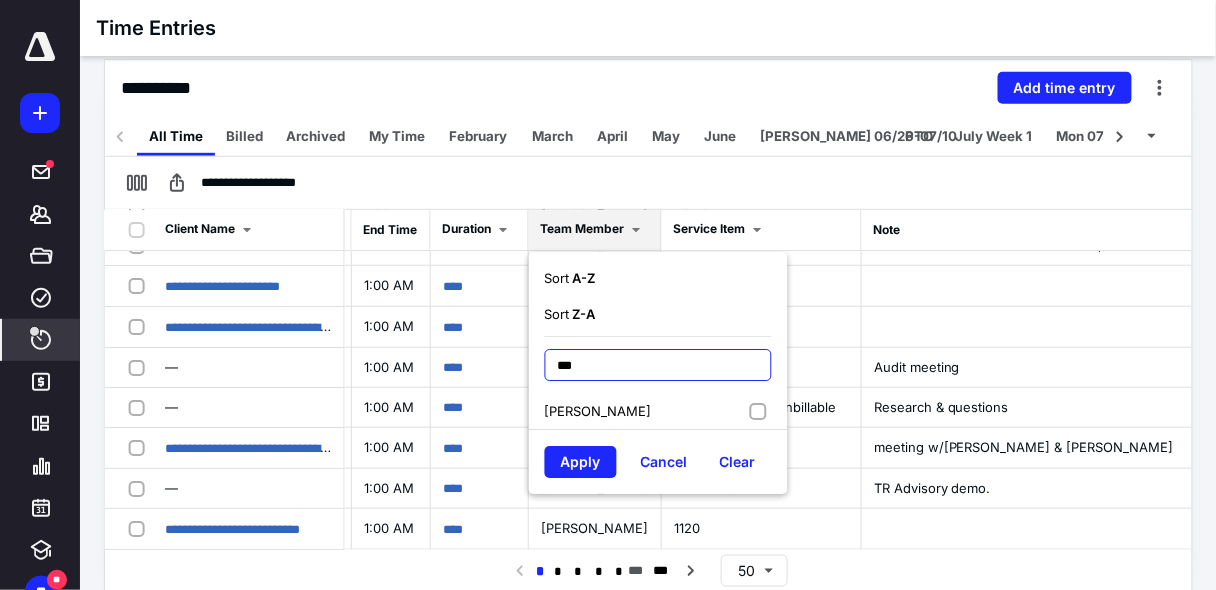 type on "***" 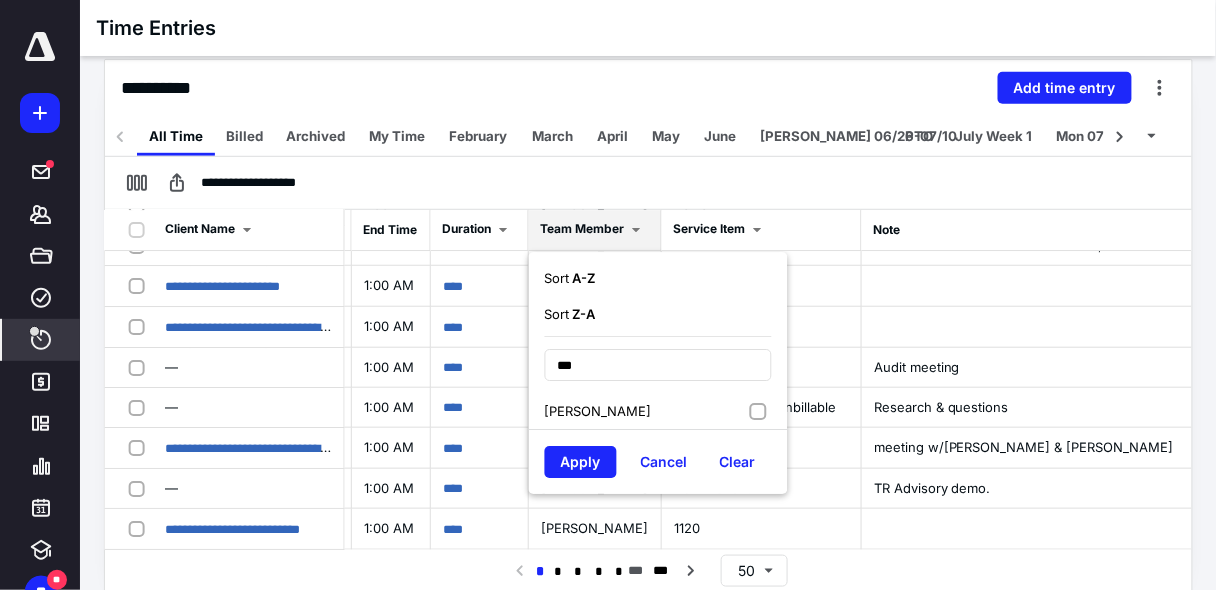 click on "[PERSON_NAME]" at bounding box center [658, 411] 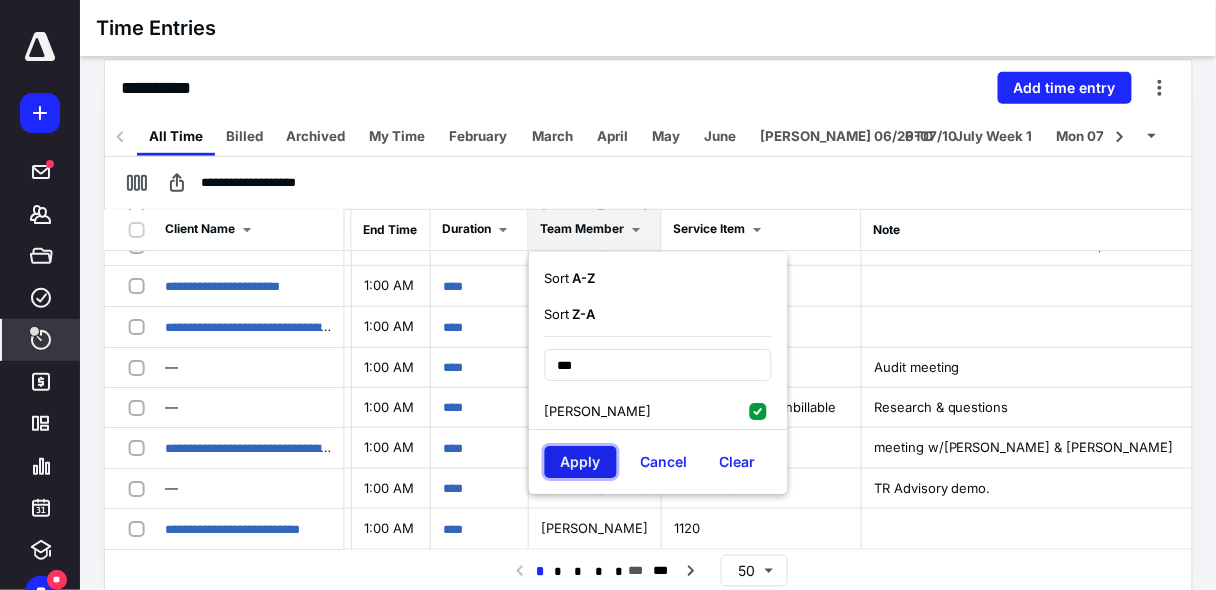 click on "Apply" at bounding box center [581, 462] 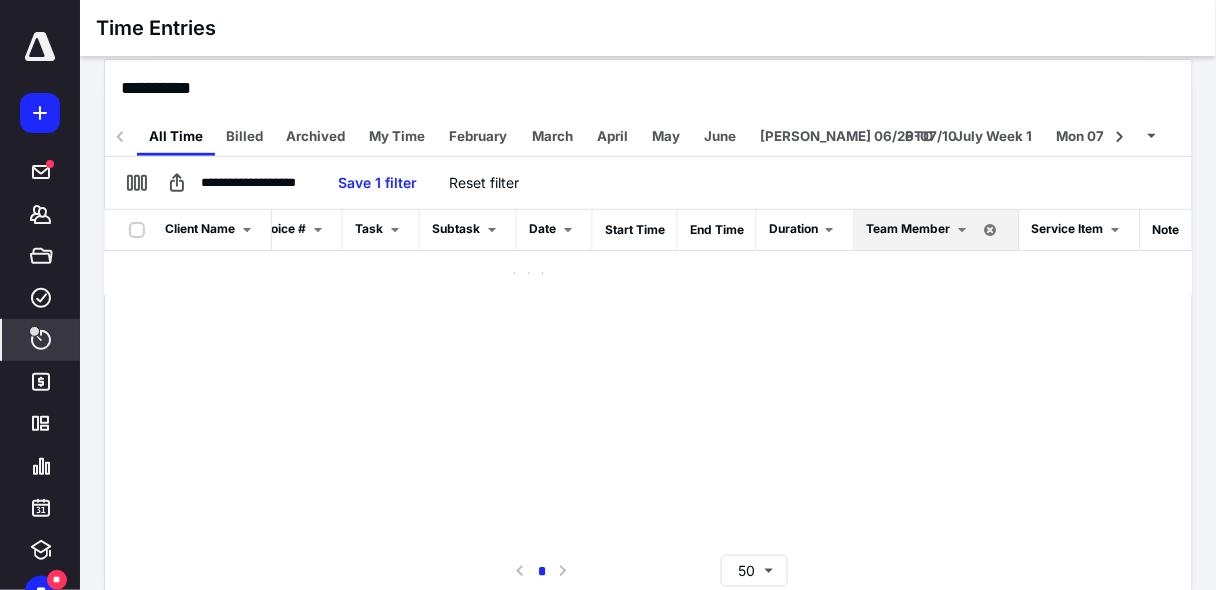 scroll, scrollTop: 0, scrollLeft: 243, axis: horizontal 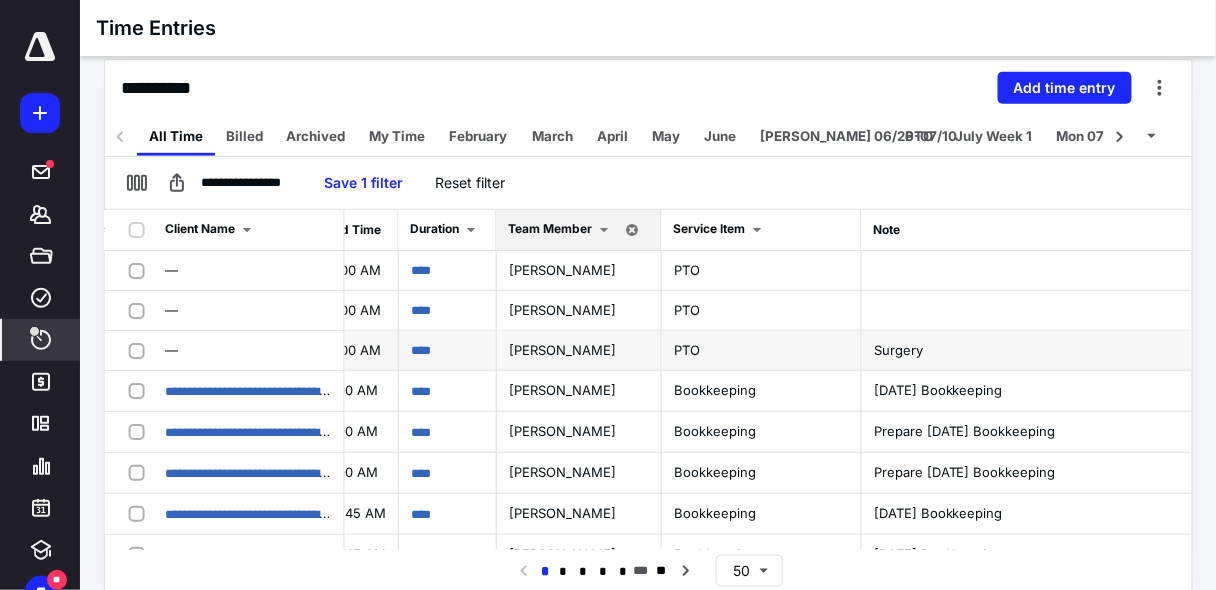 click at bounding box center (141, 350) 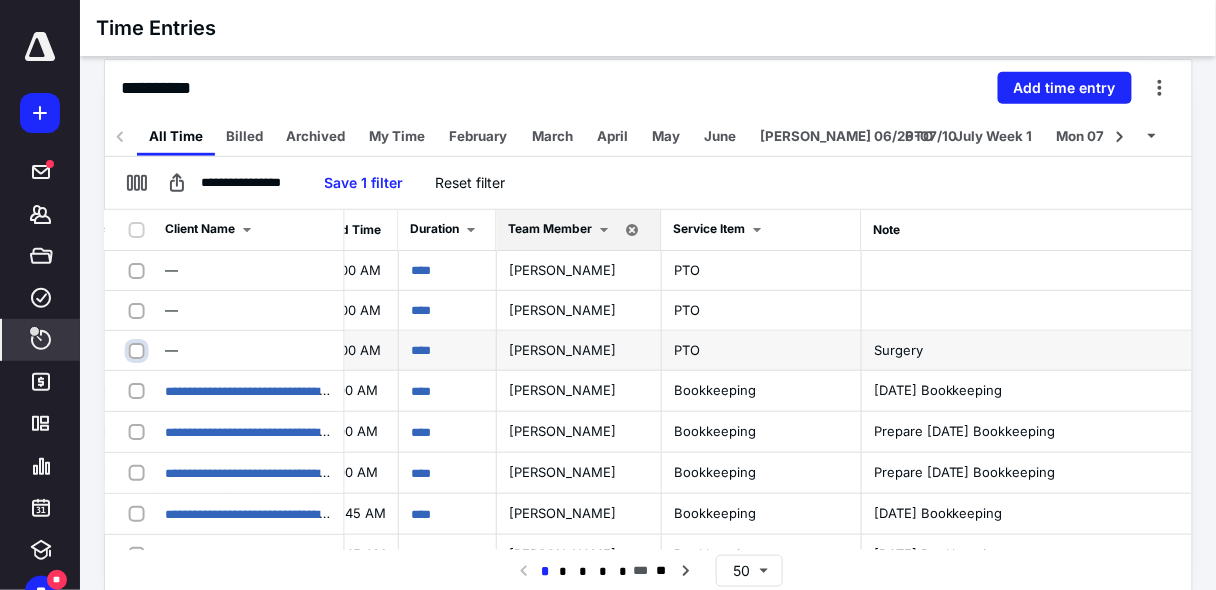 click at bounding box center [139, 350] 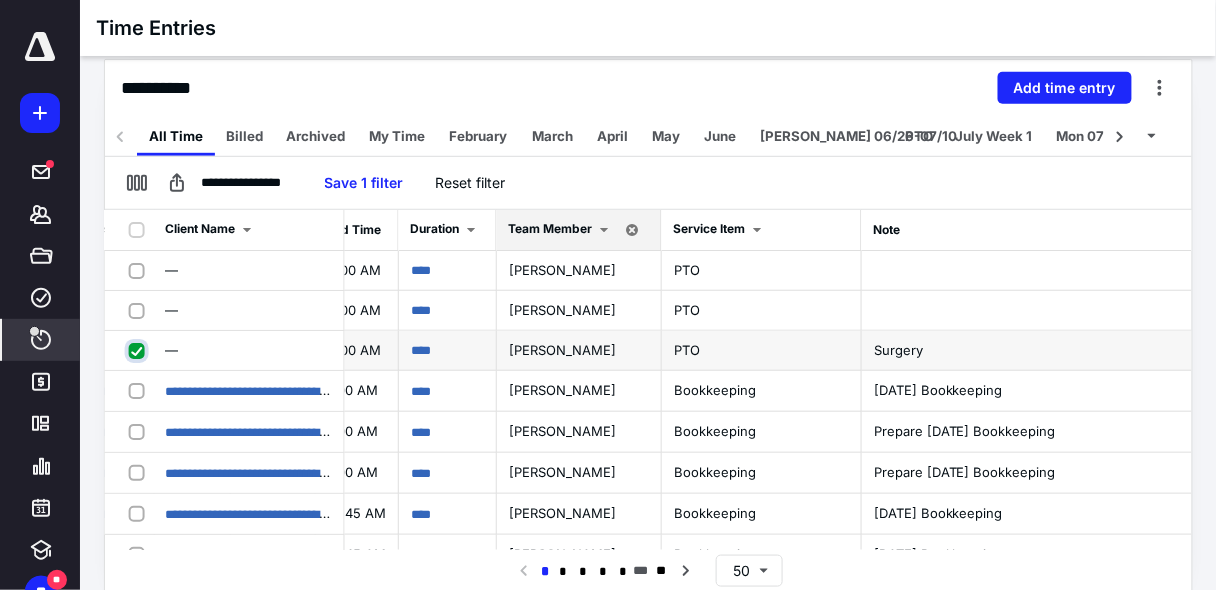 checkbox on "true" 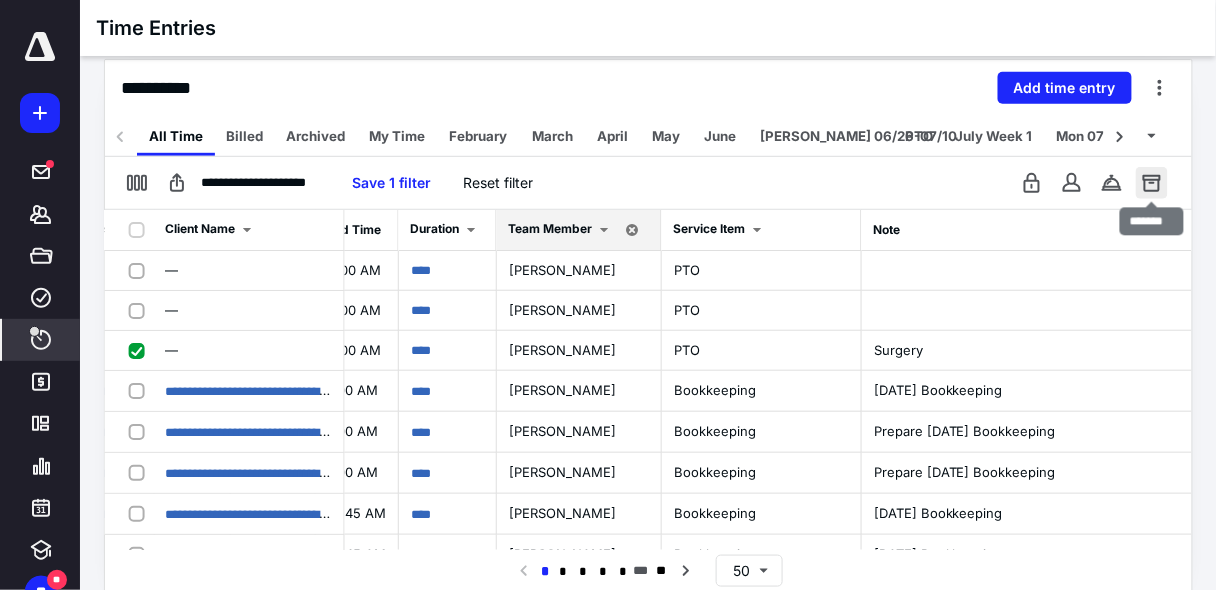 click at bounding box center [1152, 183] 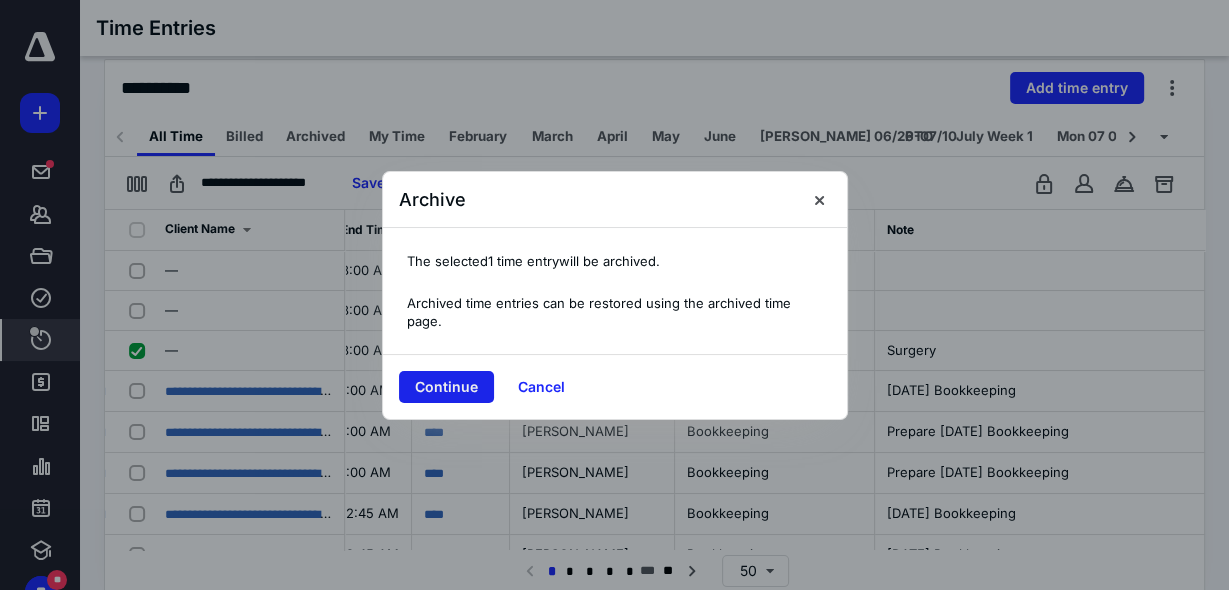 click on "Continue" at bounding box center [446, 387] 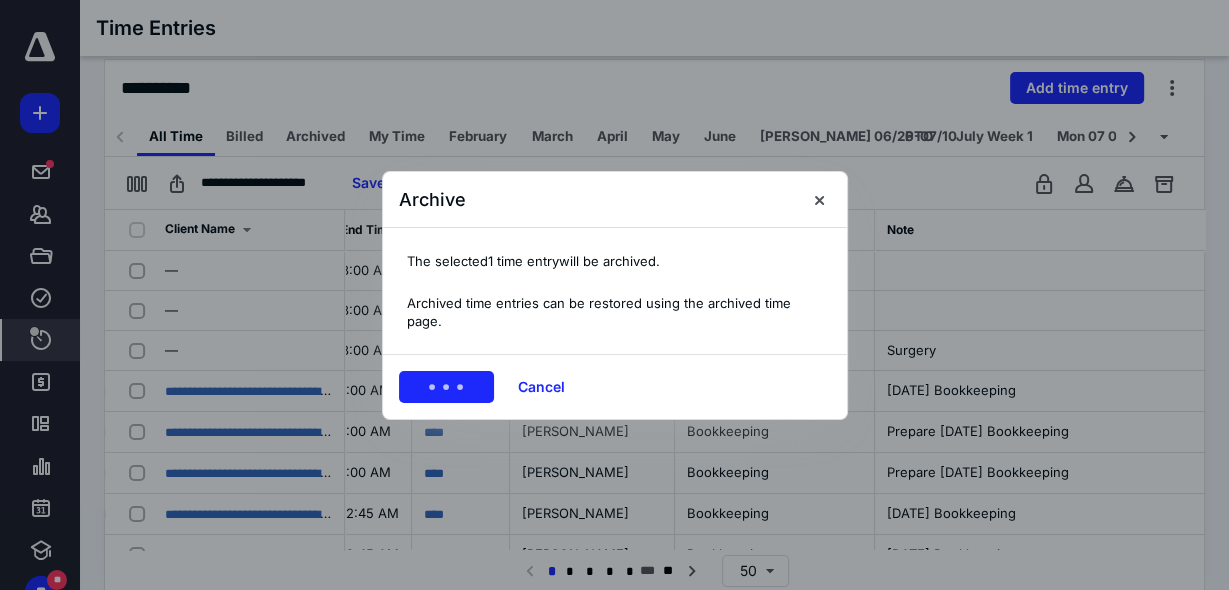 scroll, scrollTop: 0, scrollLeft: 231, axis: horizontal 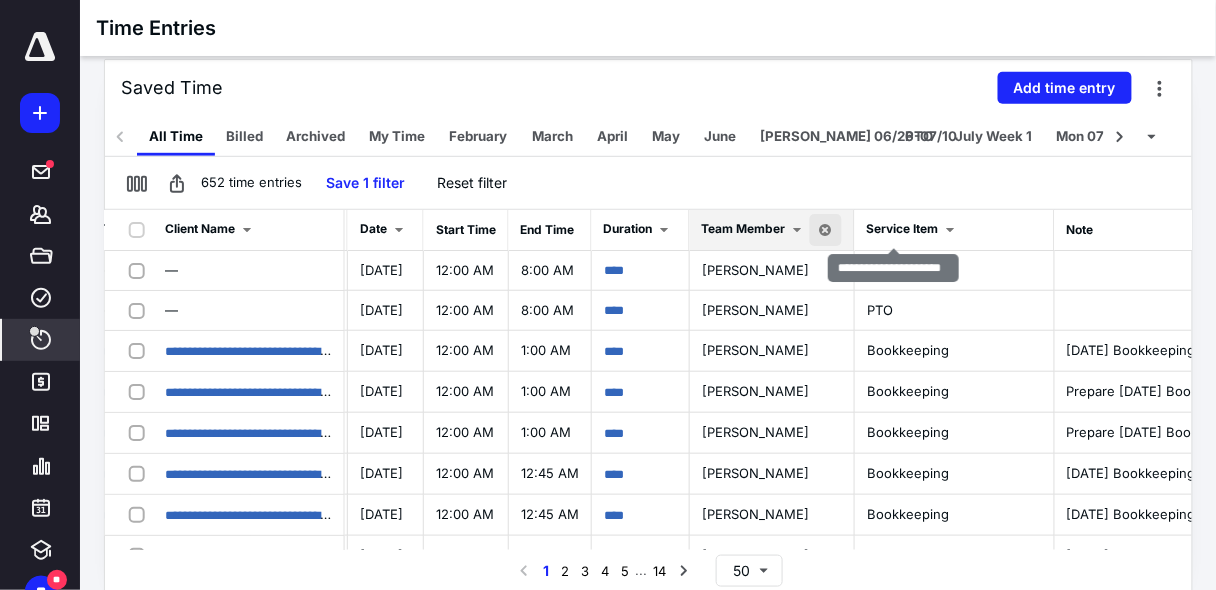 click at bounding box center (826, 230) 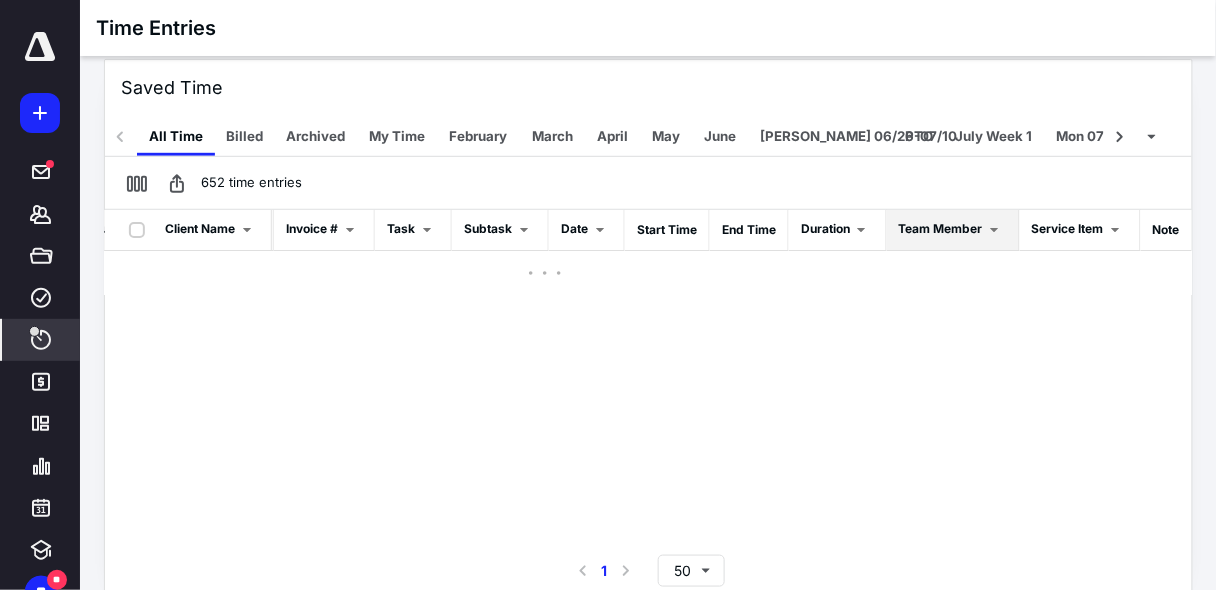 scroll, scrollTop: 0, scrollLeft: 211, axis: horizontal 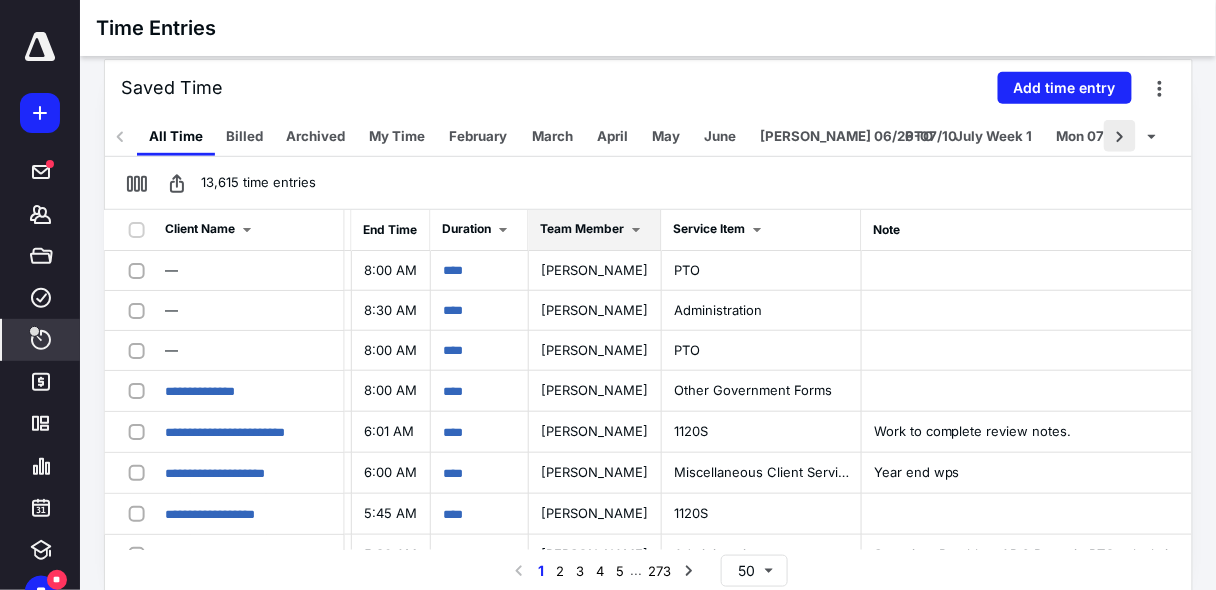 click at bounding box center (1120, 136) 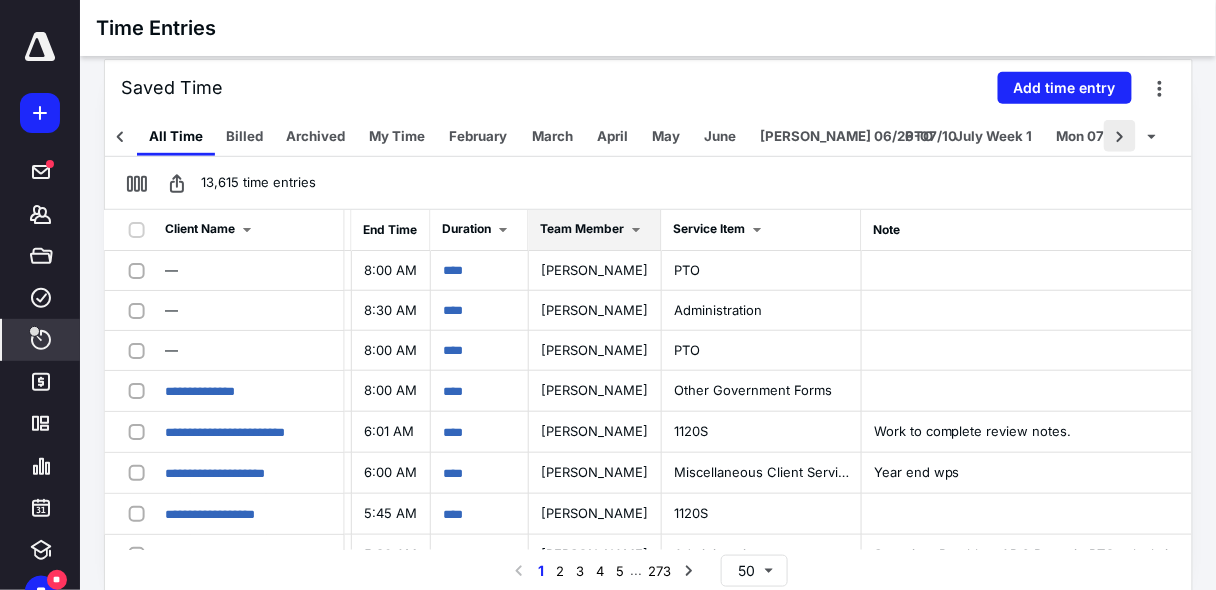 scroll, scrollTop: 0, scrollLeft: 76, axis: horizontal 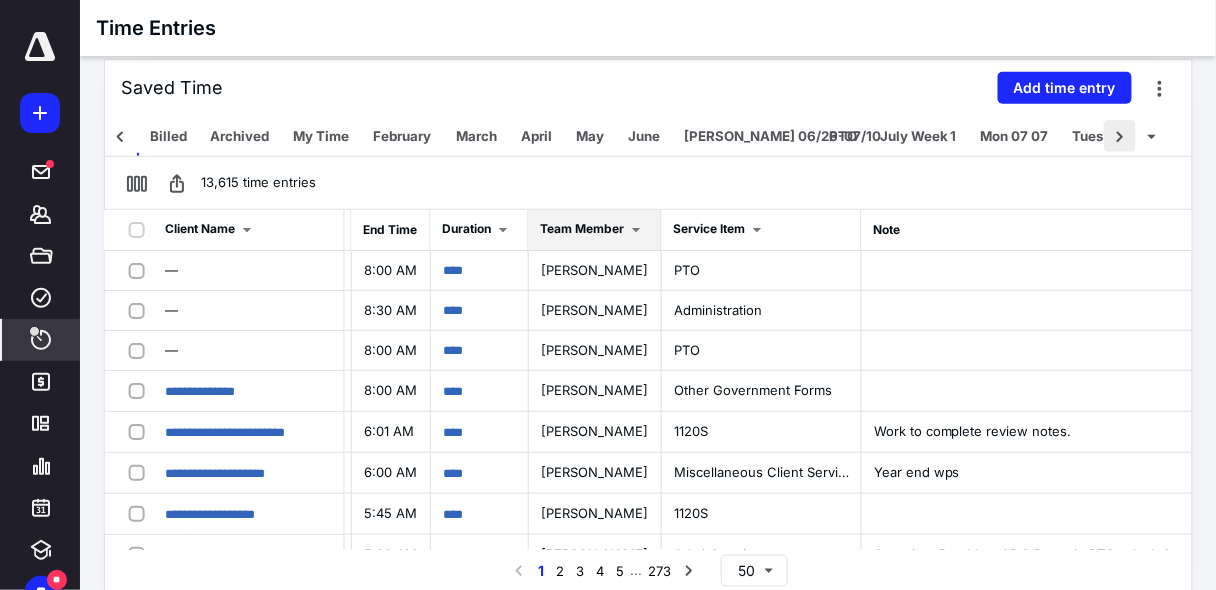 click at bounding box center [1120, 136] 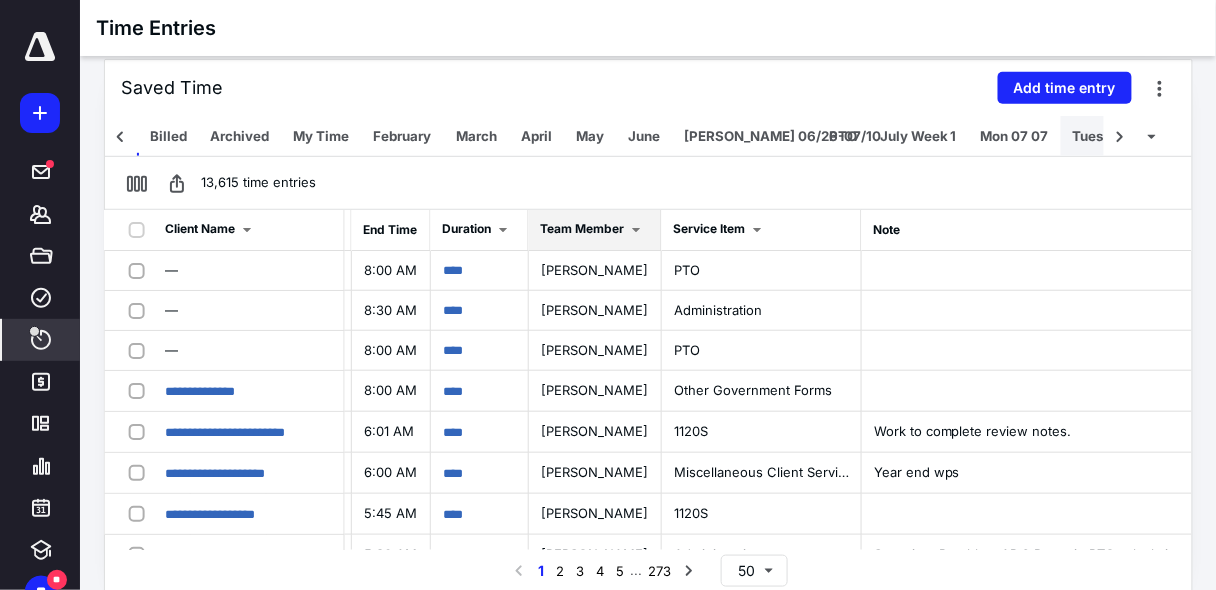 click on "Tues 07 08" at bounding box center (1109, 136) 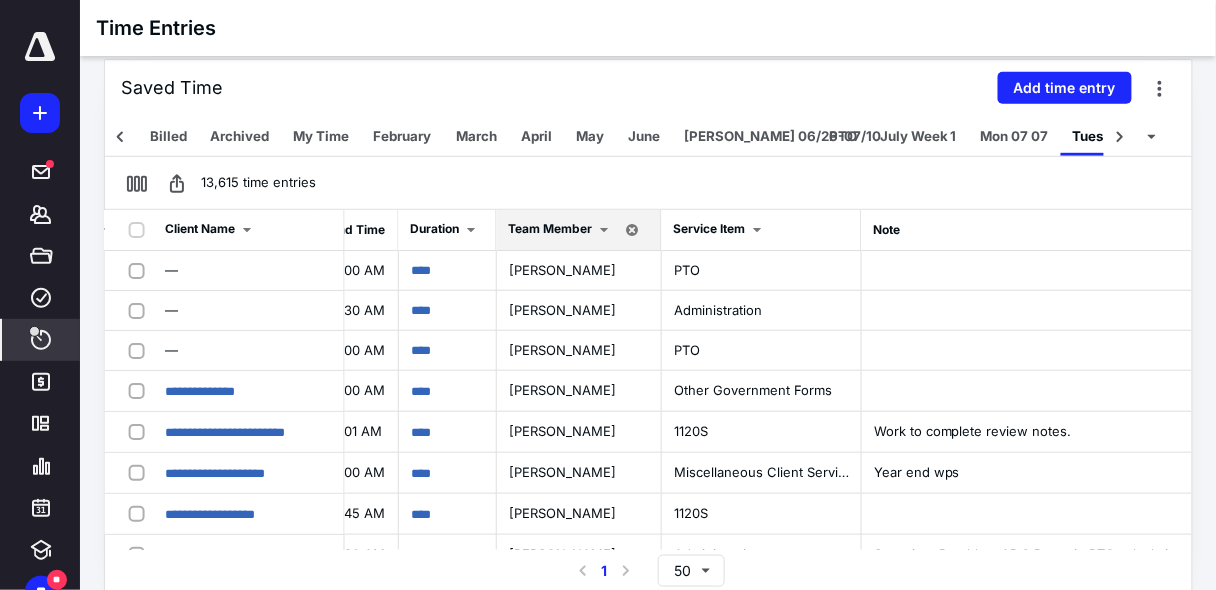 scroll, scrollTop: 0, scrollLeft: 128, axis: horizontal 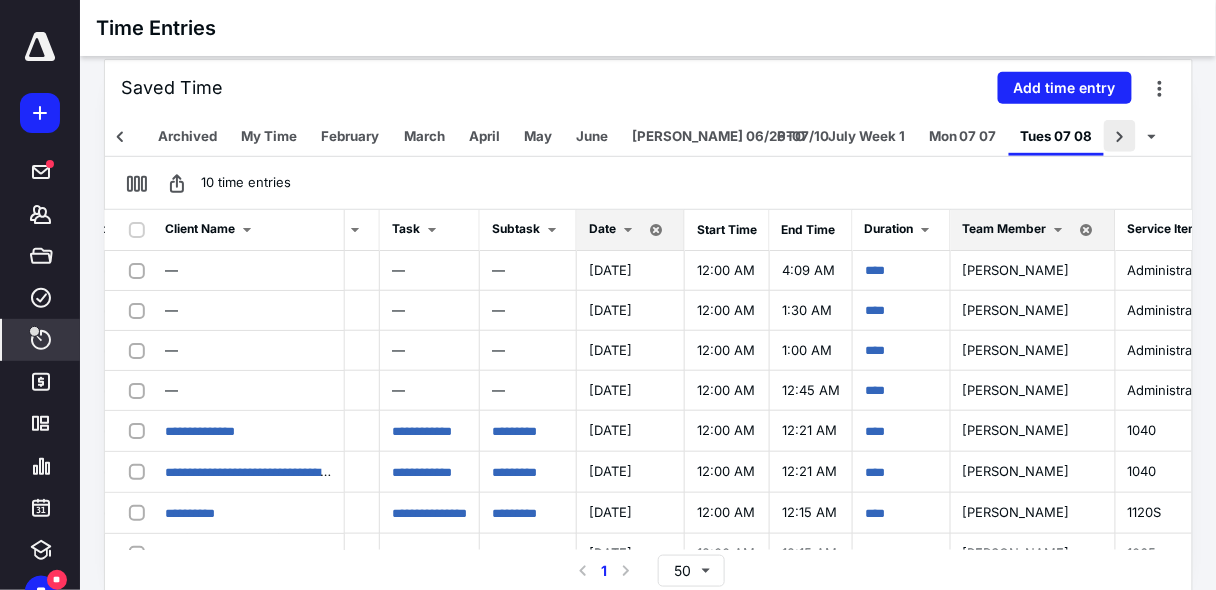 click at bounding box center [1120, 136] 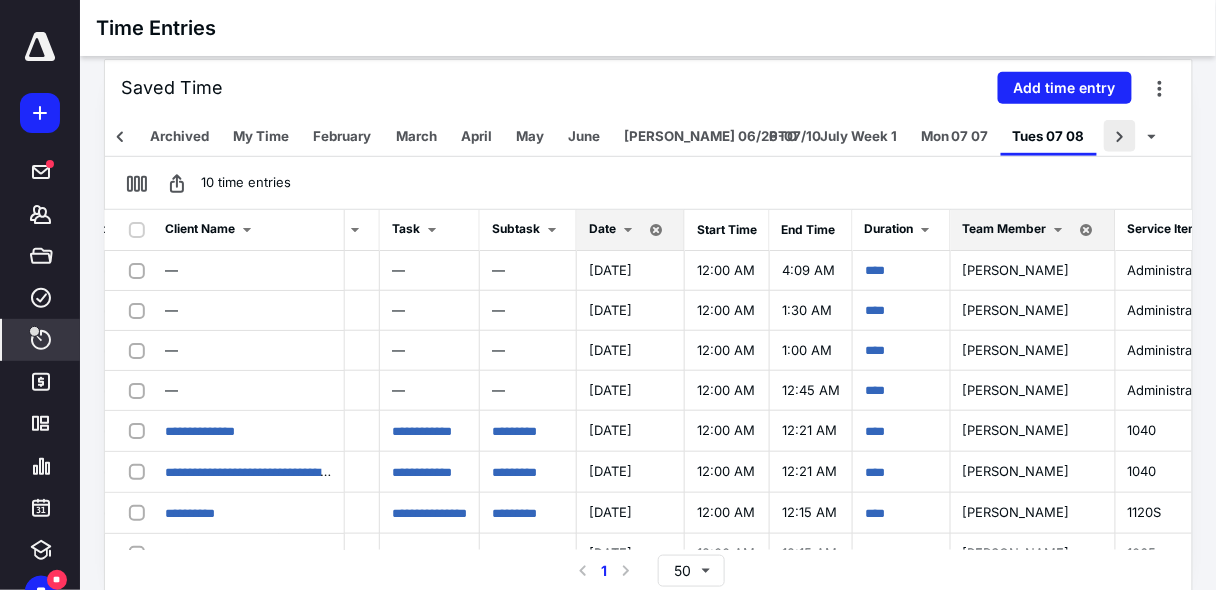 click at bounding box center [1120, 136] 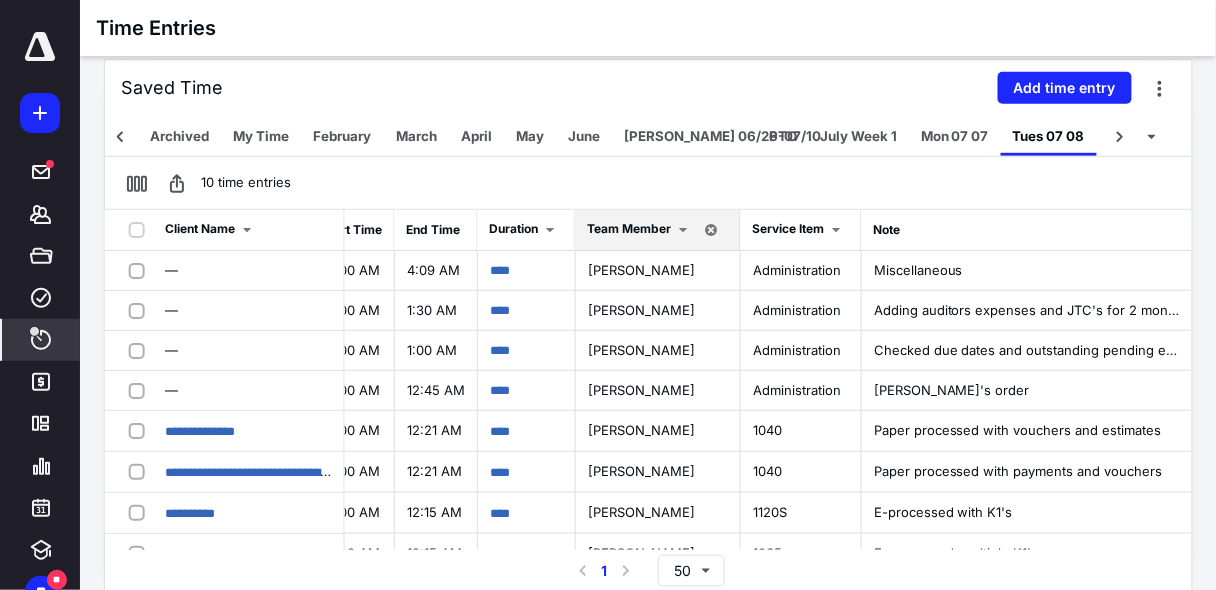 scroll, scrollTop: 0, scrollLeft: 694, axis: horizontal 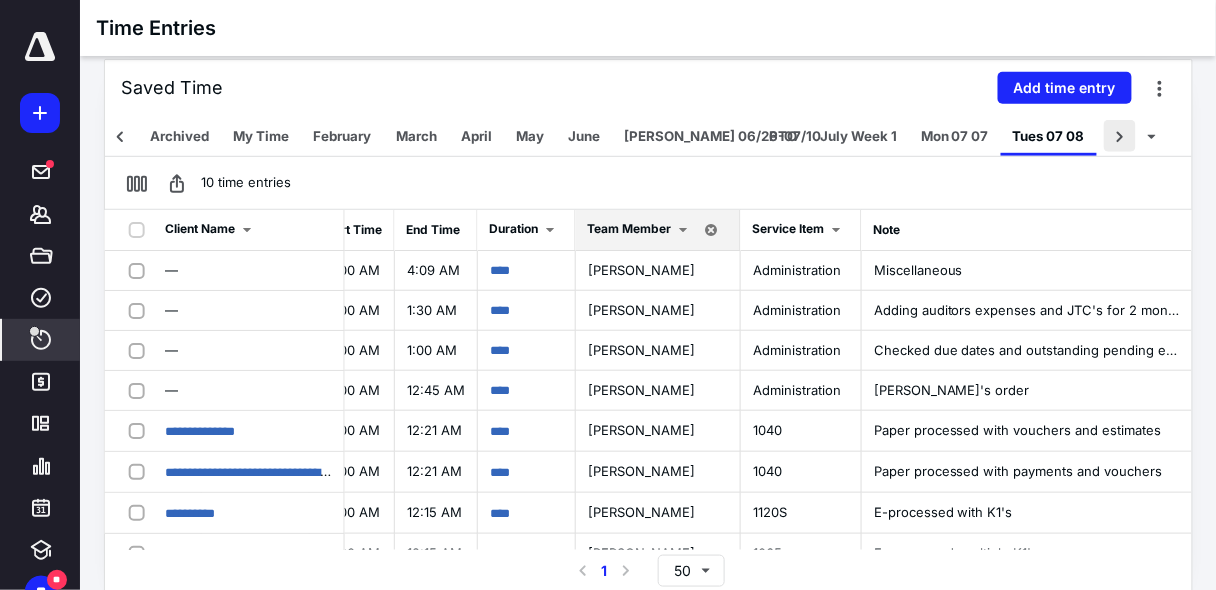 click at bounding box center (1120, 136) 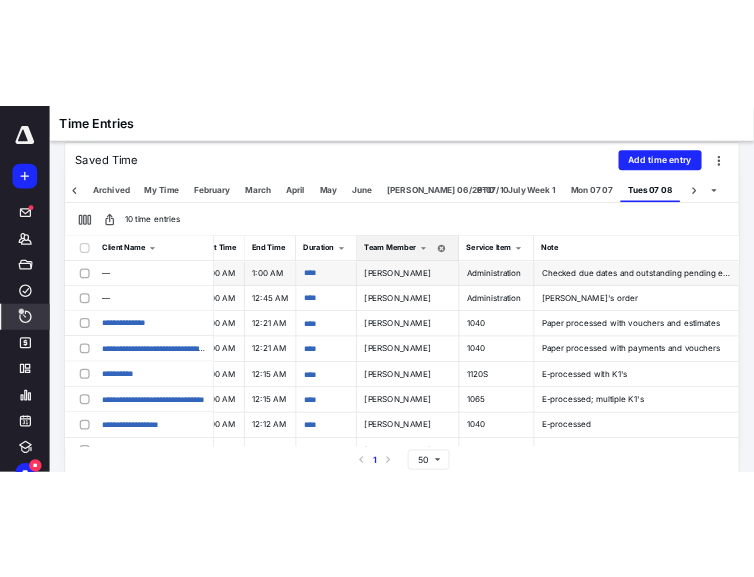 scroll, scrollTop: 0, scrollLeft: 694, axis: horizontal 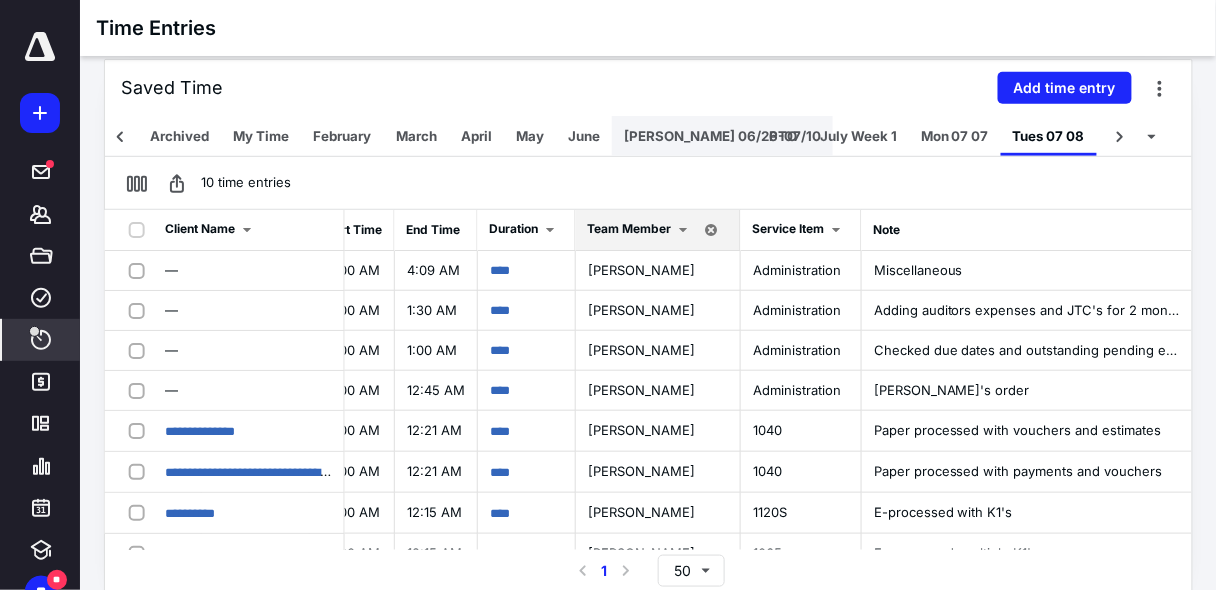 drag, startPoint x: 970, startPoint y: 141, endPoint x: 696, endPoint y: 150, distance: 274.14777 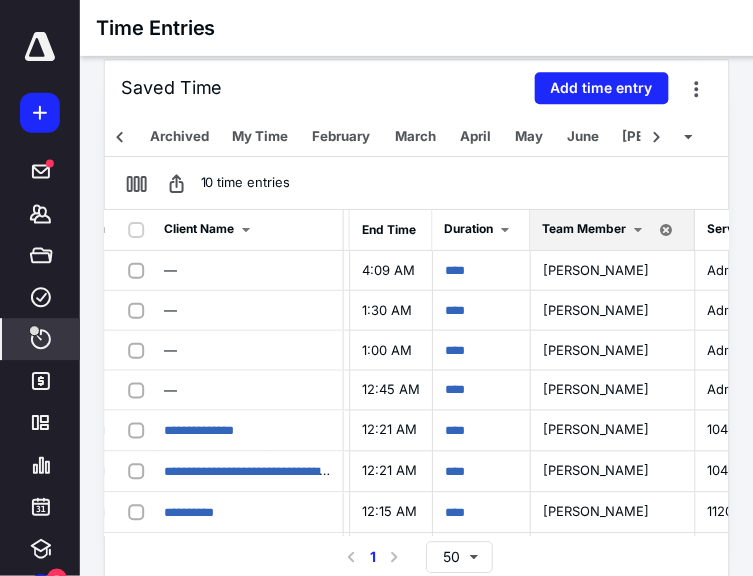 scroll, scrollTop: 228, scrollLeft: 0, axis: vertical 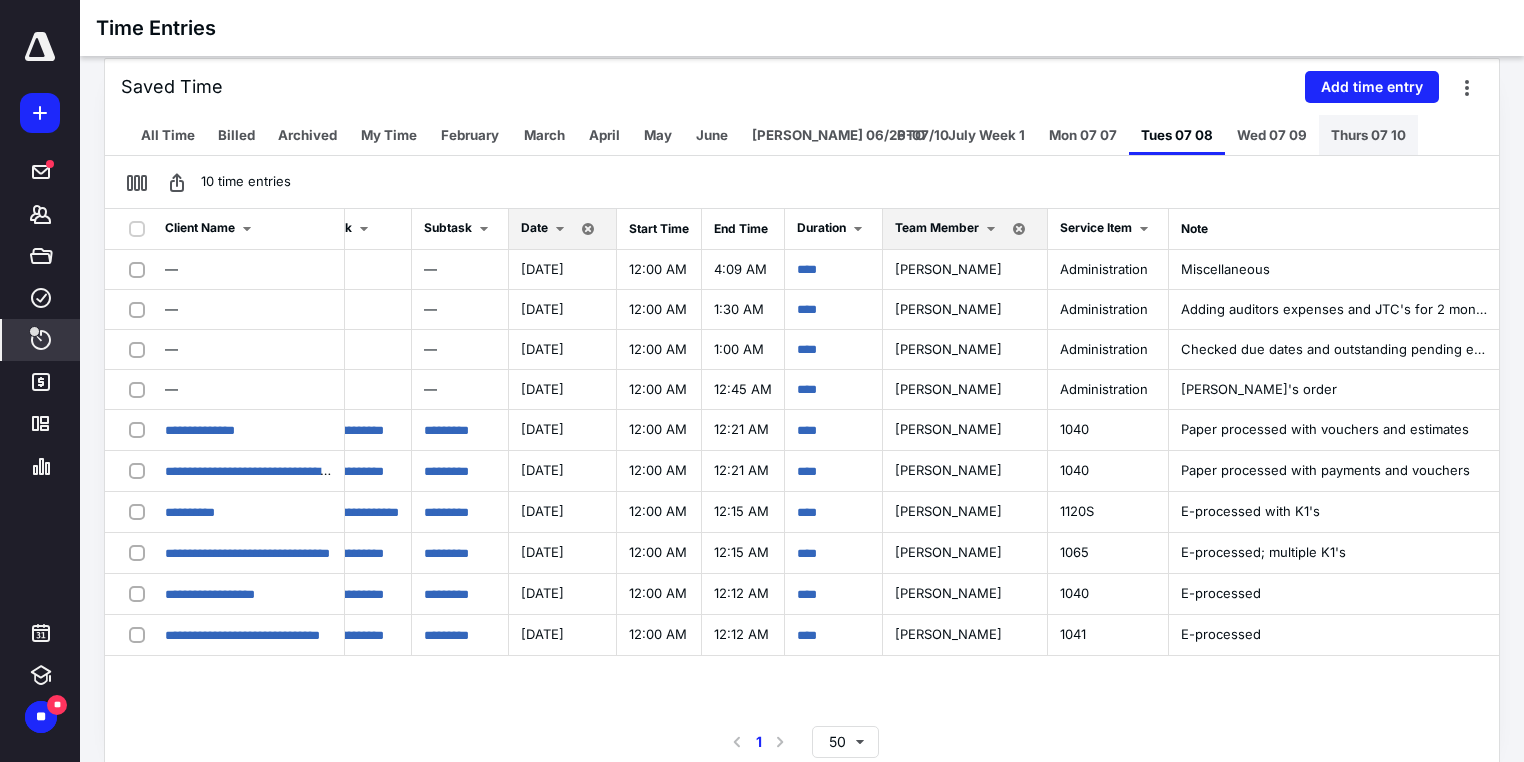 click on "Thurs 07 10" at bounding box center [1368, 135] 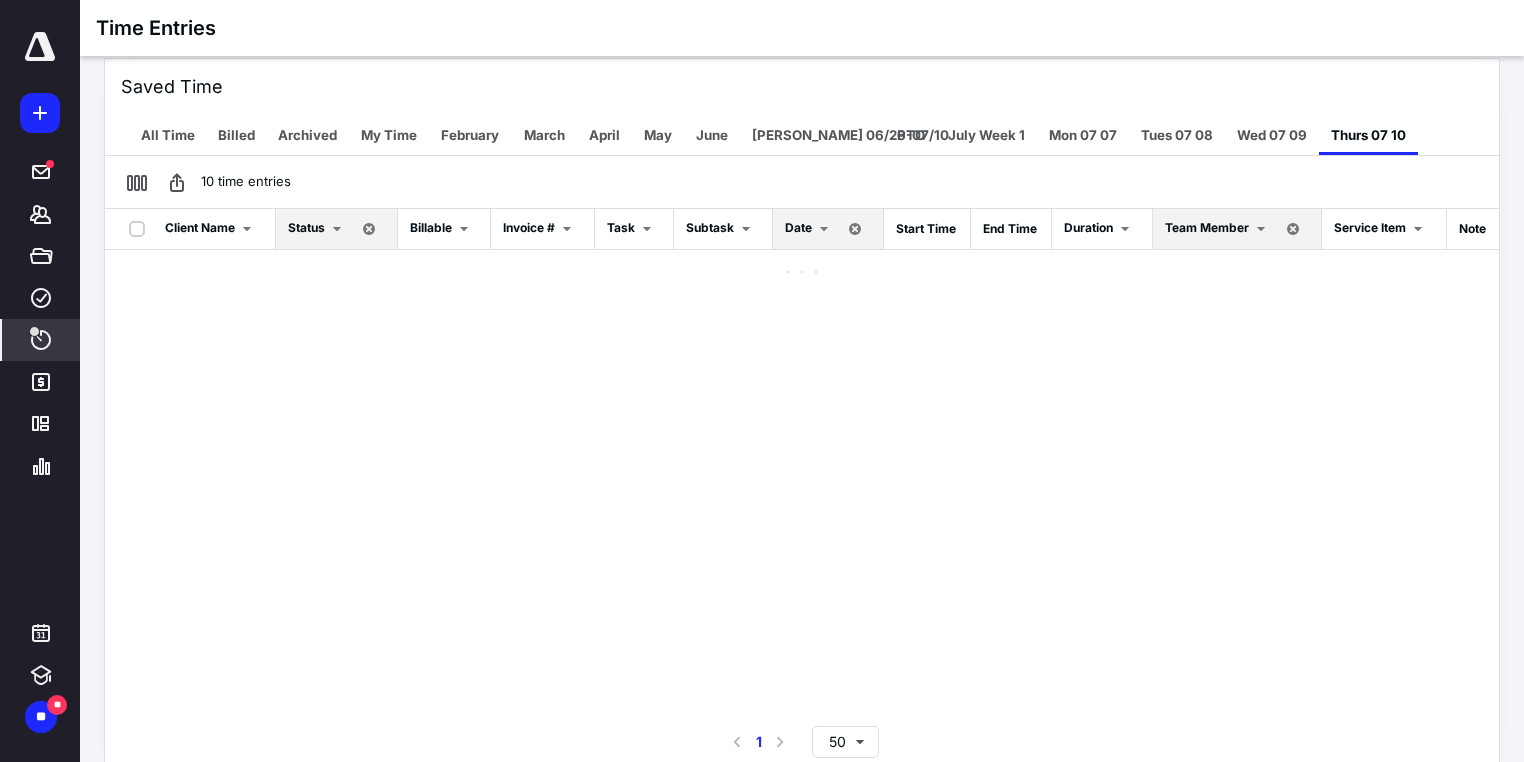 scroll, scrollTop: 0, scrollLeft: 0, axis: both 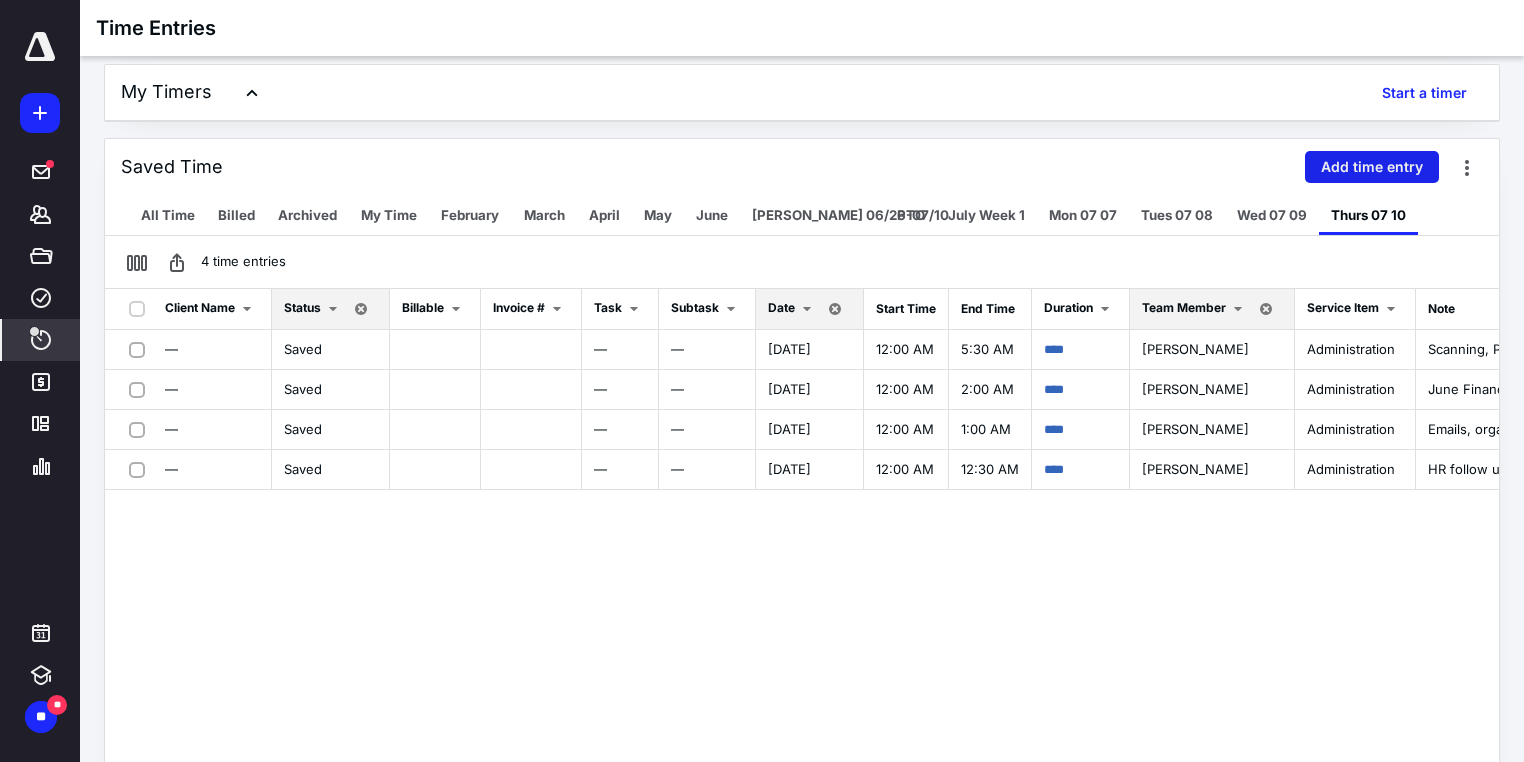 click on "Add time entry" at bounding box center [1372, 167] 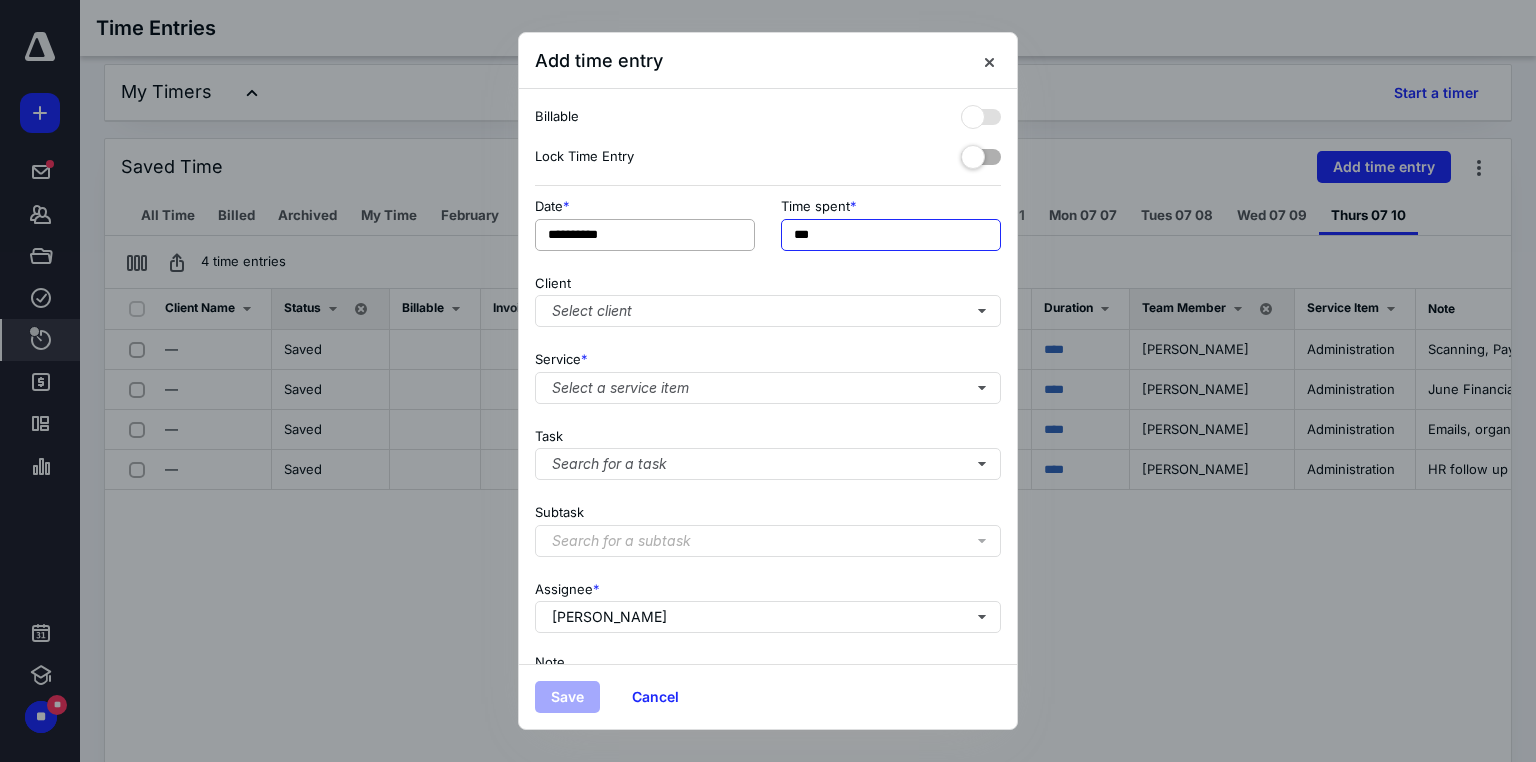 drag, startPoint x: 834, startPoint y: 240, endPoint x: 694, endPoint y: 239, distance: 140.00357 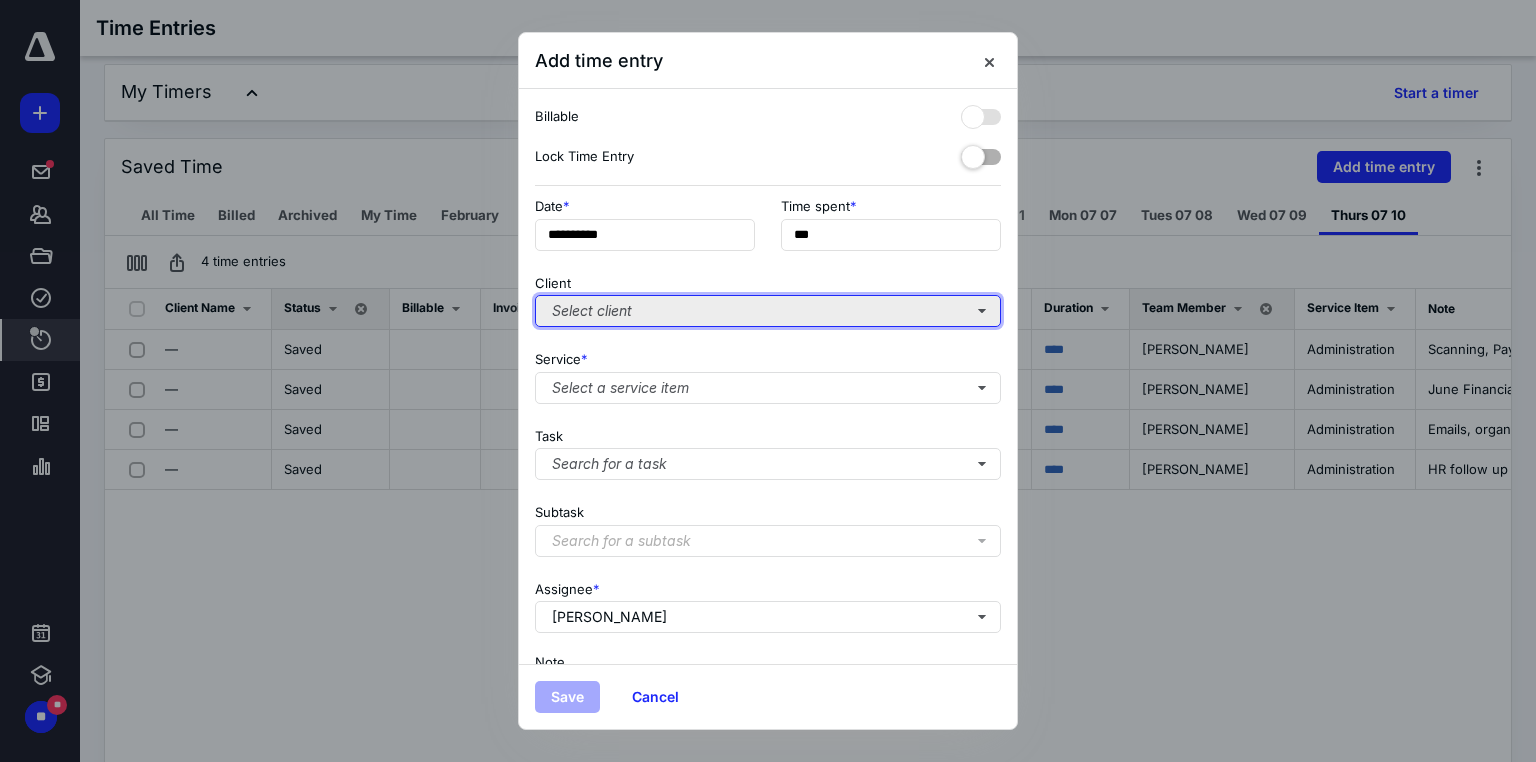 type on "***" 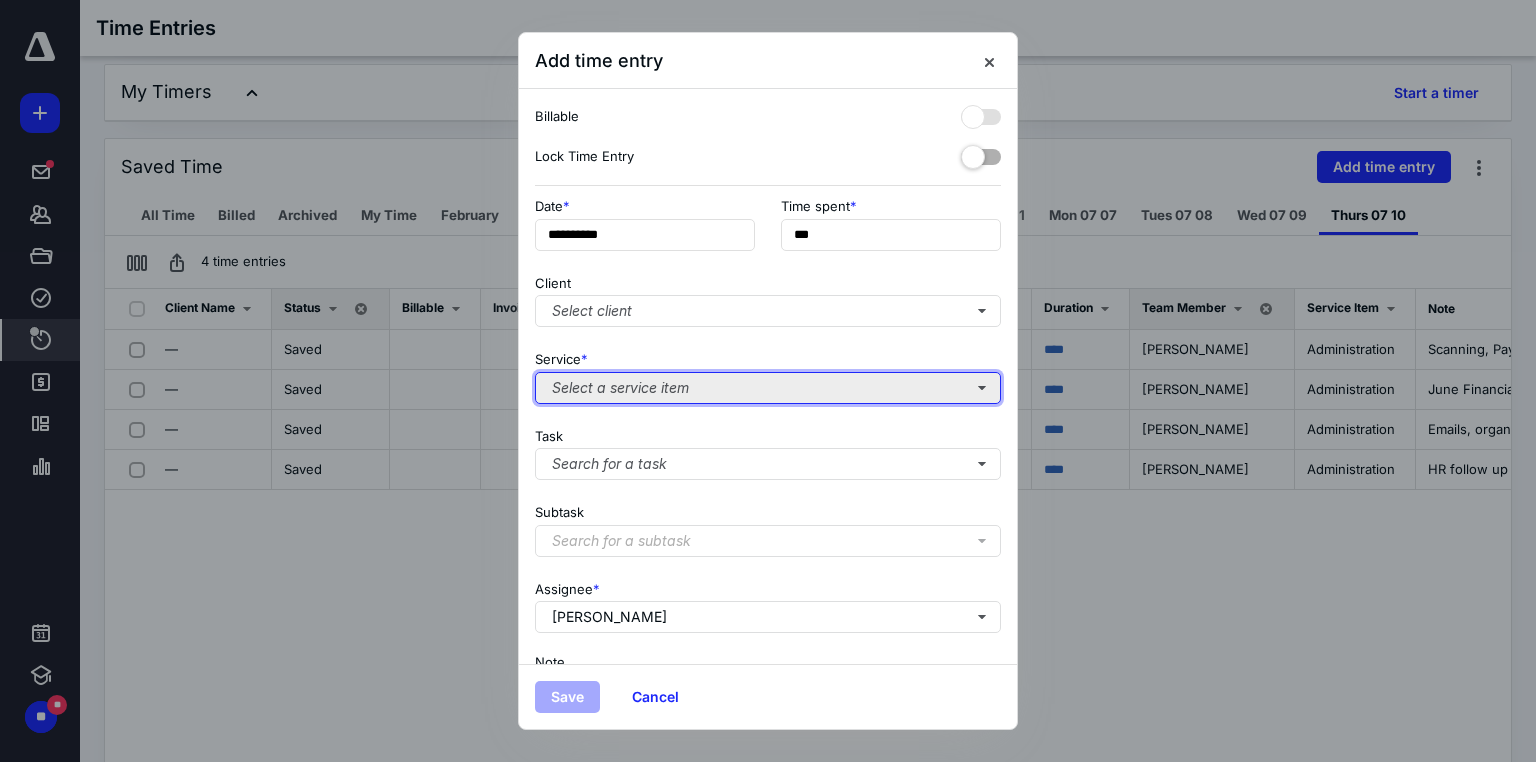 click on "Select a service item" at bounding box center [768, 388] 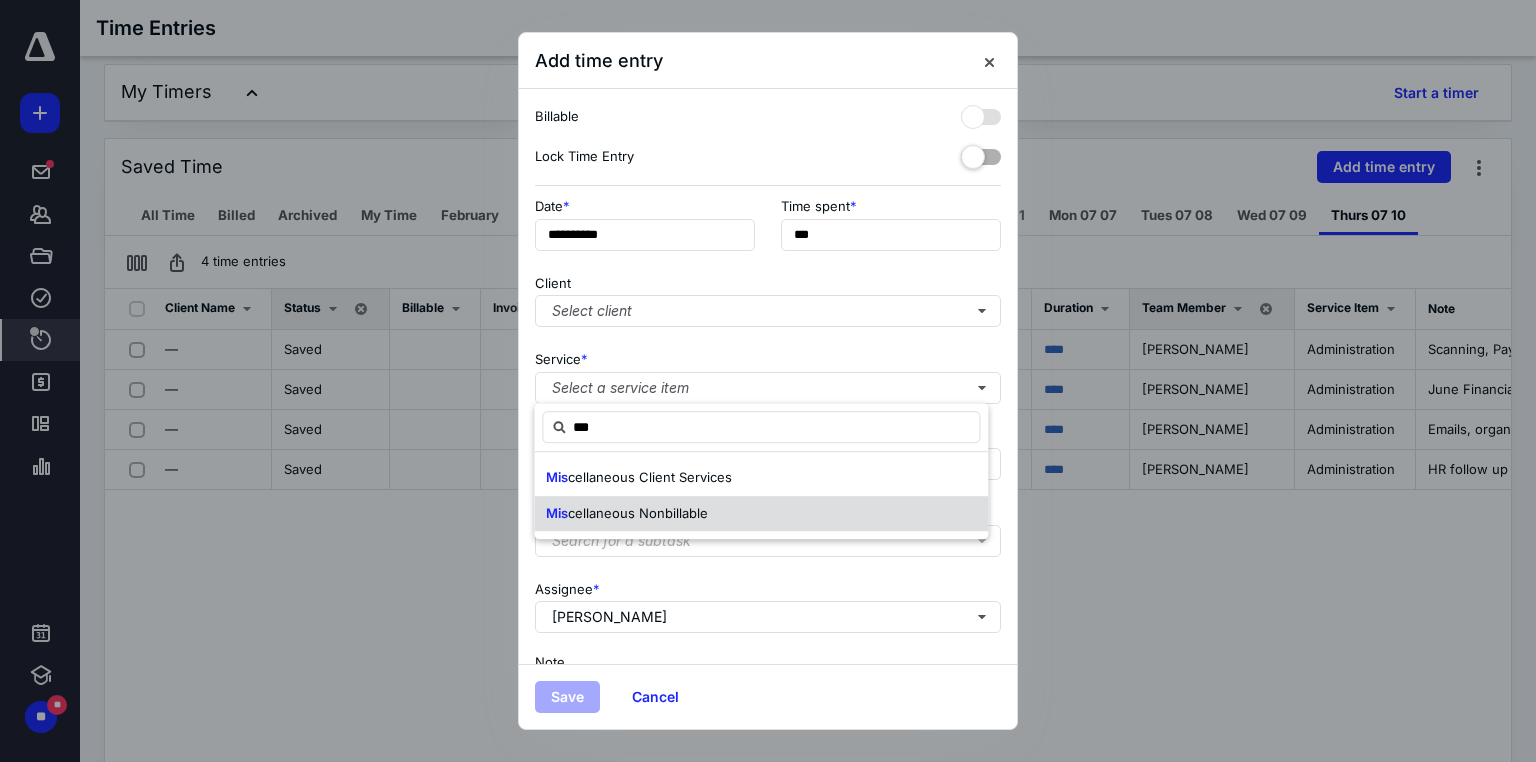 click on "cellaneous Nonbillable" at bounding box center (638, 513) 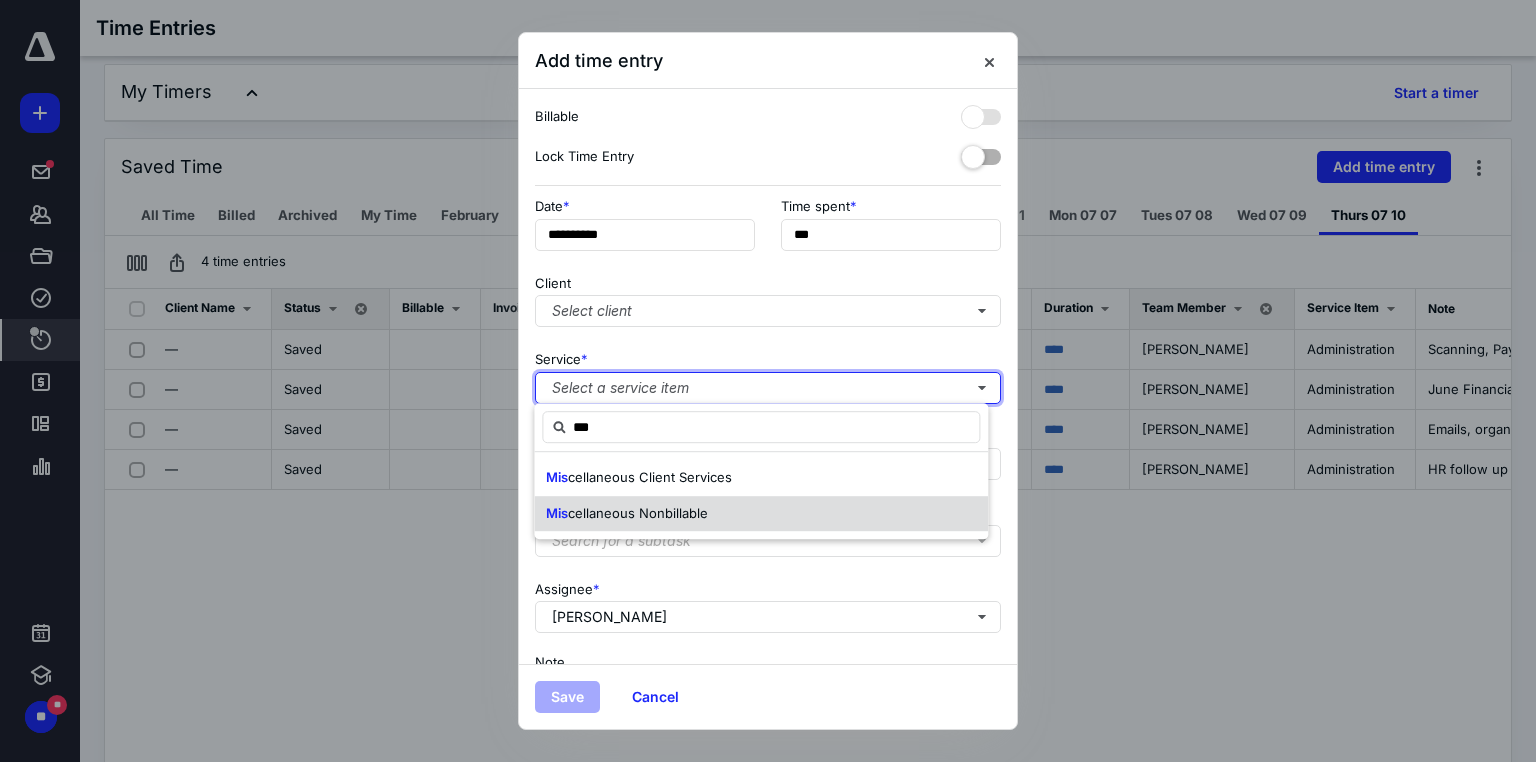 type 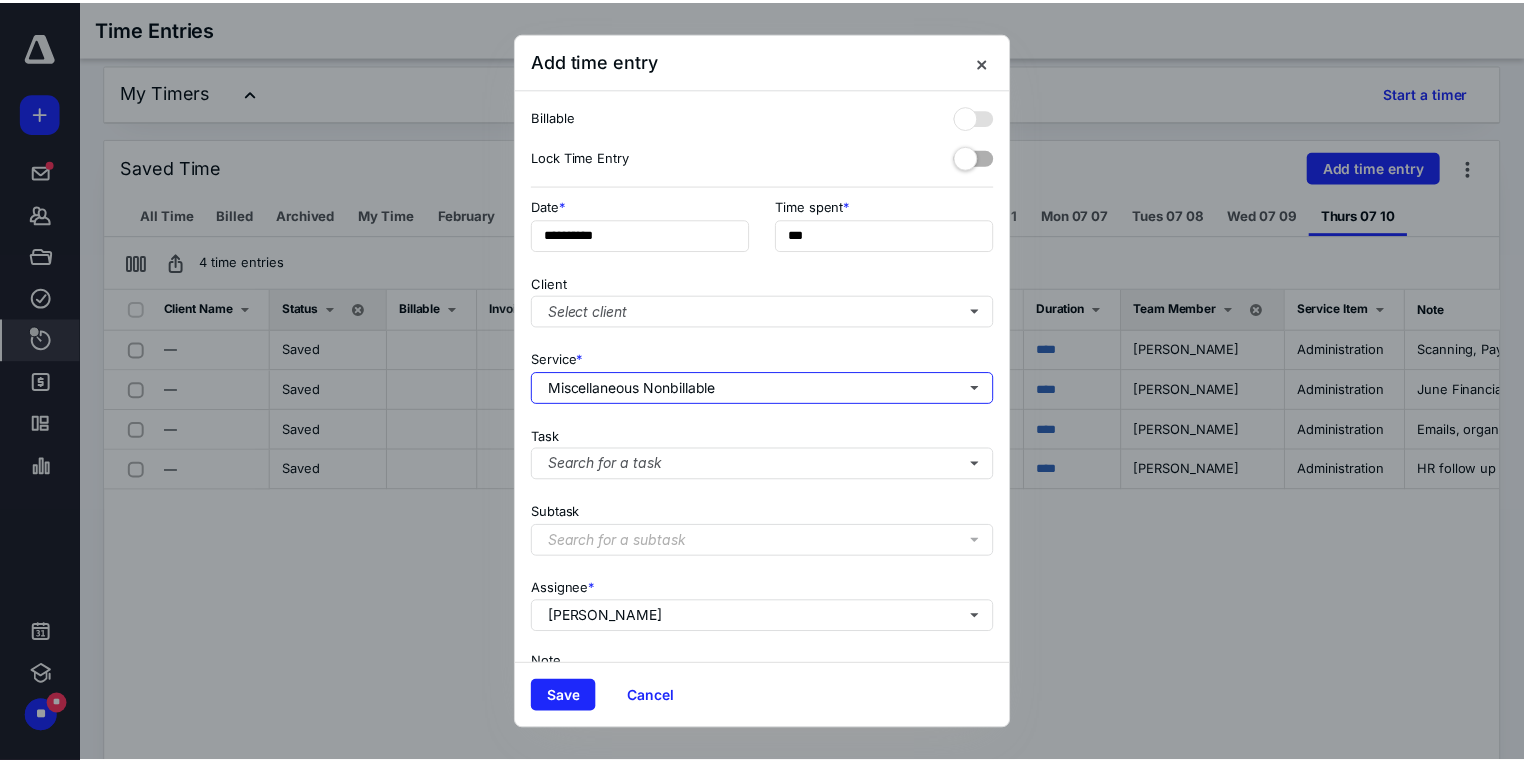 scroll, scrollTop: 159, scrollLeft: 0, axis: vertical 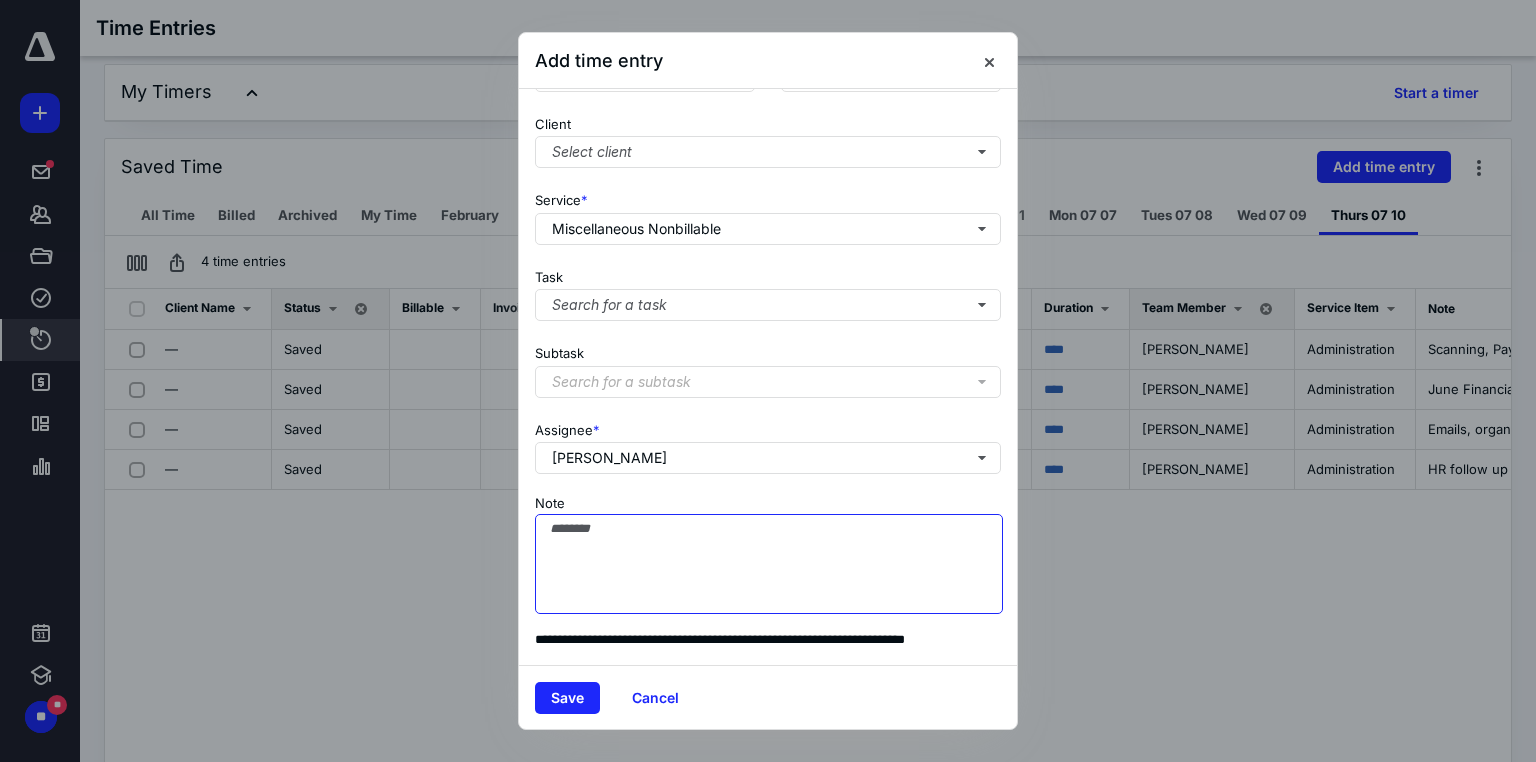 click on "Note" at bounding box center [769, 564] 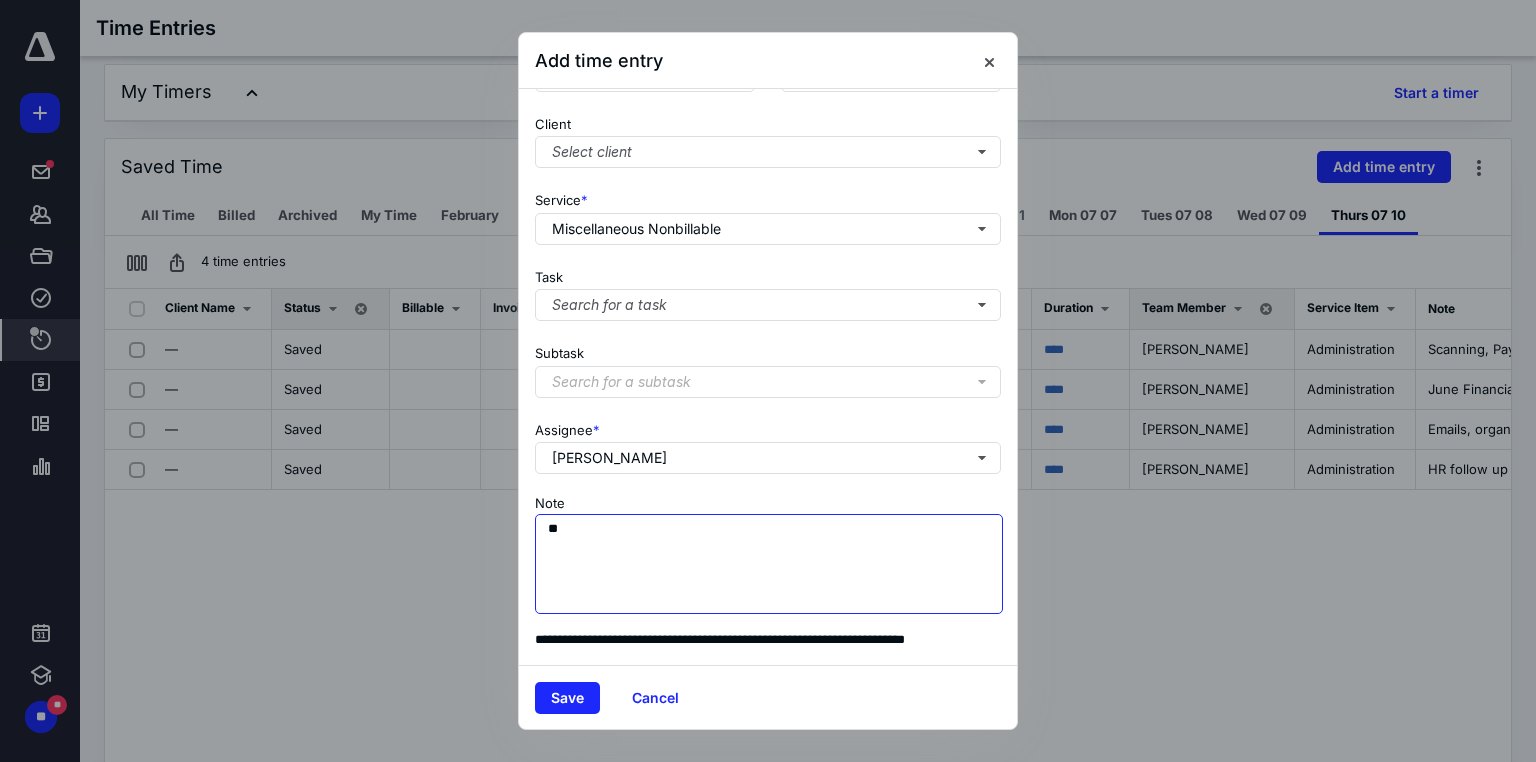 type on "*" 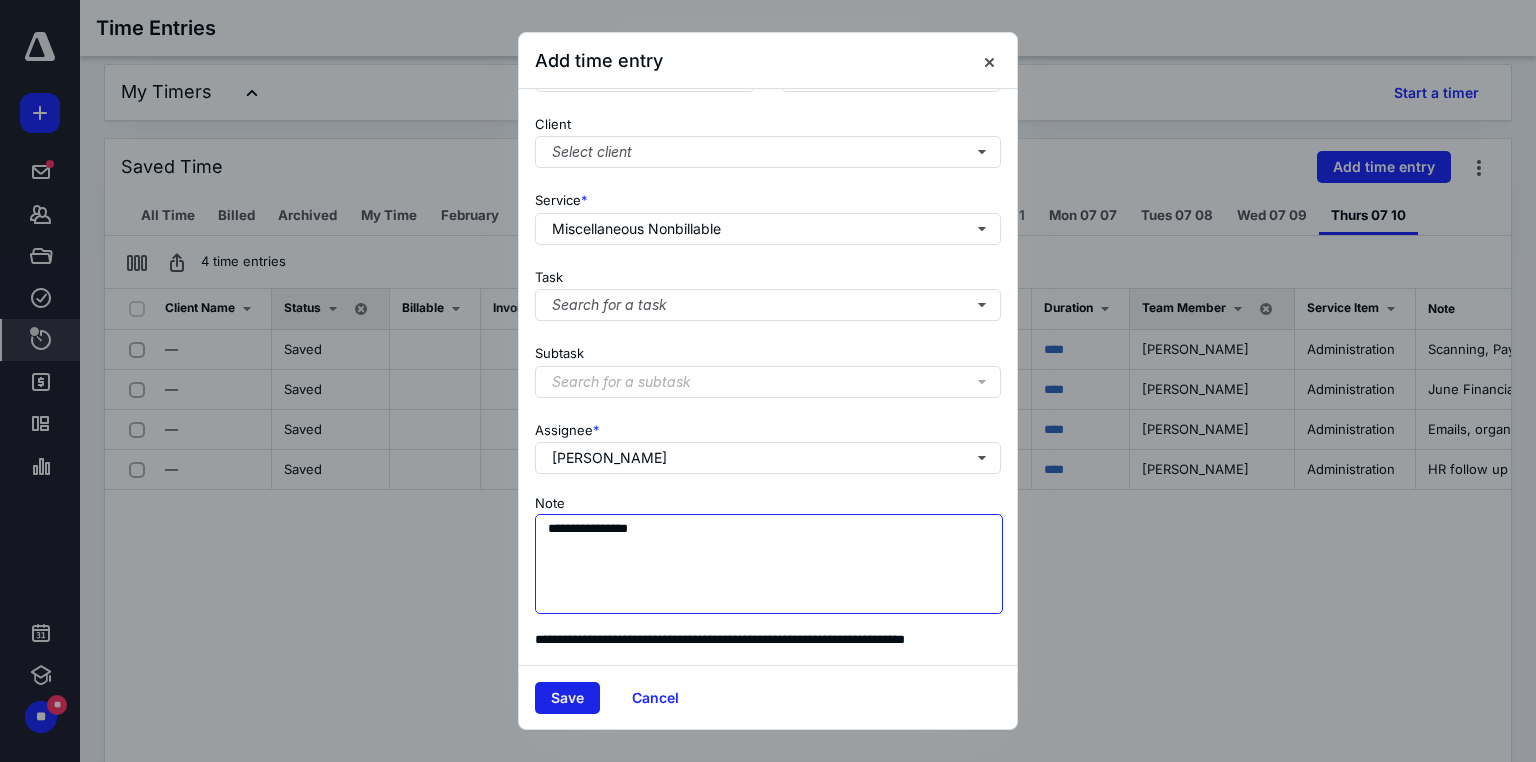type on "**********" 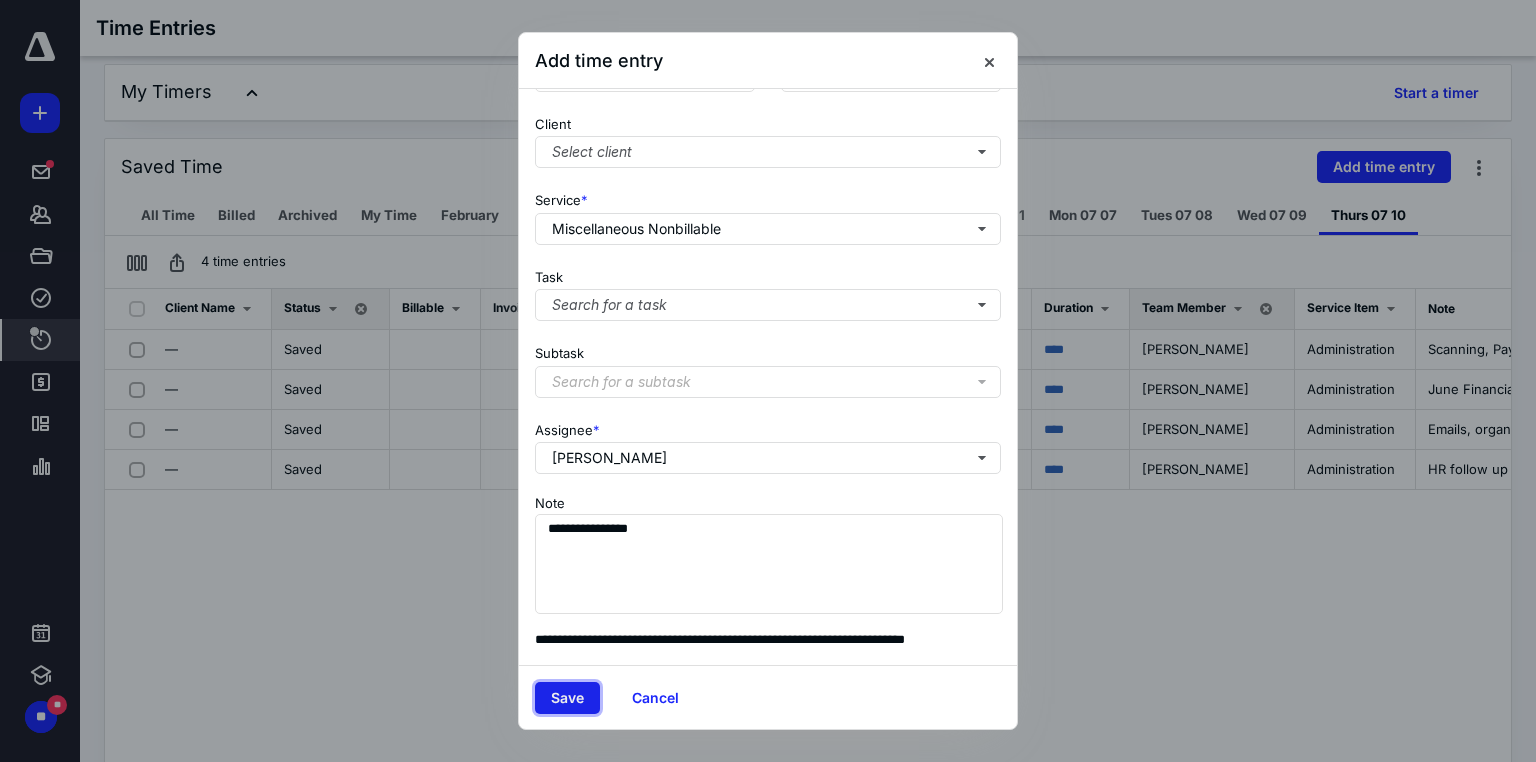 click on "Save" at bounding box center [567, 698] 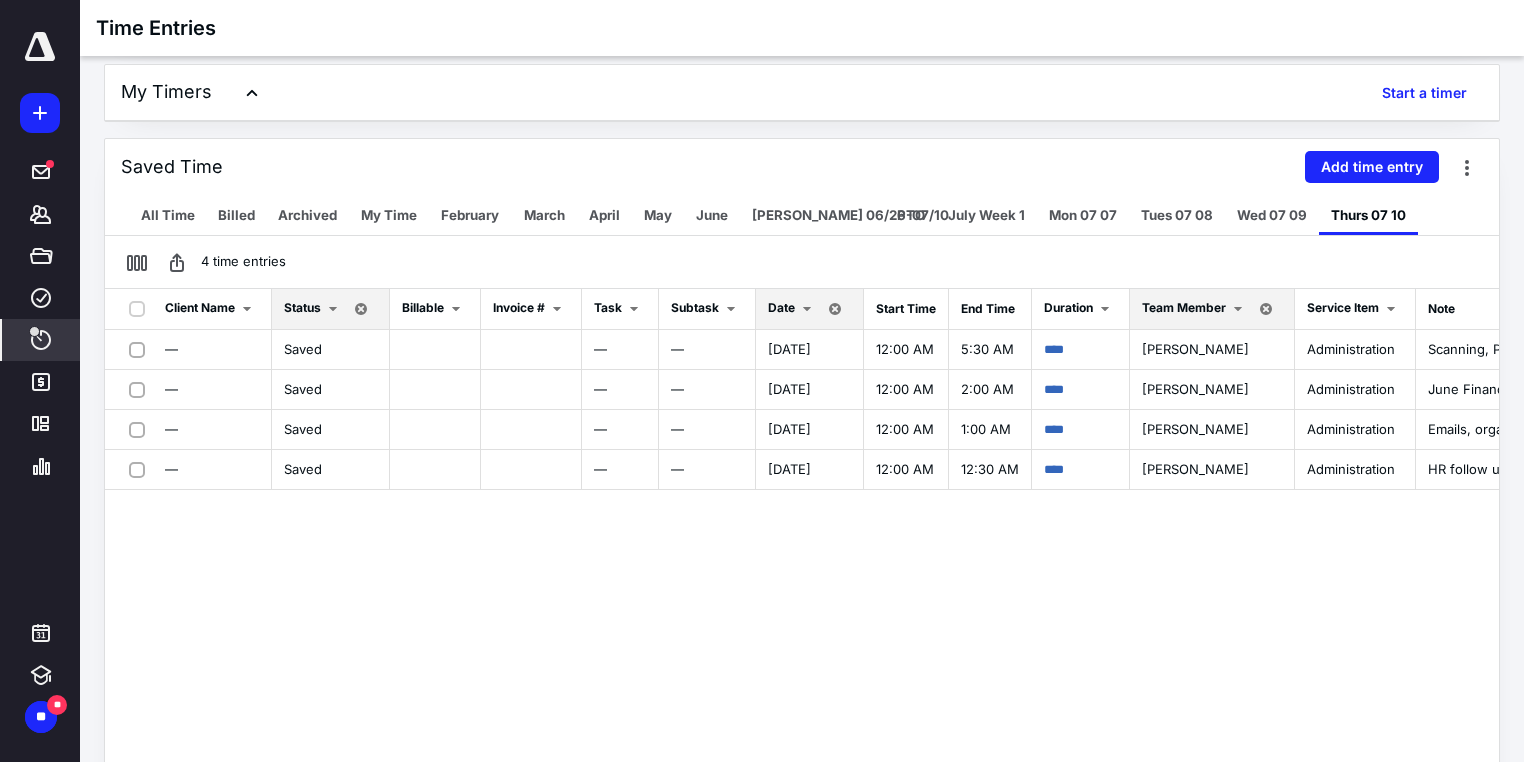 click at bounding box center (807, 309) 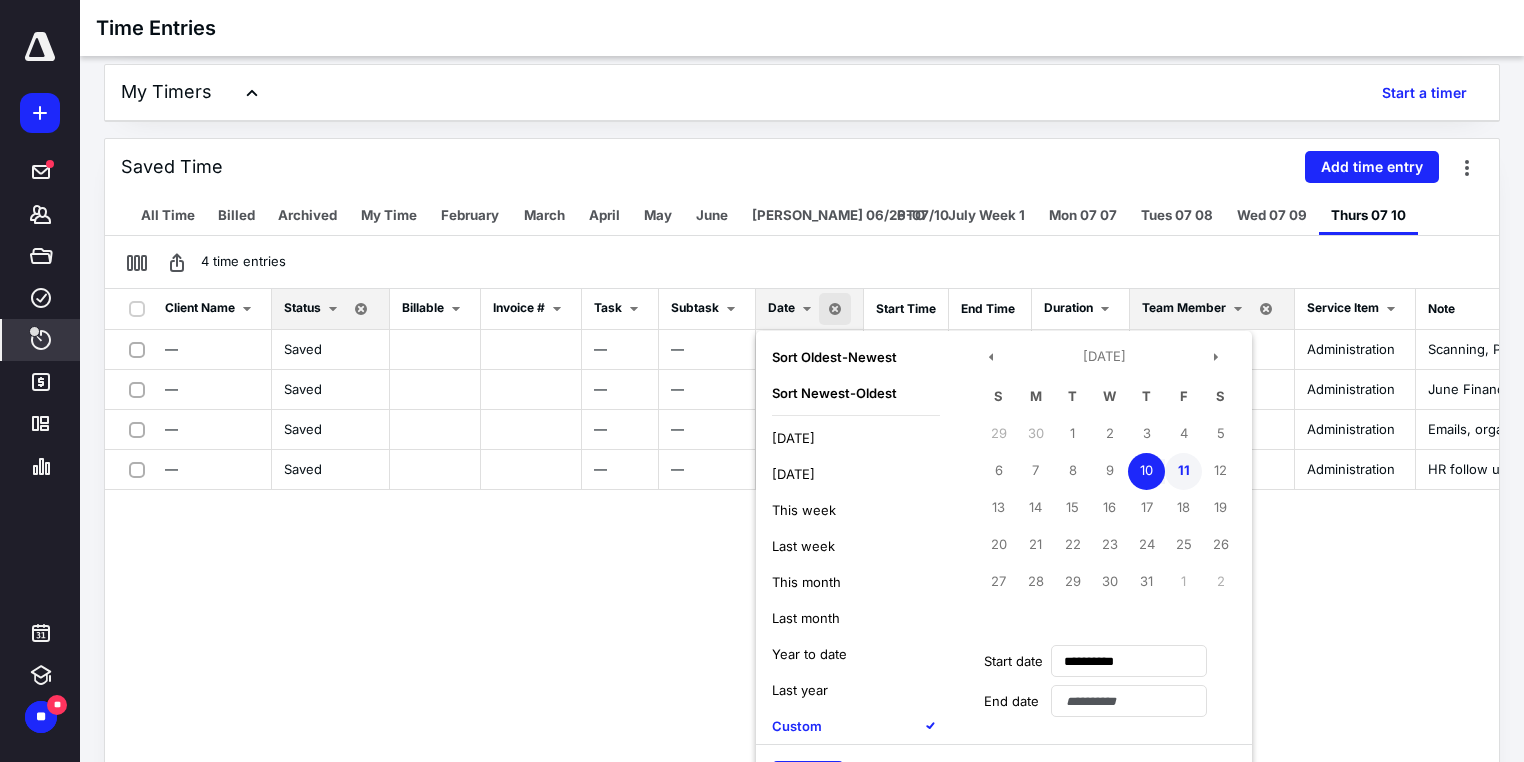 click on "11" at bounding box center [1183, 471] 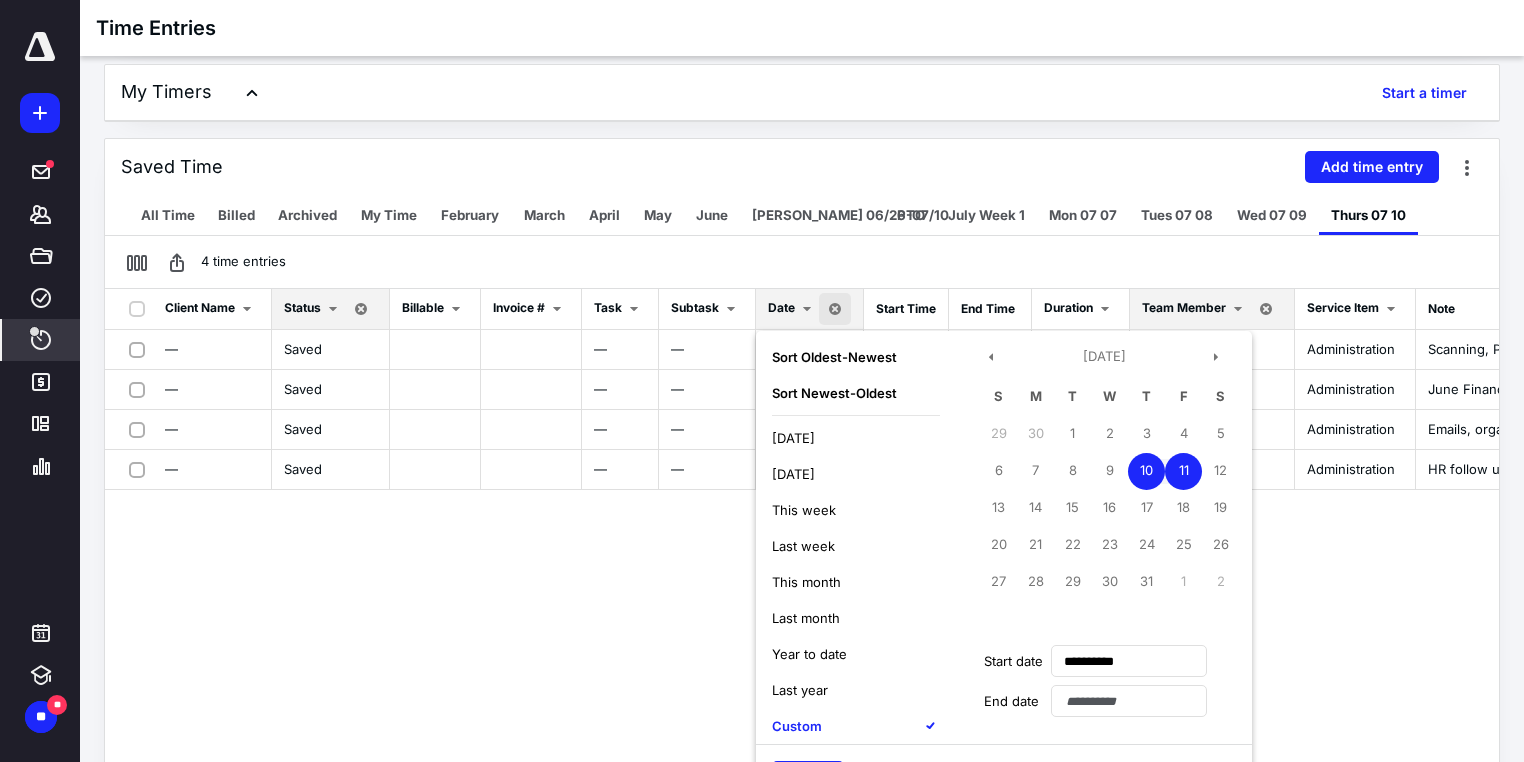 type on "**********" 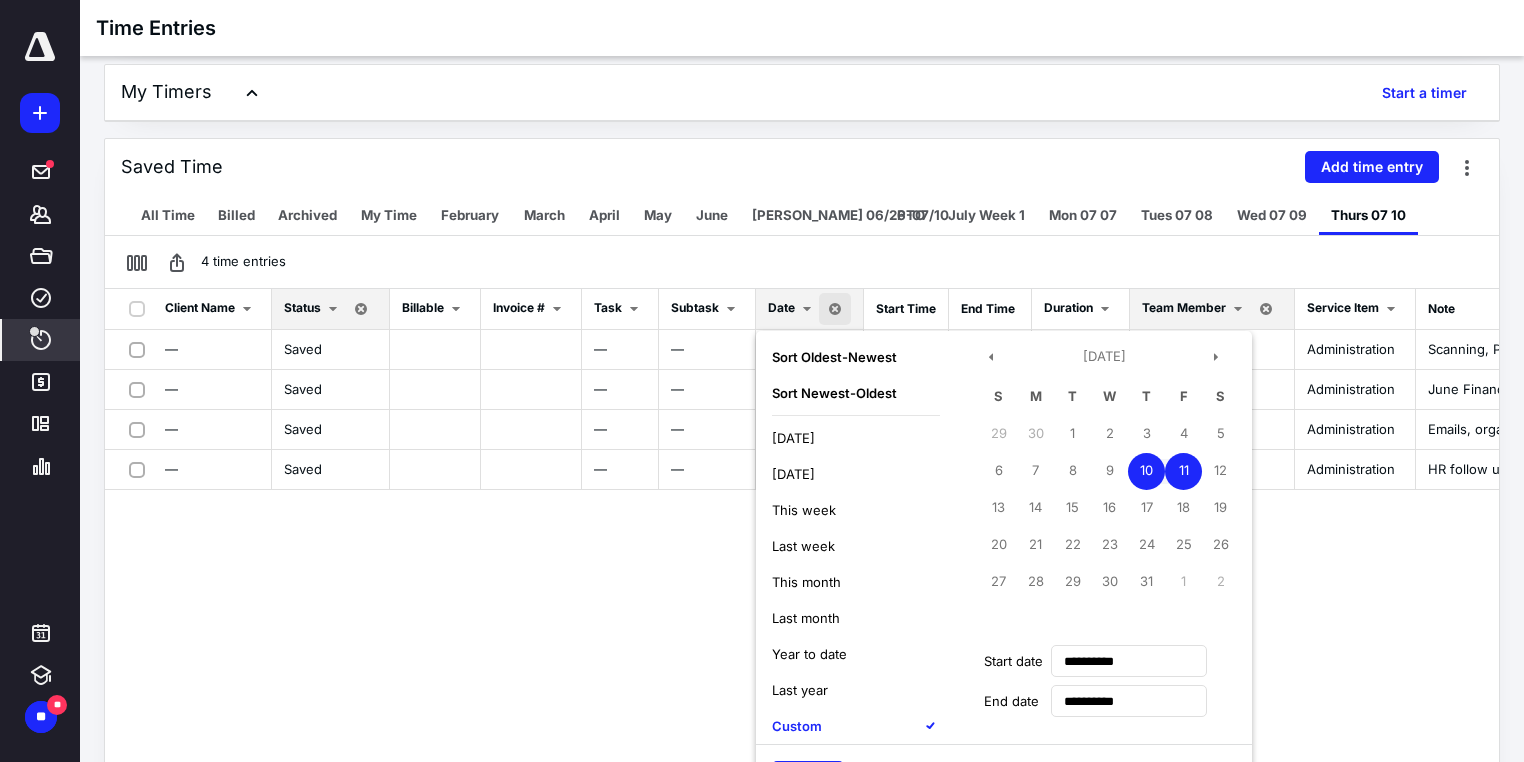 click on "11" at bounding box center [1183, 471] 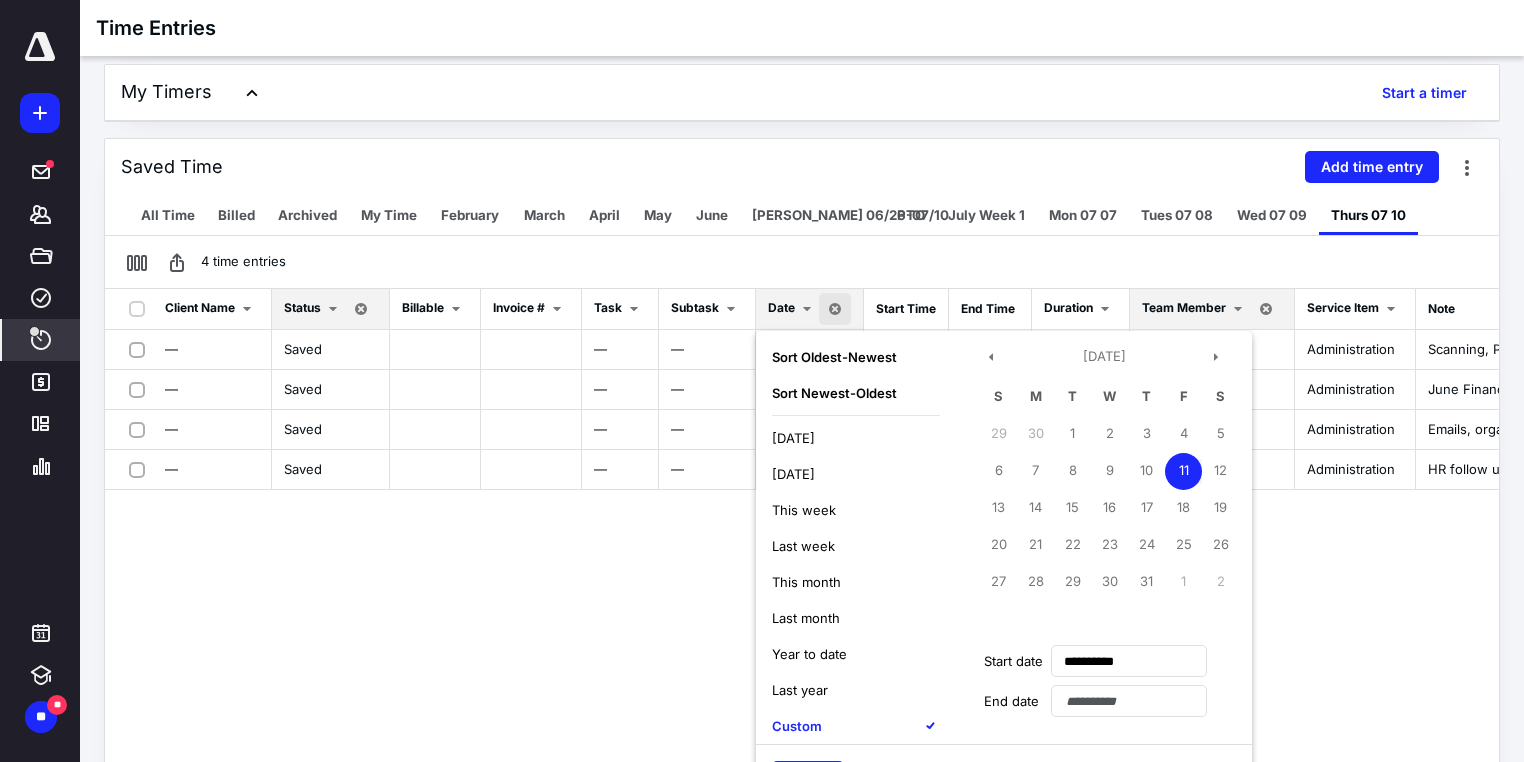 scroll, scrollTop: 20, scrollLeft: 0, axis: vertical 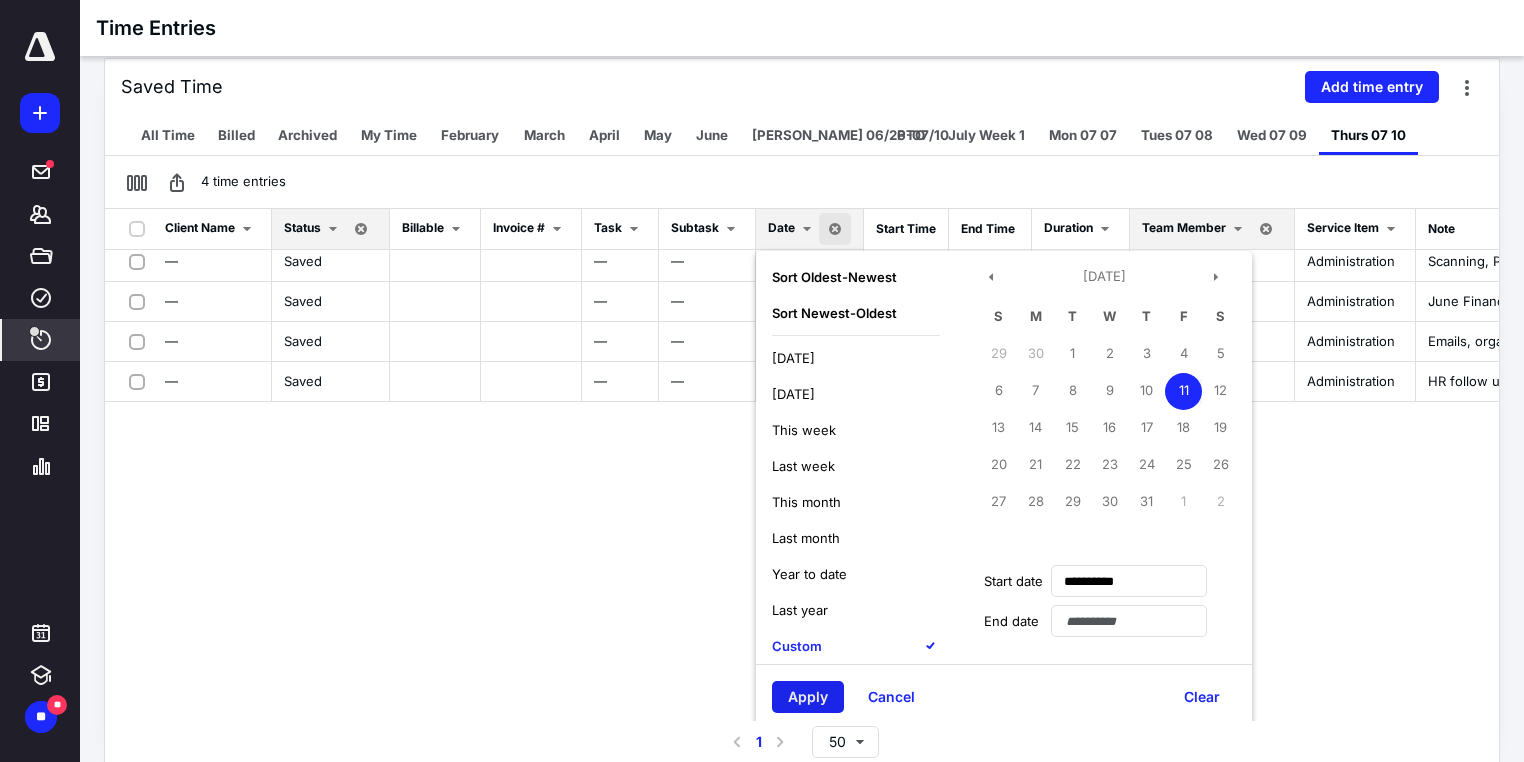 click on "Apply" at bounding box center [808, 697] 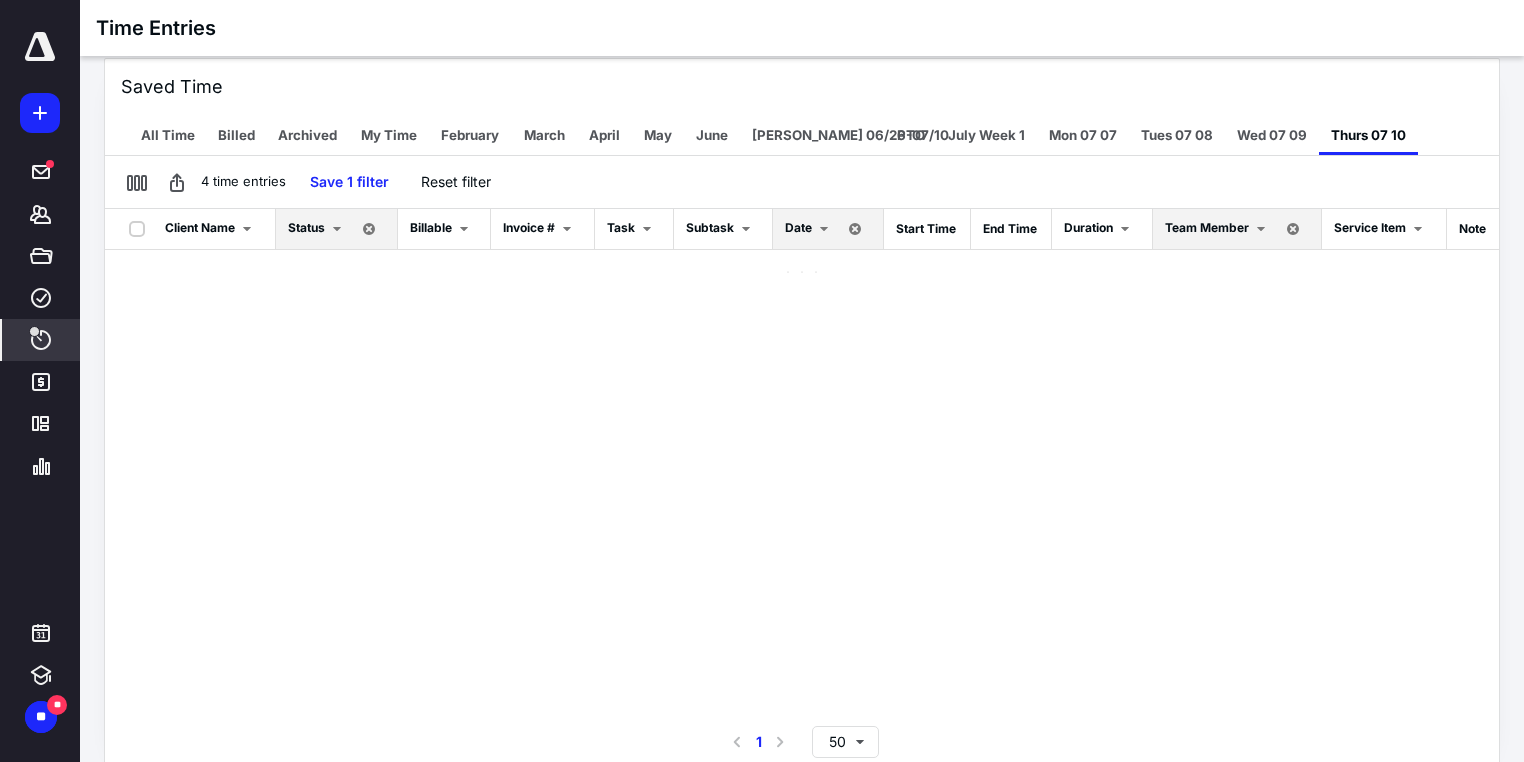 scroll, scrollTop: 0, scrollLeft: 0, axis: both 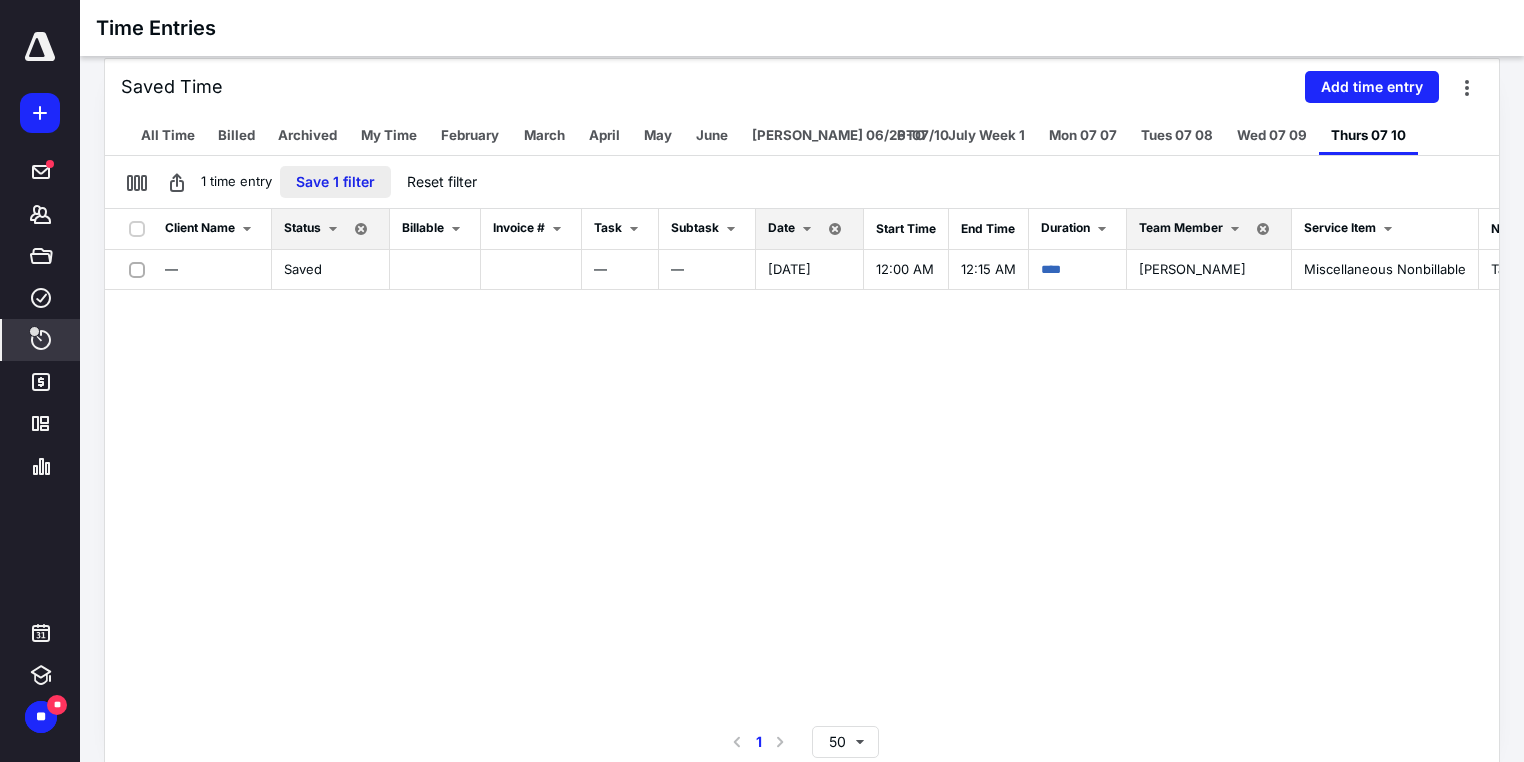click on "Save 1 filter" at bounding box center [335, 182] 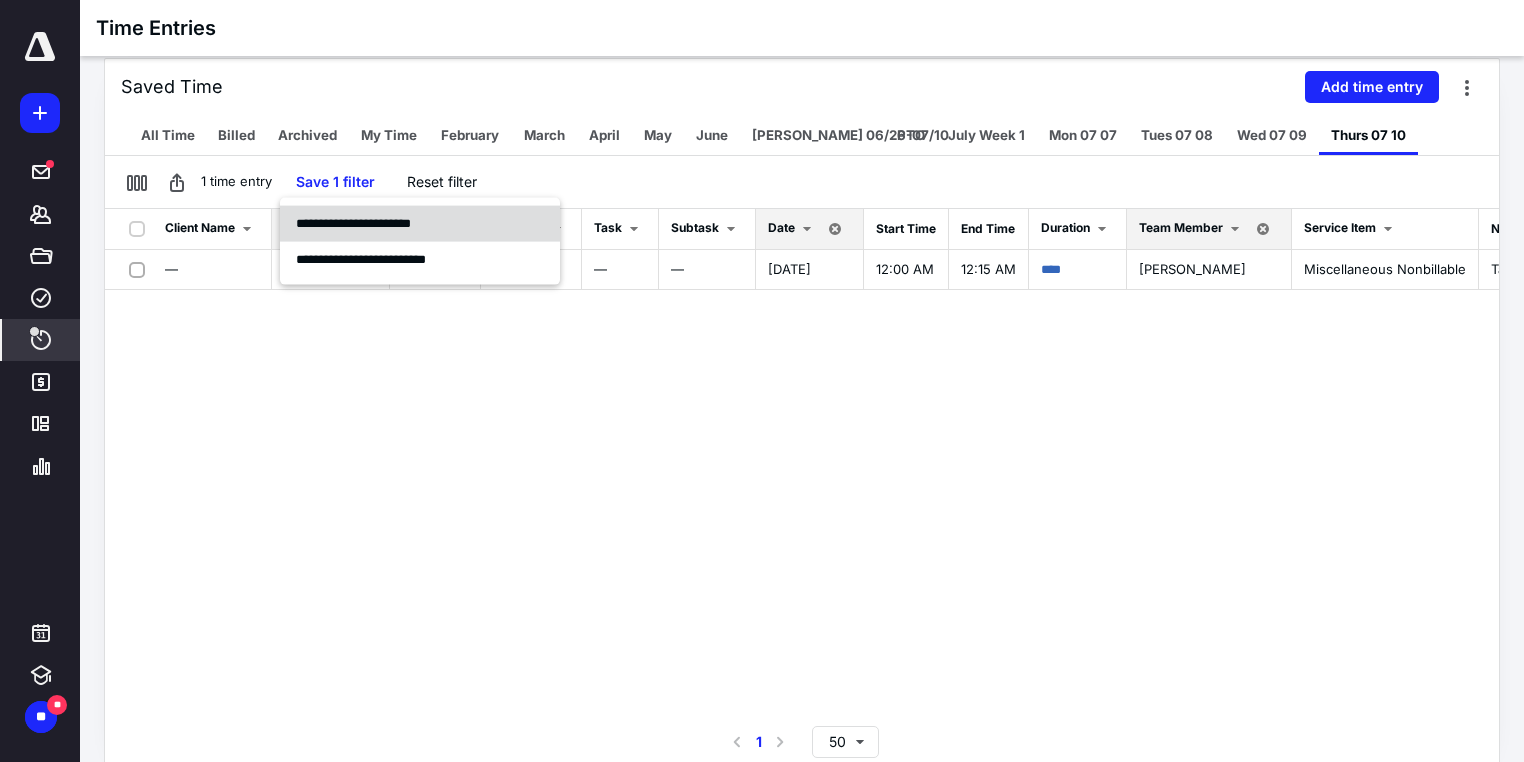 click on "**********" at bounding box center (353, 223) 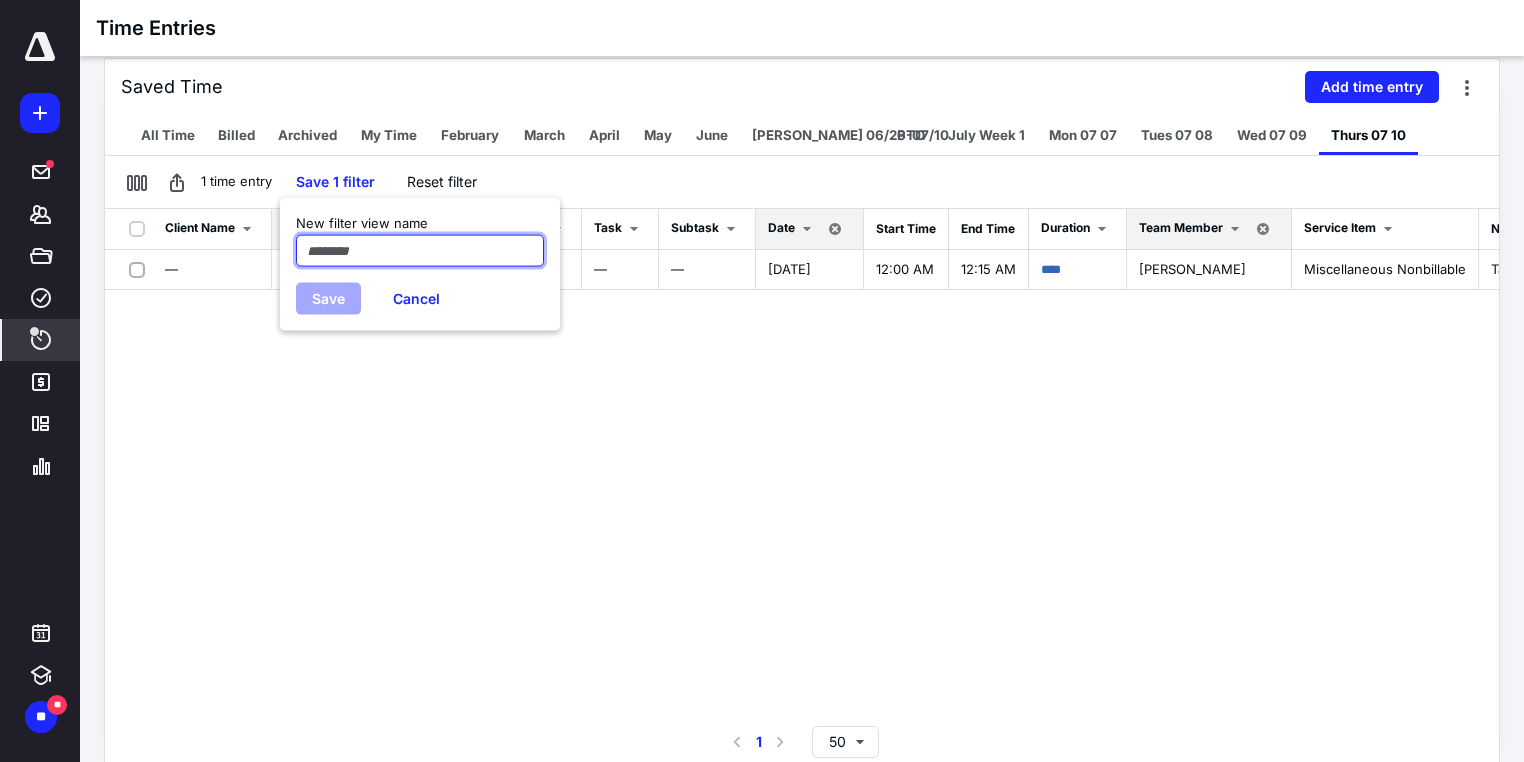 click at bounding box center [420, 250] 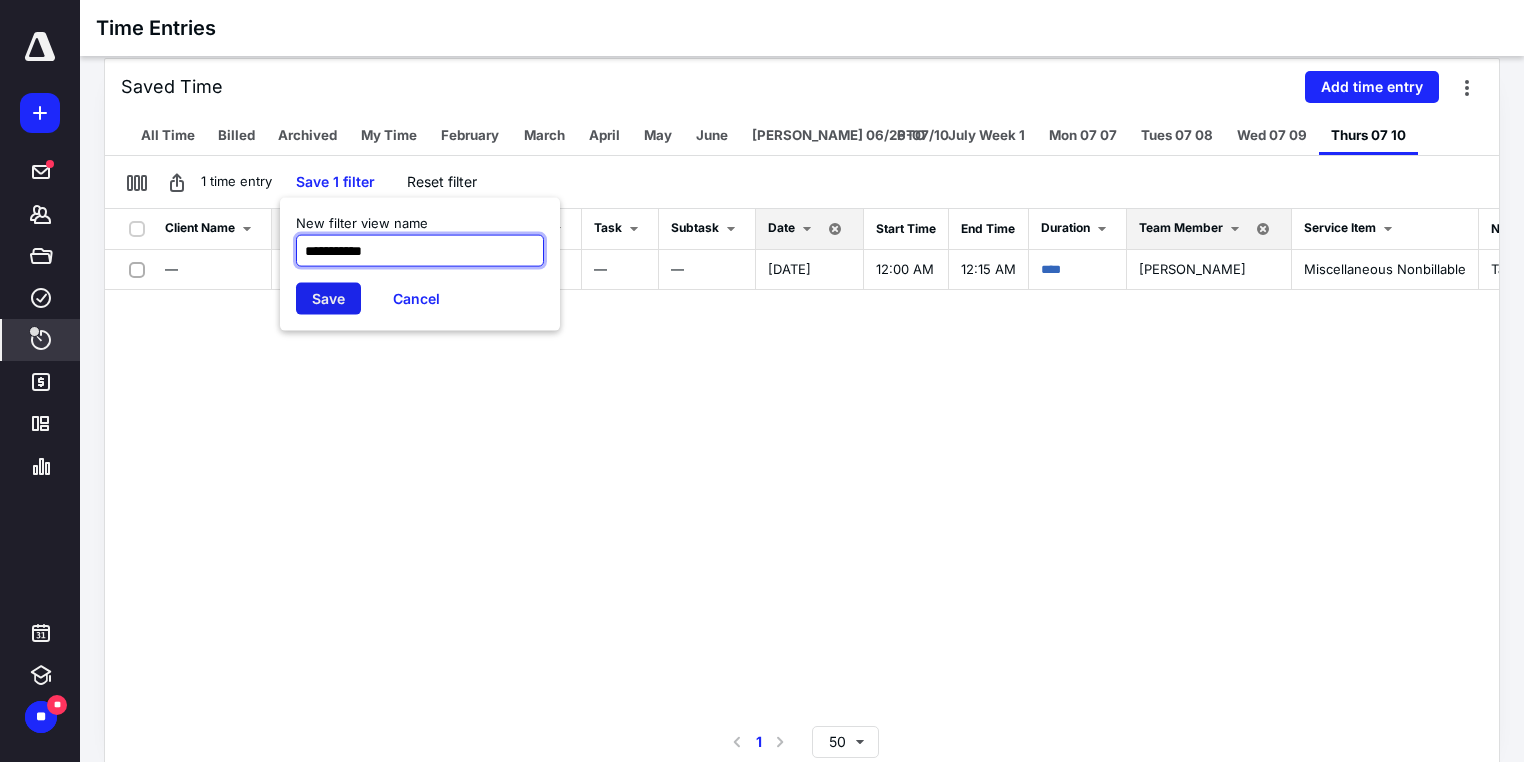 type on "**********" 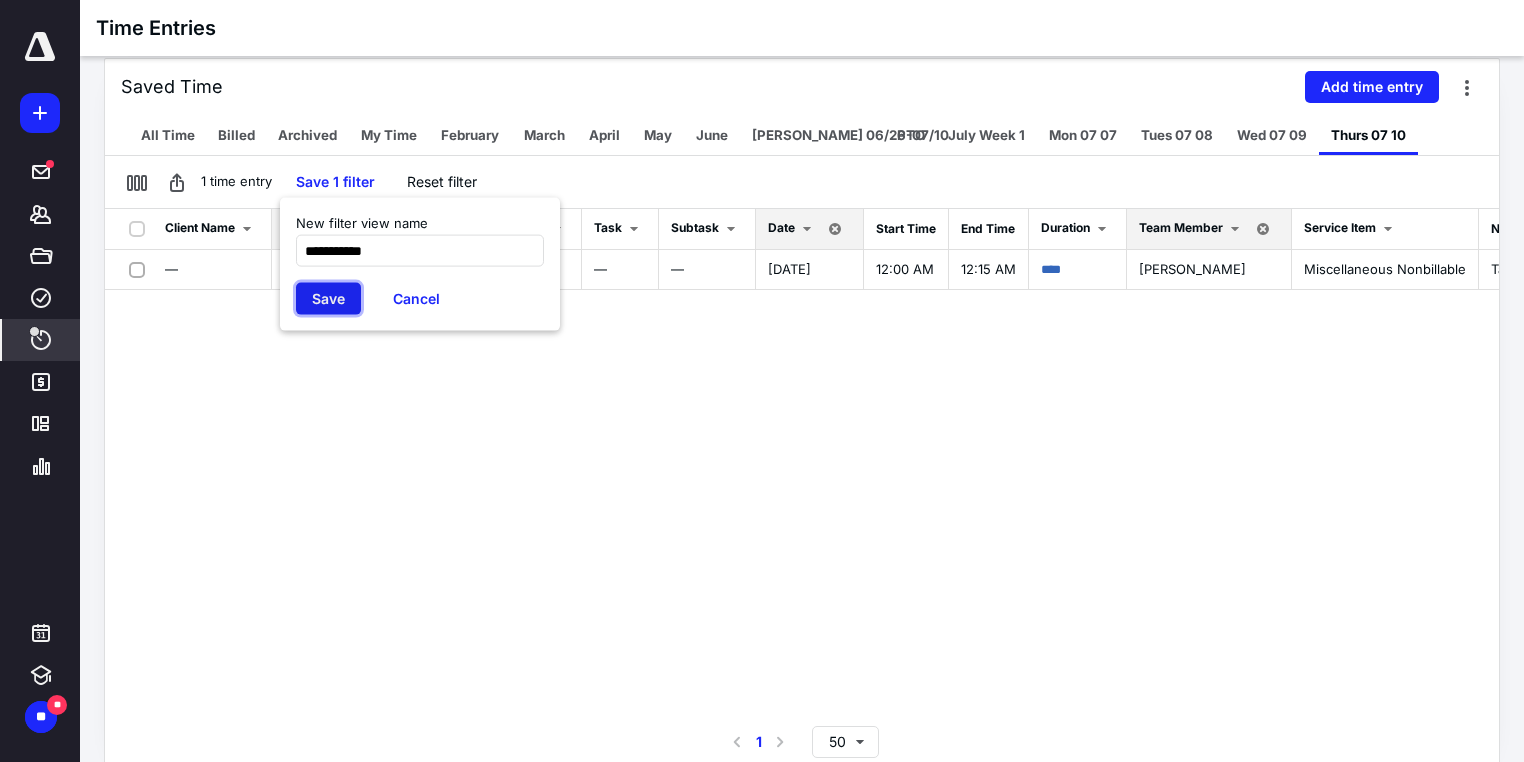 click on "Save" at bounding box center (328, 298) 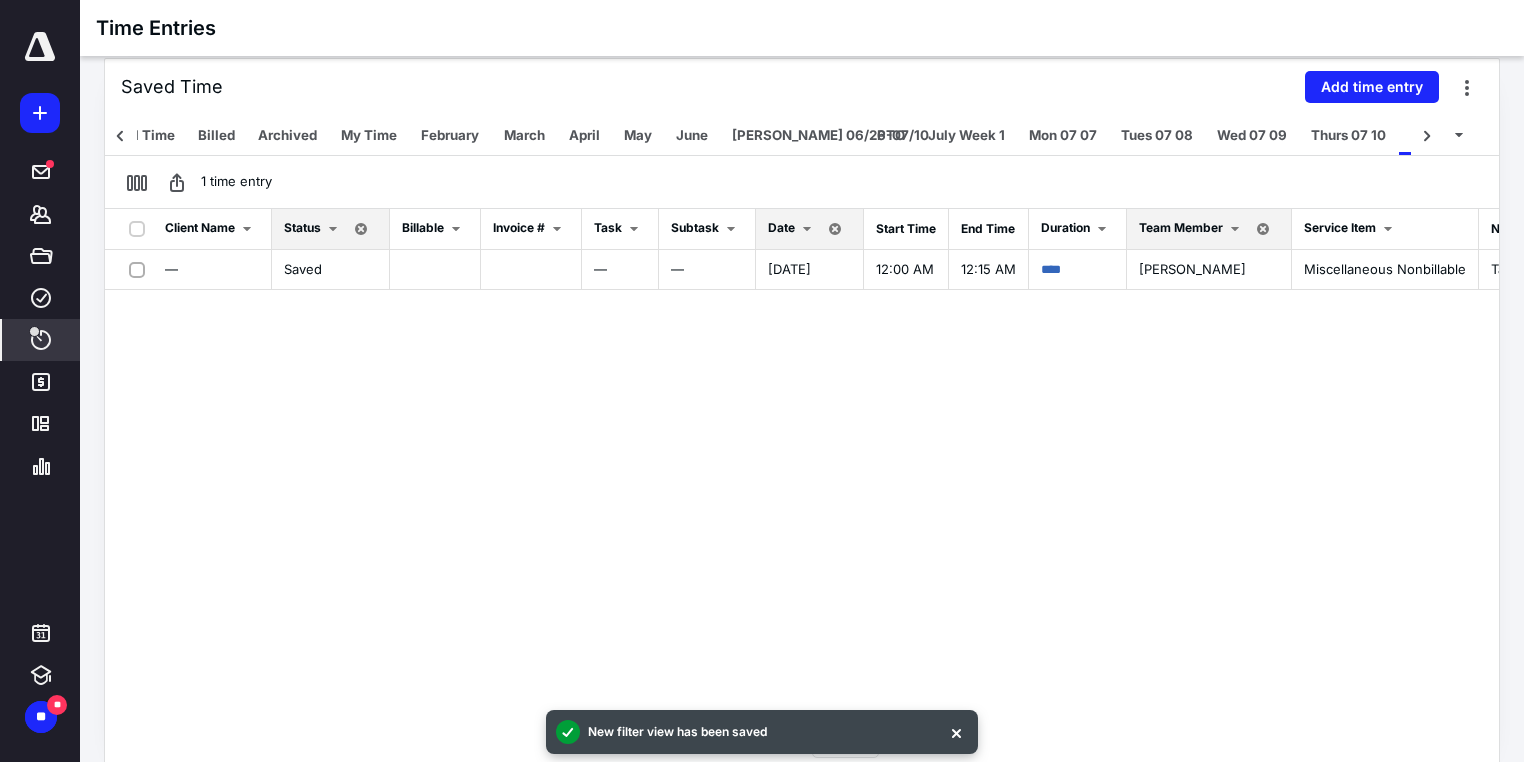 scroll, scrollTop: 0, scrollLeft: 101, axis: horizontal 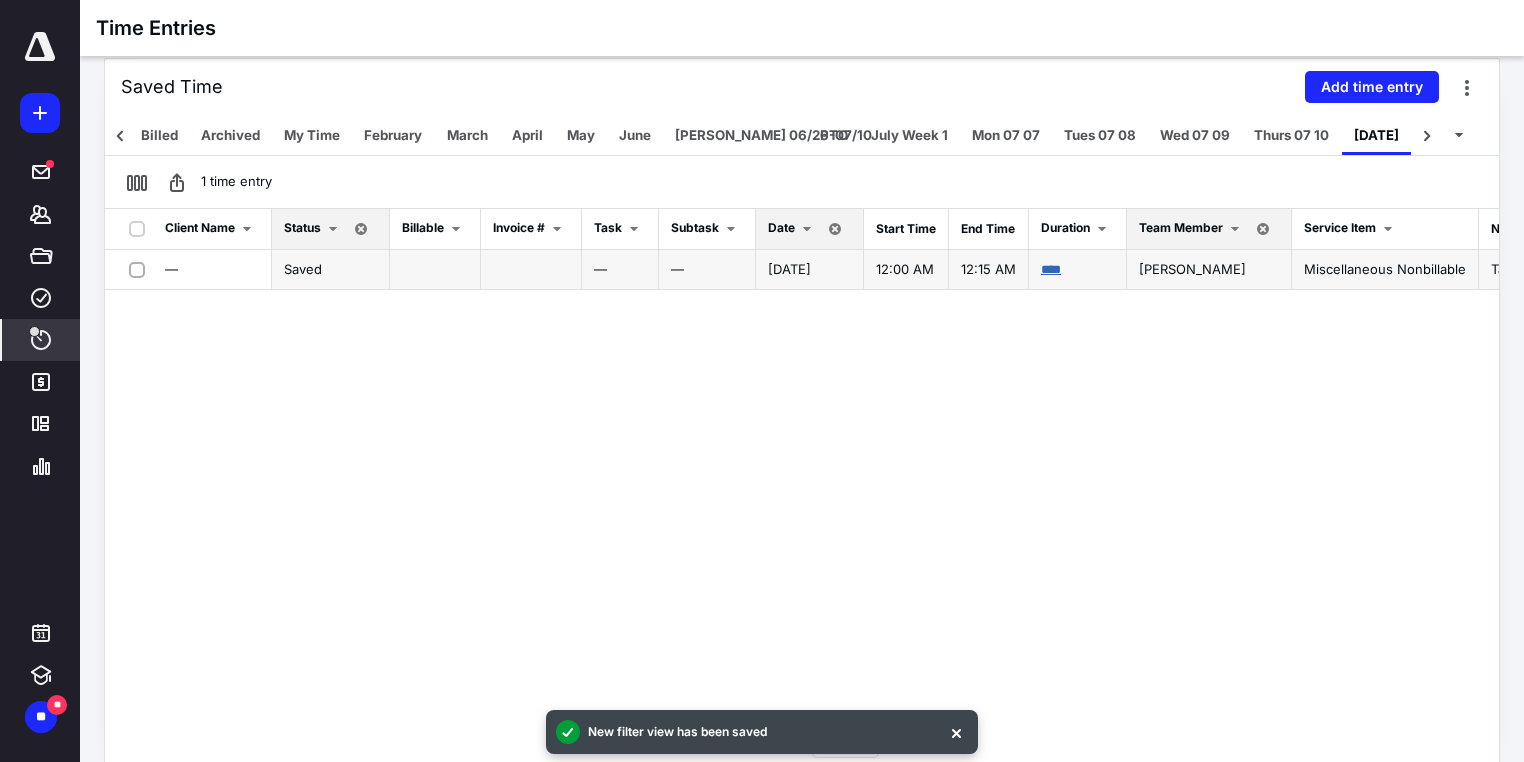 click on "****" at bounding box center (1051, 269) 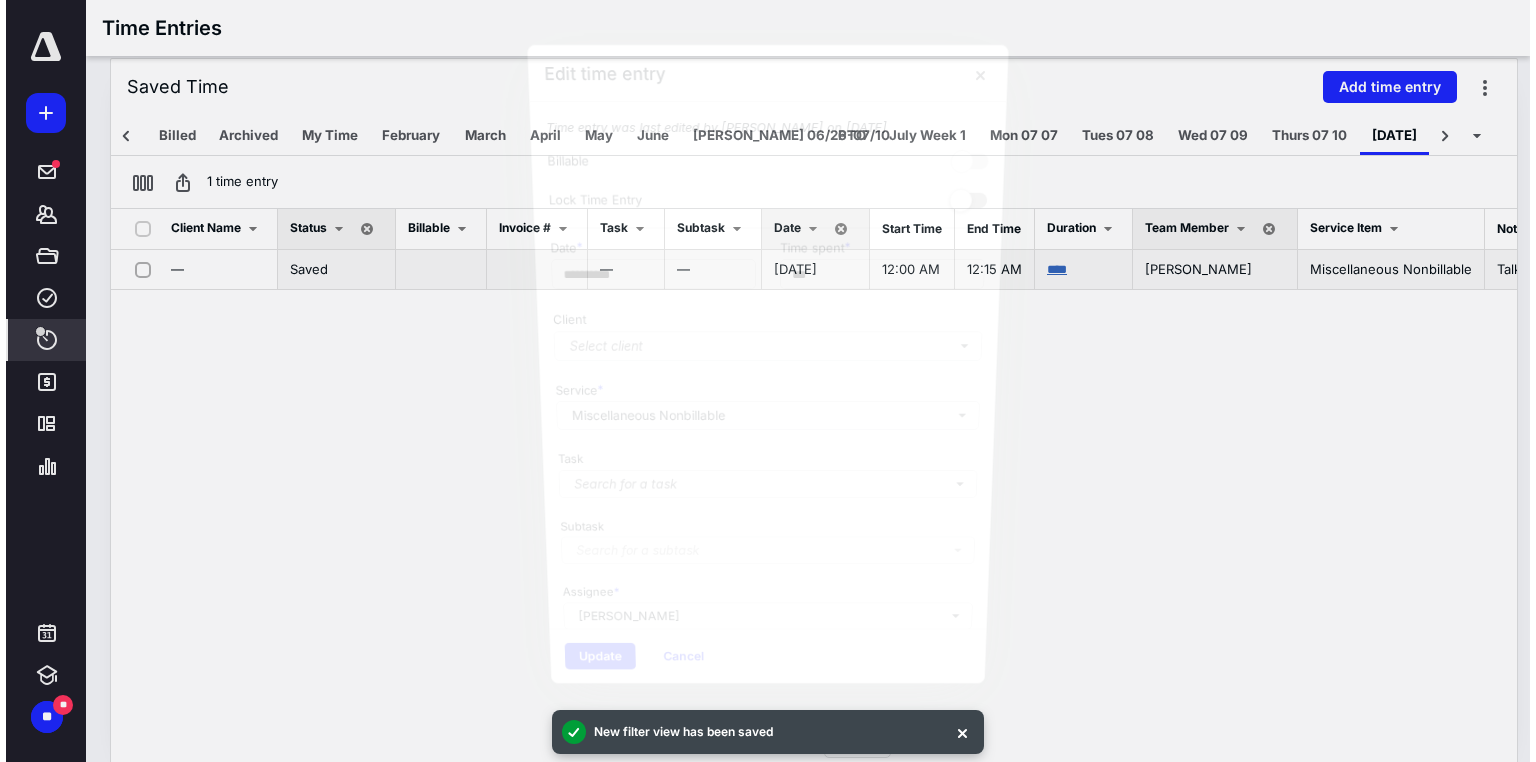 scroll, scrollTop: 0, scrollLeft: 89, axis: horizontal 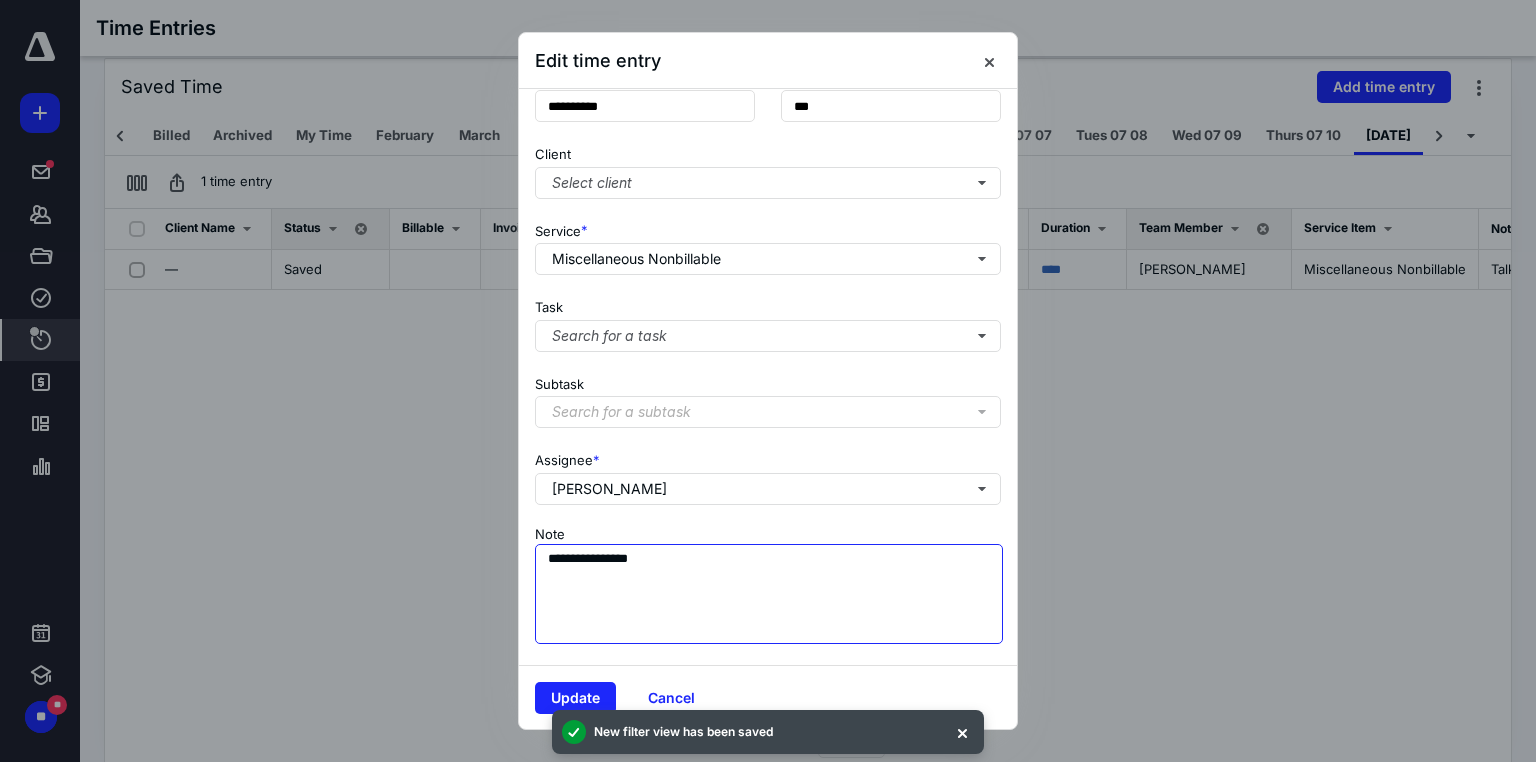 click on "**********" at bounding box center [769, 594] 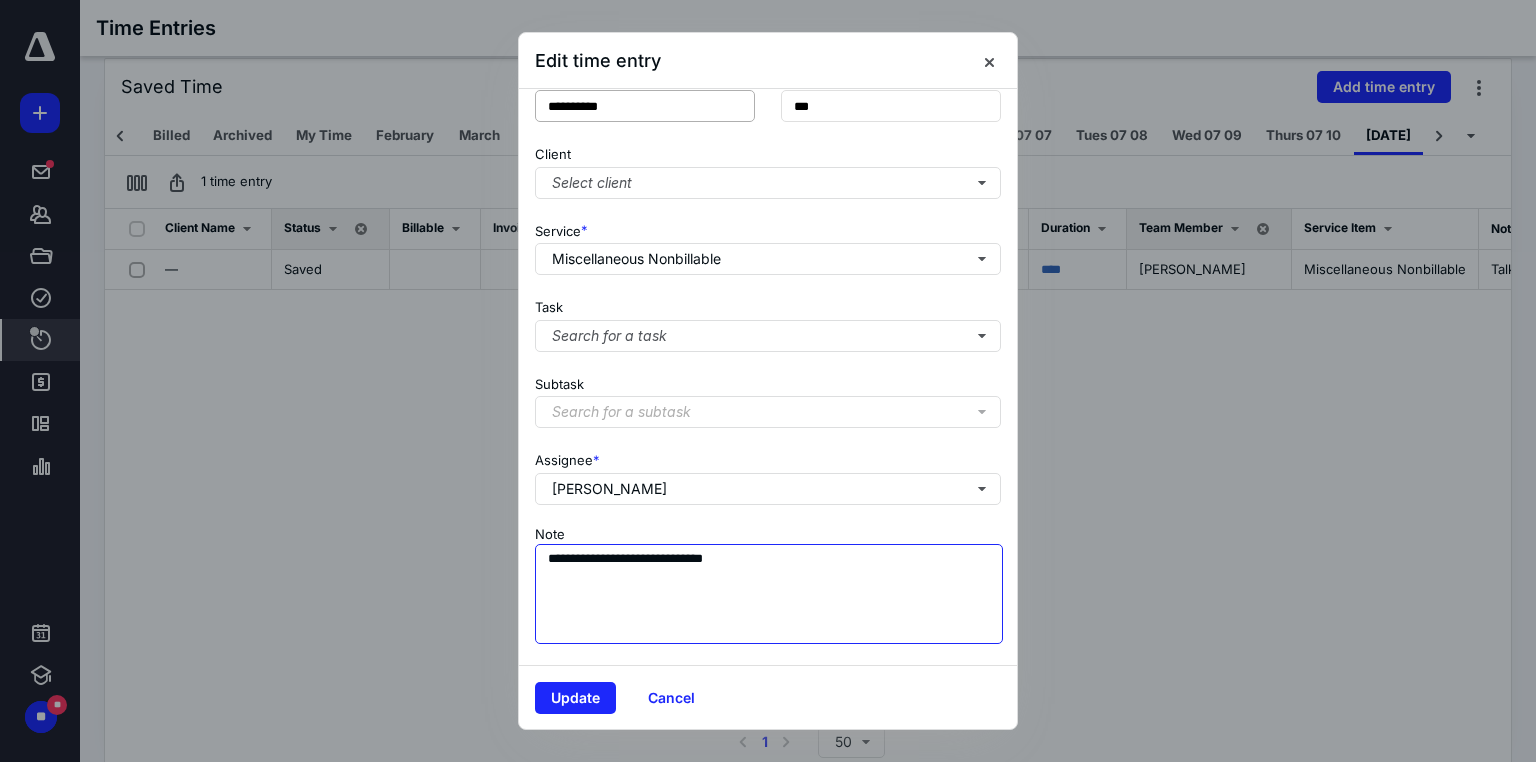 type on "**********" 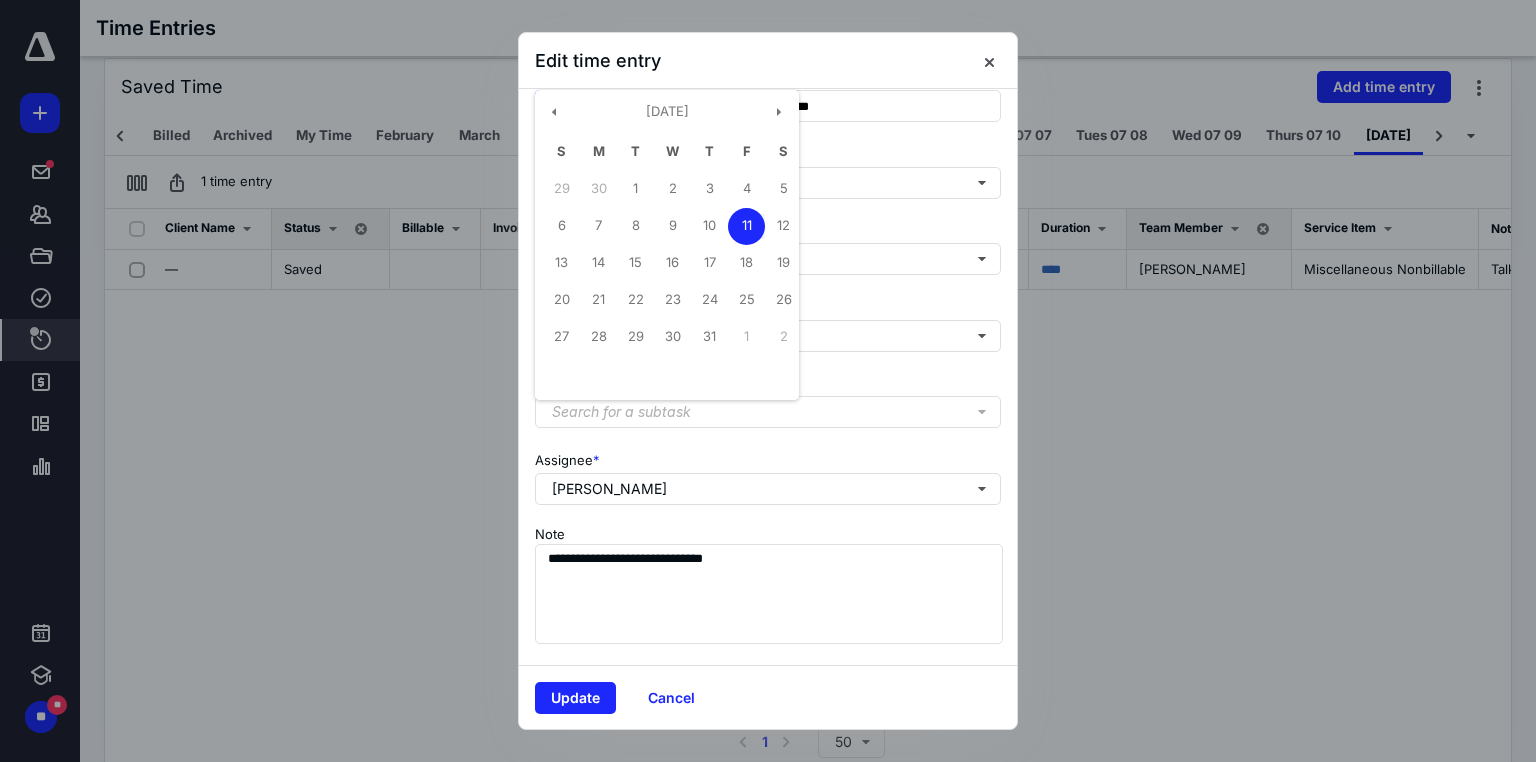 click on "**********" at bounding box center [645, 106] 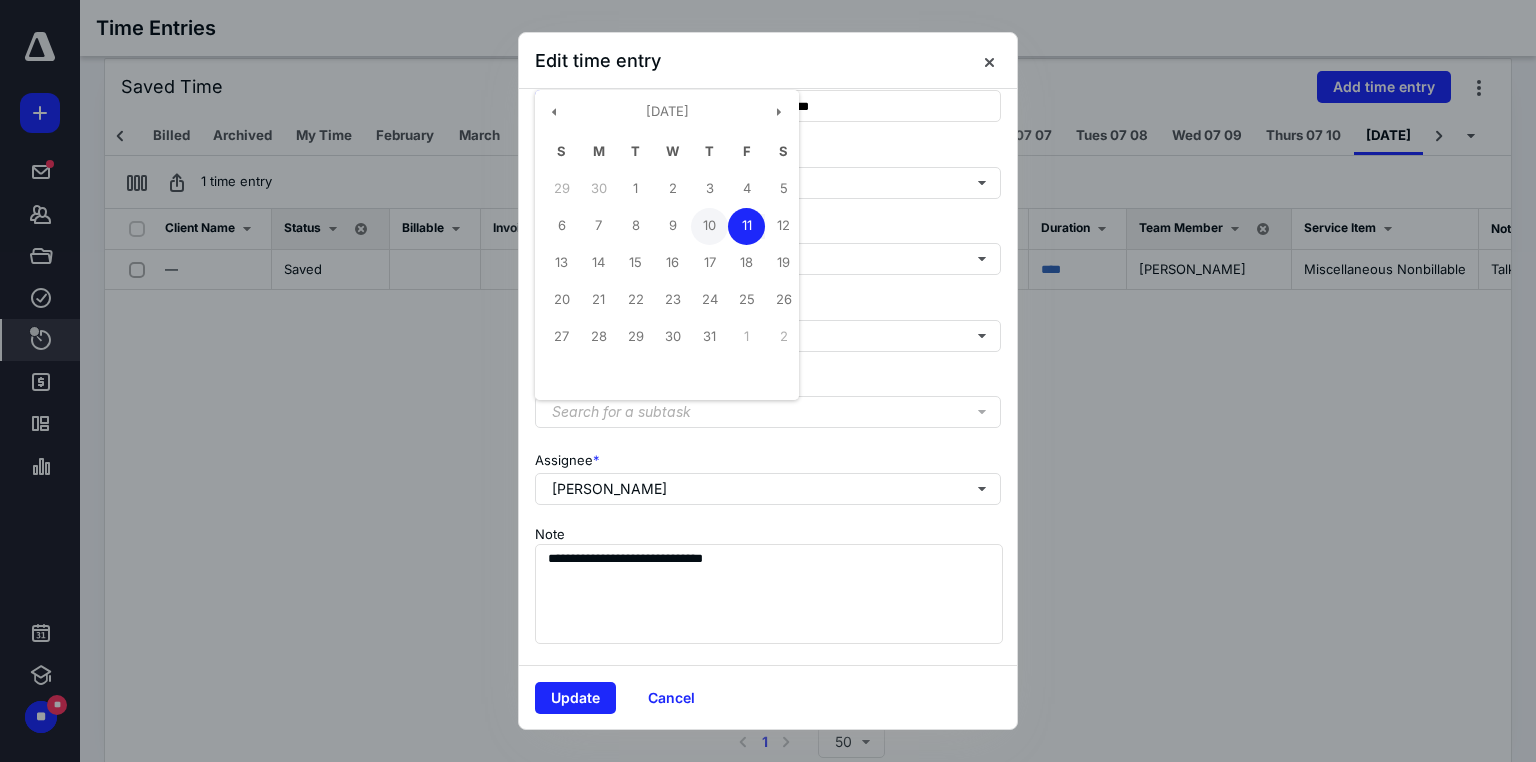 click on "10" at bounding box center [709, 226] 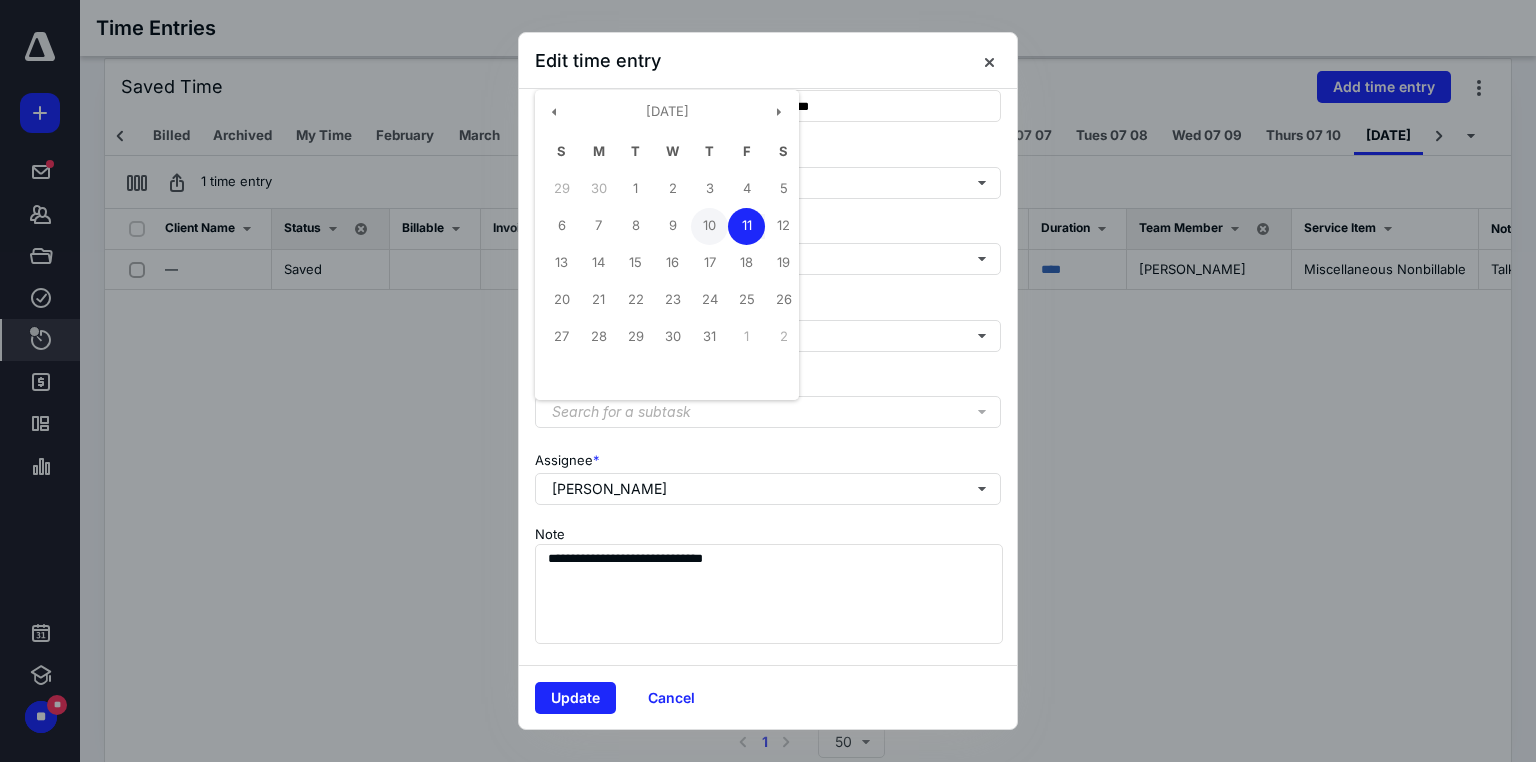 type on "**********" 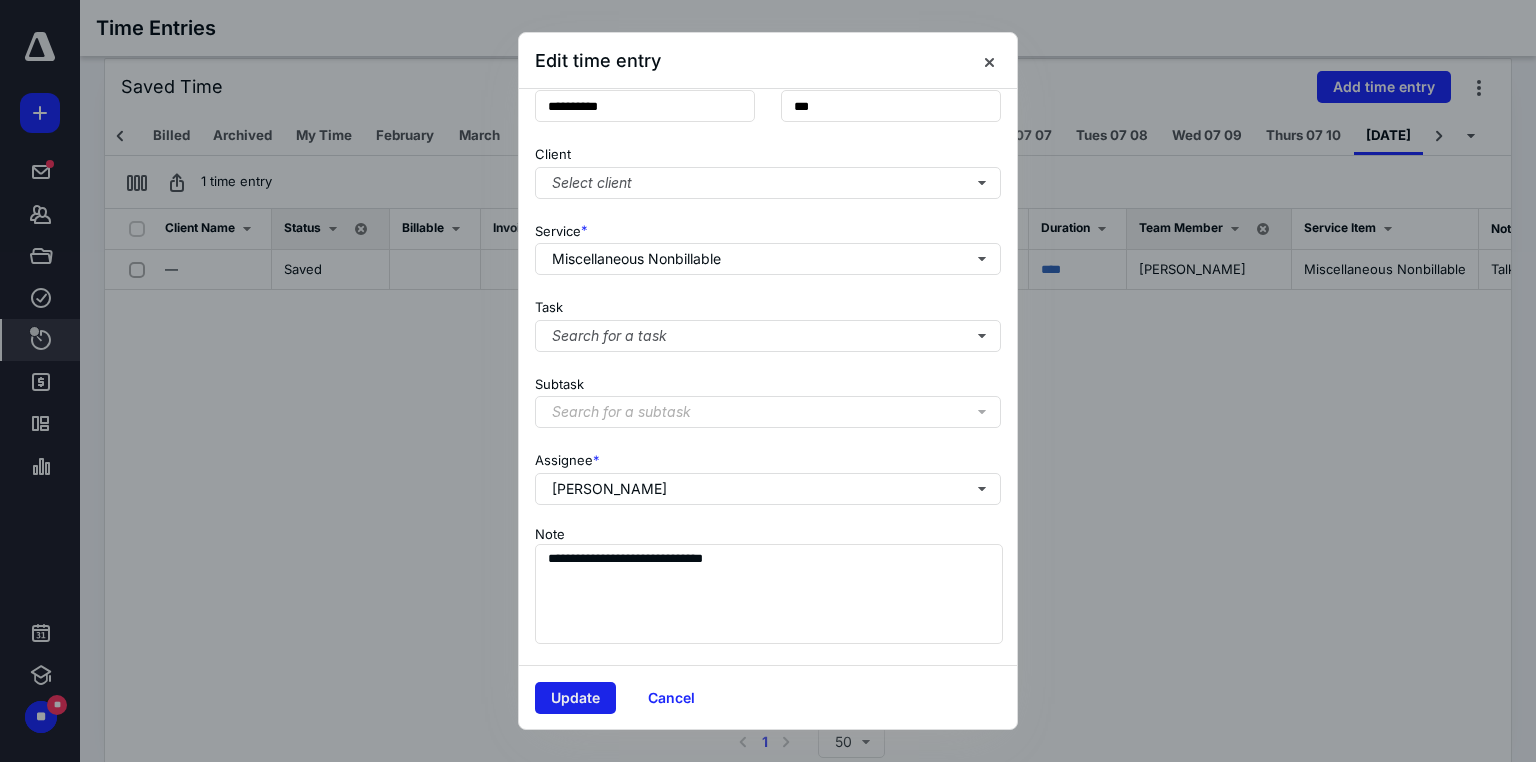 click on "Update" at bounding box center (575, 698) 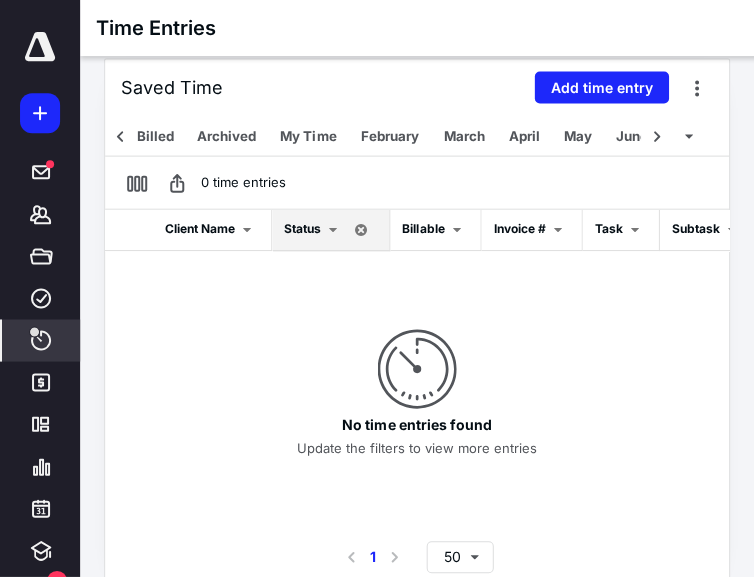 scroll, scrollTop: 227, scrollLeft: 0, axis: vertical 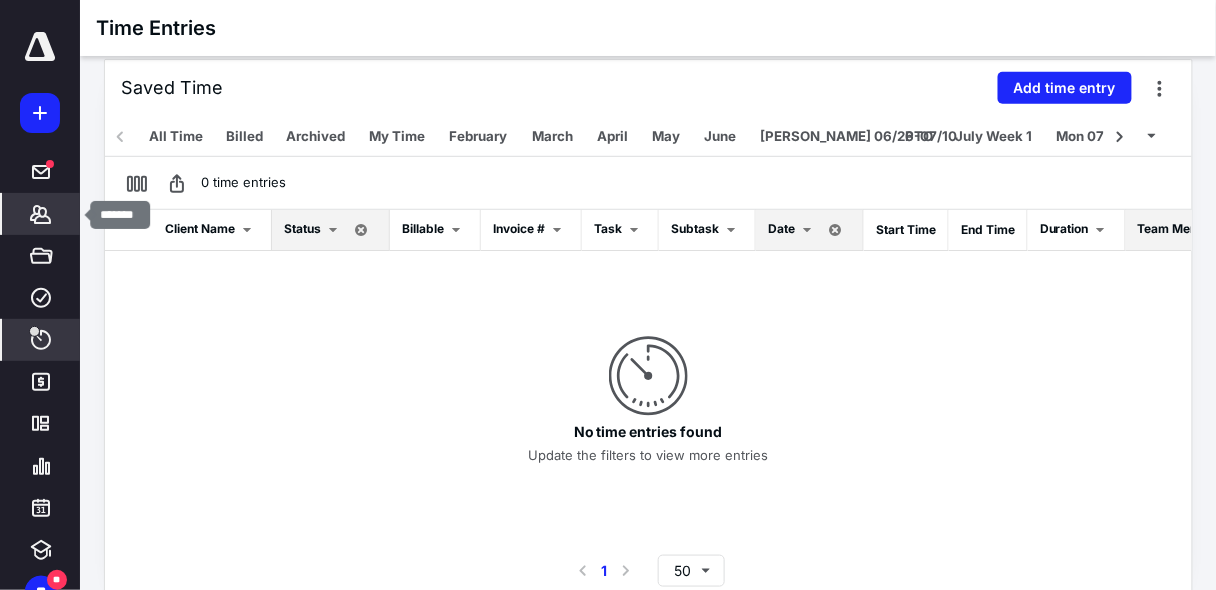 click 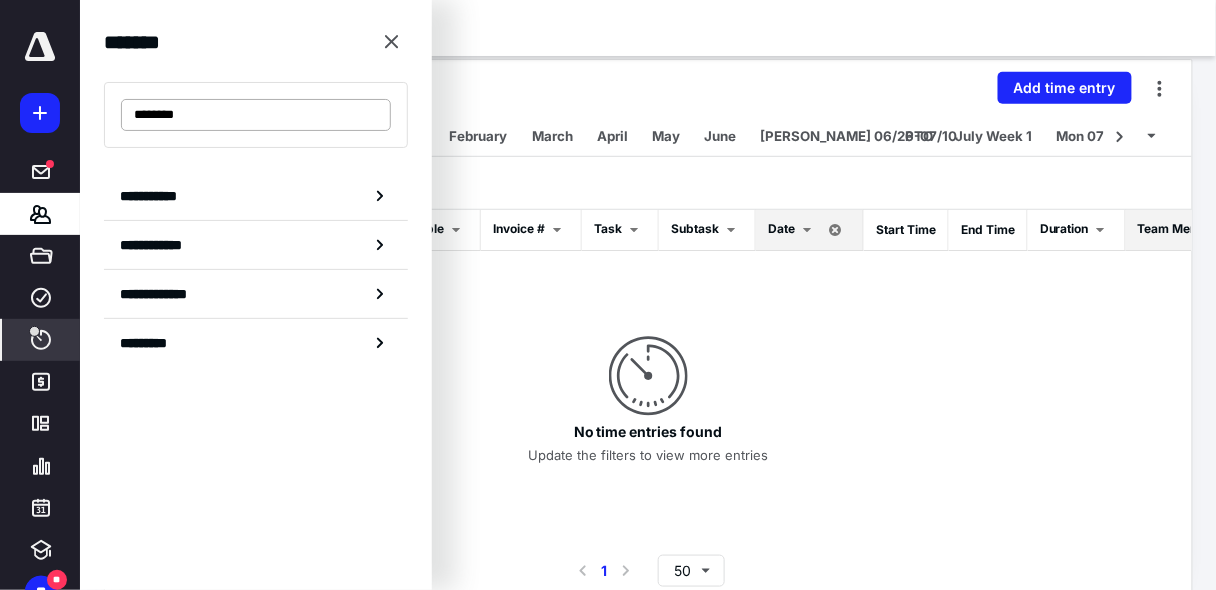 click on "********" at bounding box center [256, 115] 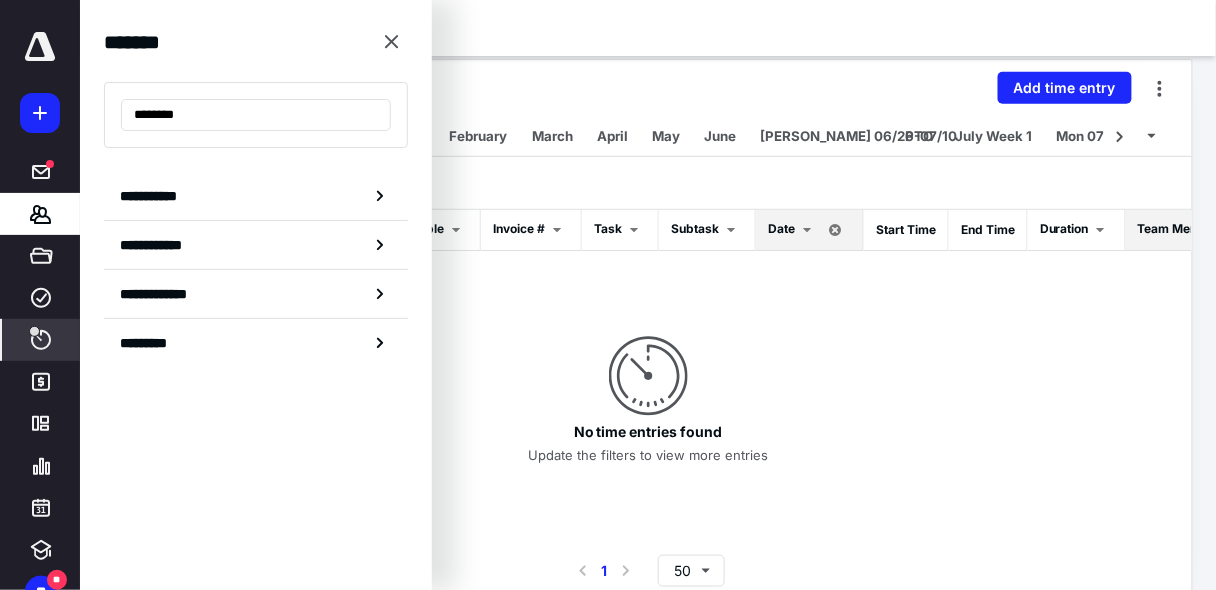 drag, startPoint x: 242, startPoint y: 121, endPoint x: 108, endPoint y: 126, distance: 134.09325 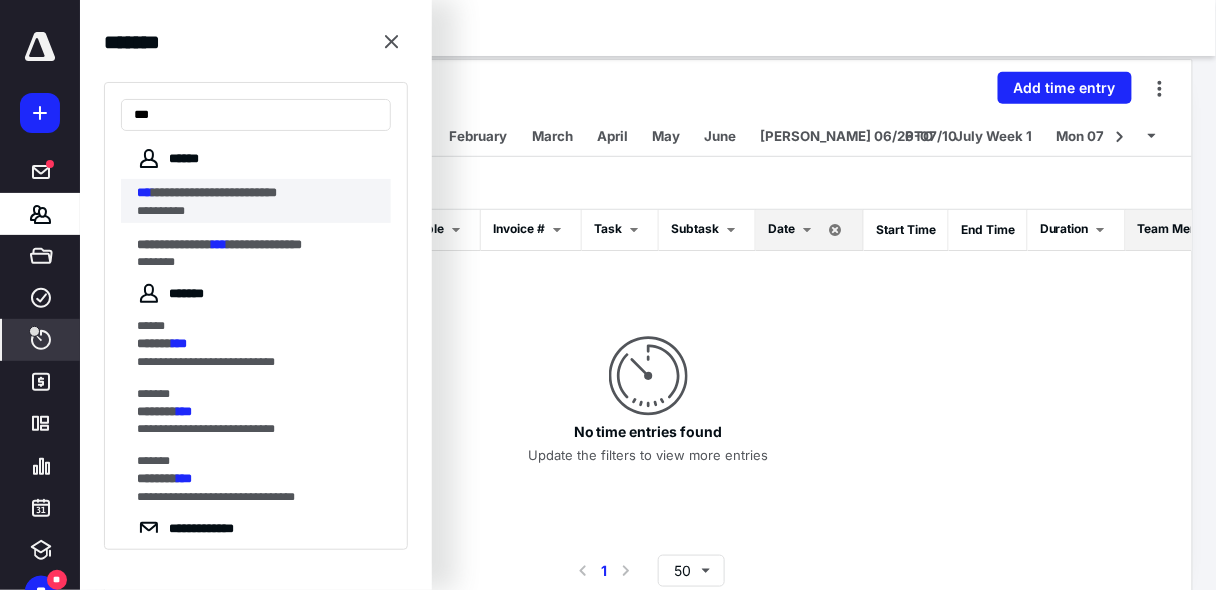 type on "***" 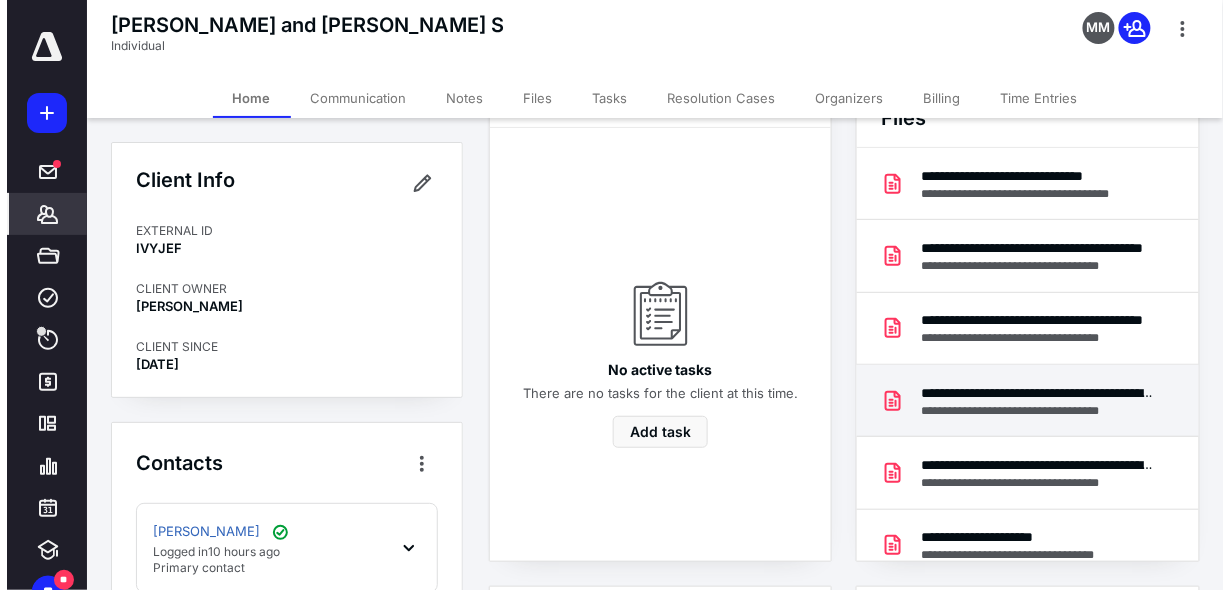 scroll, scrollTop: 0, scrollLeft: 0, axis: both 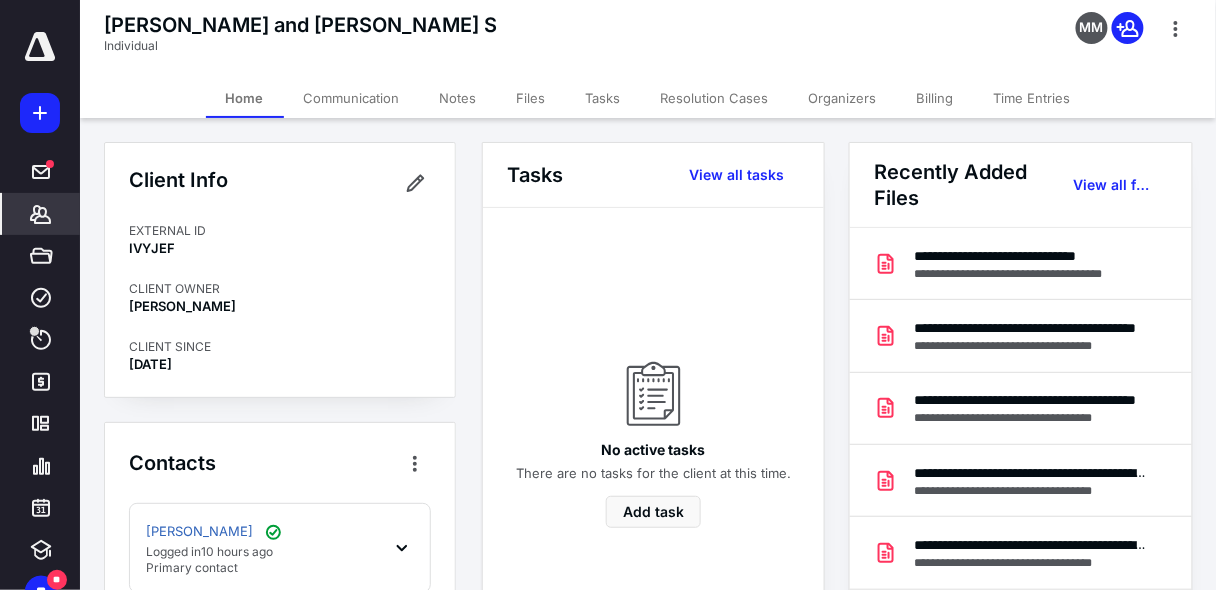 click on "Files" at bounding box center [531, 98] 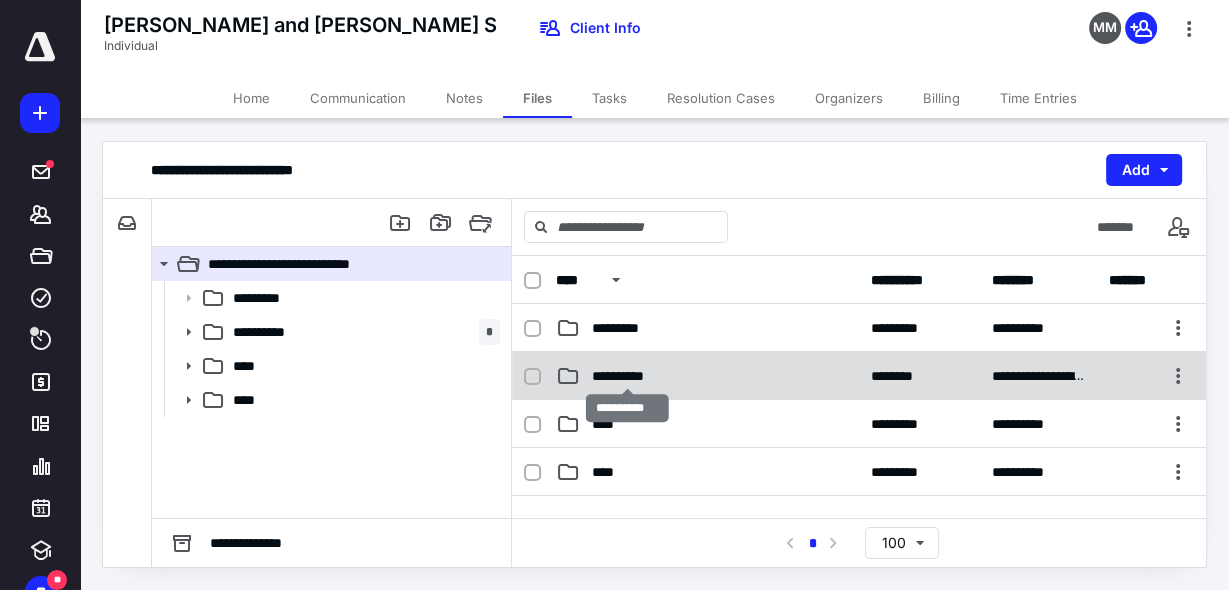 click on "**********" at bounding box center [628, 376] 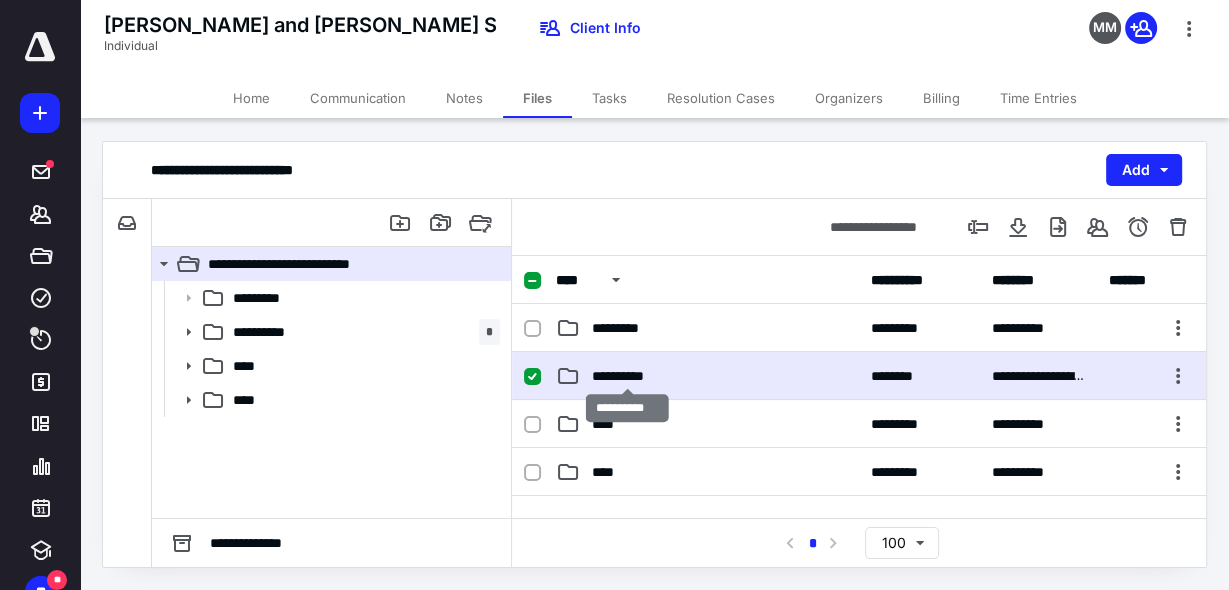 click on "**********" at bounding box center [628, 376] 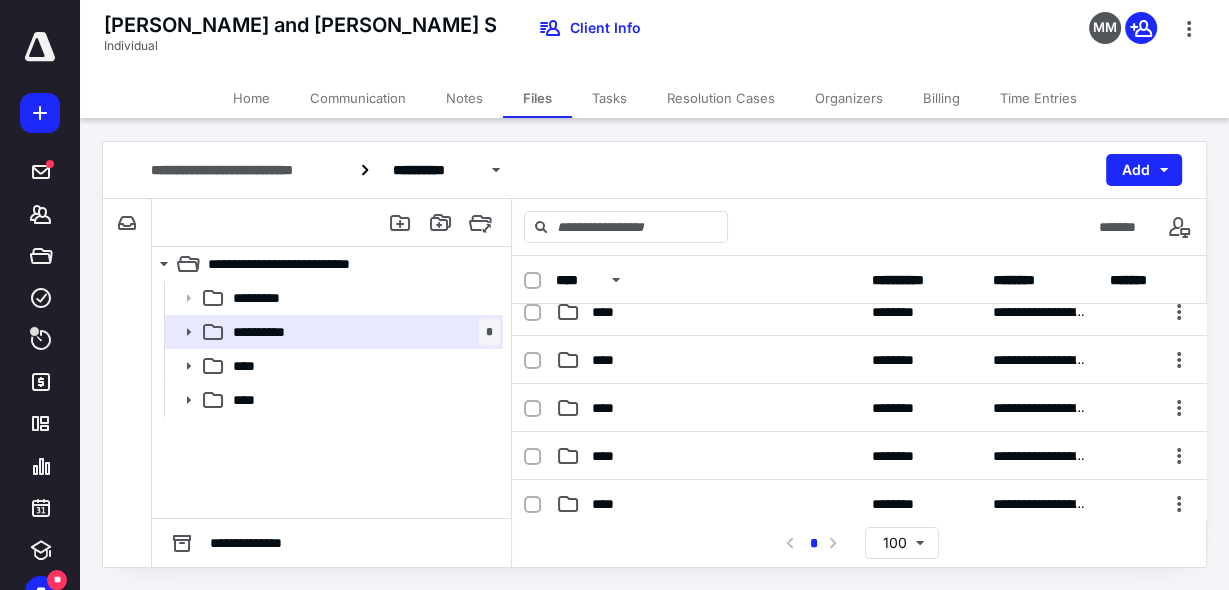 scroll, scrollTop: 240, scrollLeft: 0, axis: vertical 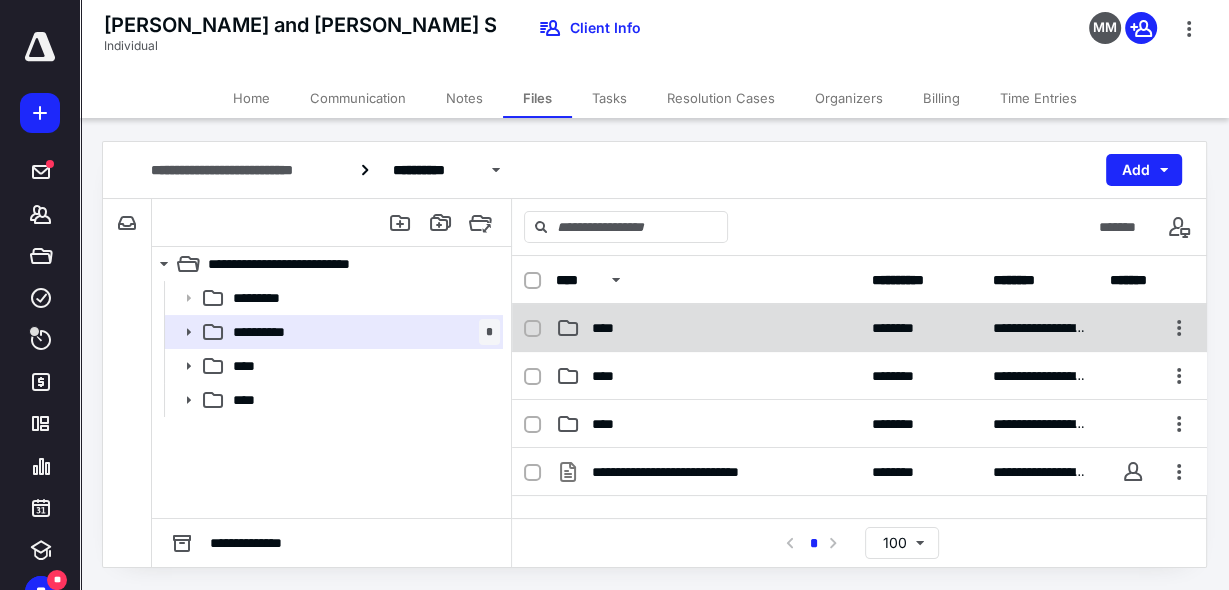 click on "****" at bounding box center [610, 328] 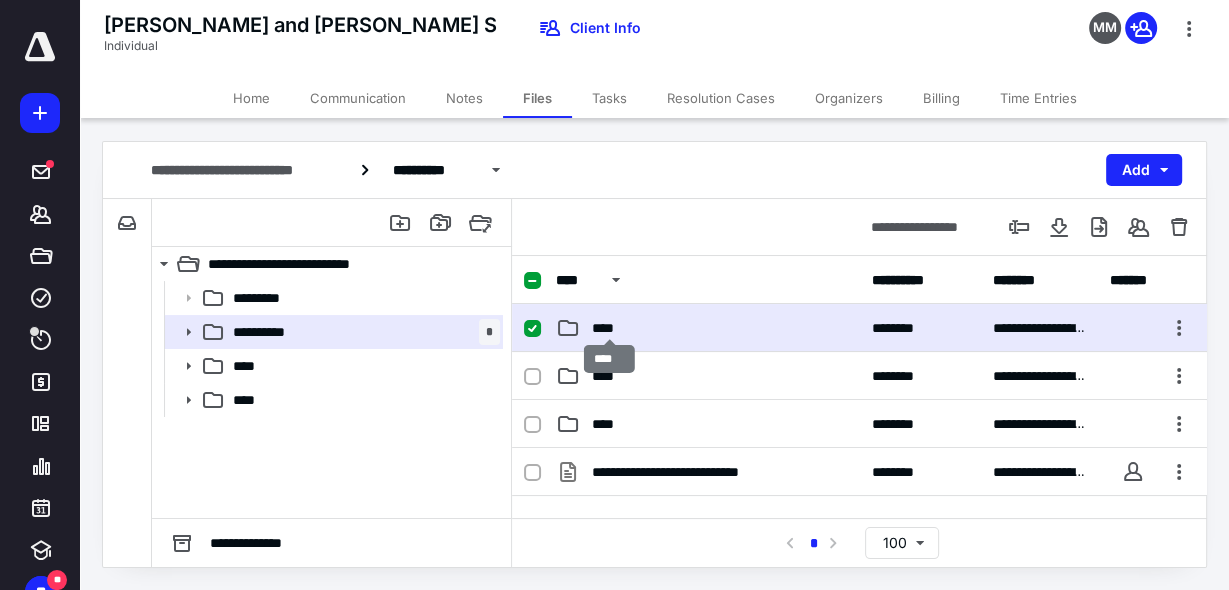click on "****" at bounding box center (610, 328) 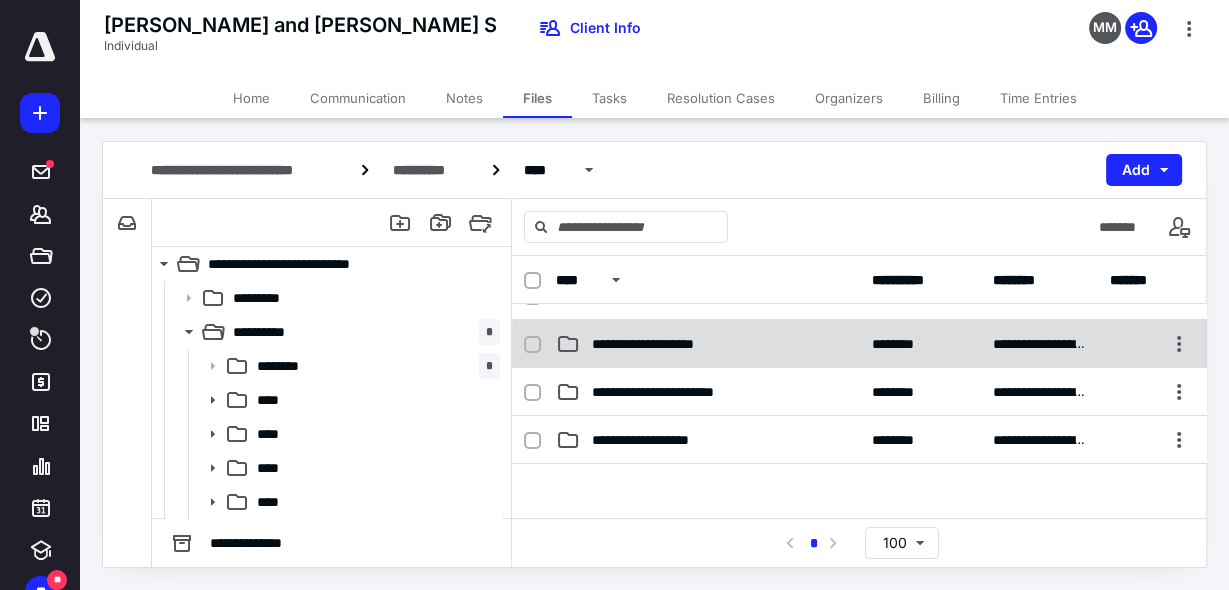 scroll, scrollTop: 160, scrollLeft: 0, axis: vertical 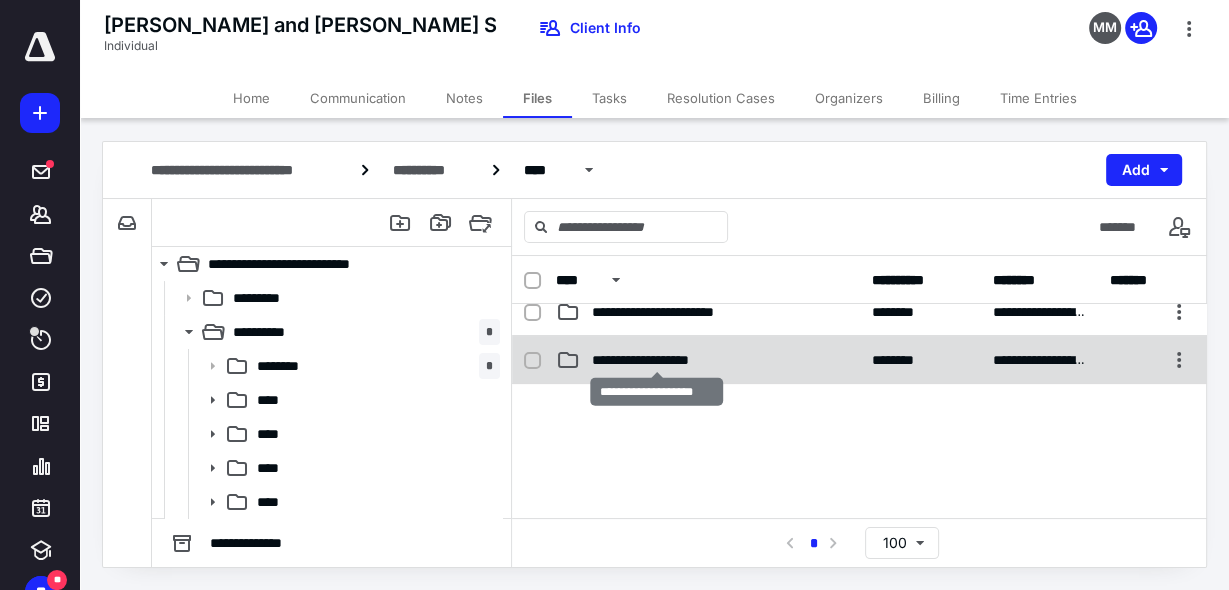 click on "**********" at bounding box center (657, 360) 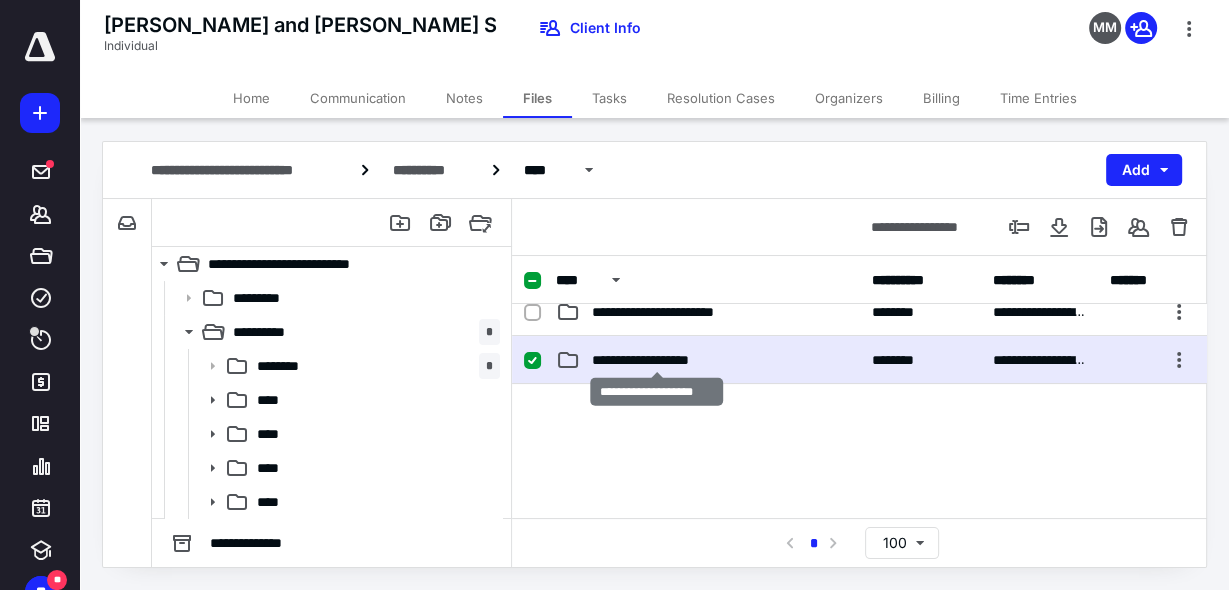 click on "**********" at bounding box center (657, 360) 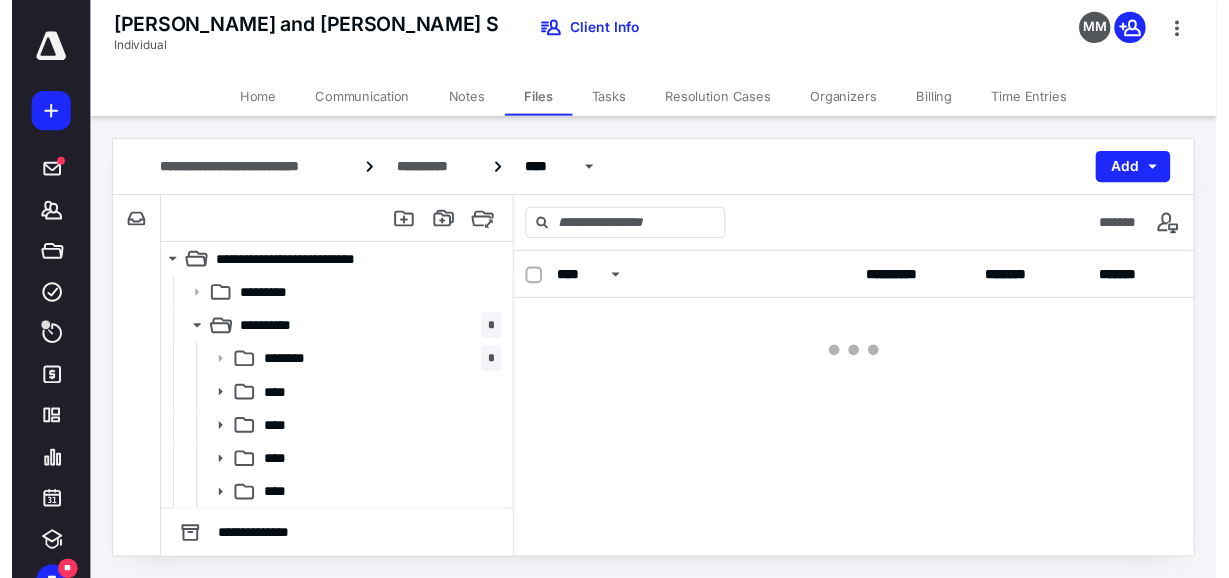 scroll, scrollTop: 0, scrollLeft: 0, axis: both 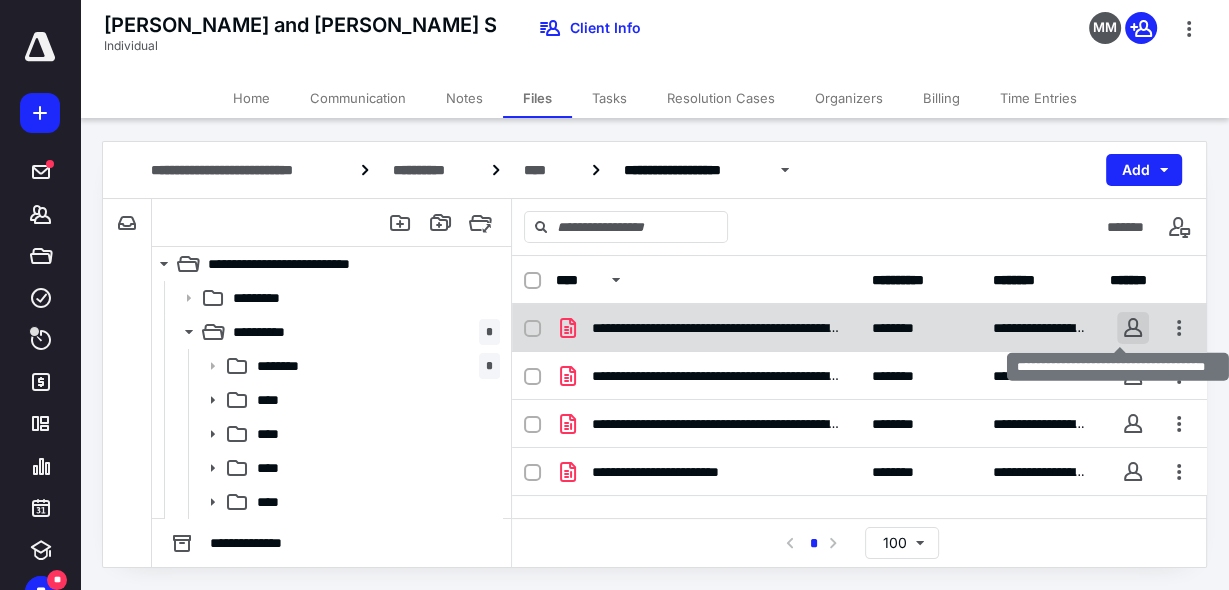 click at bounding box center (1133, 328) 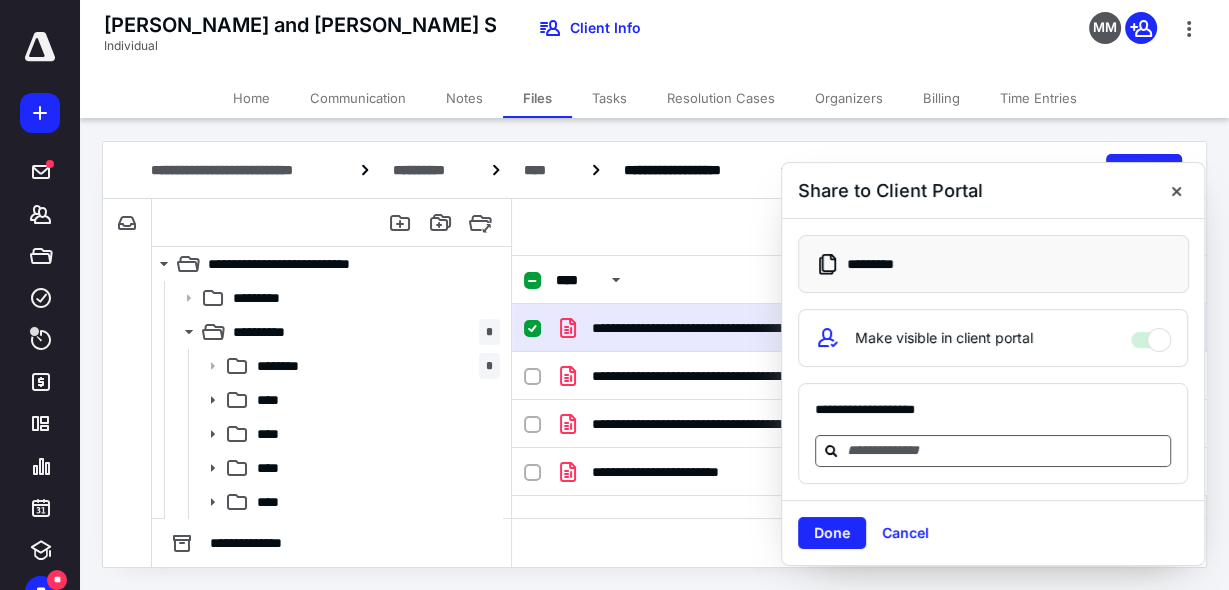 click at bounding box center [1005, 450] 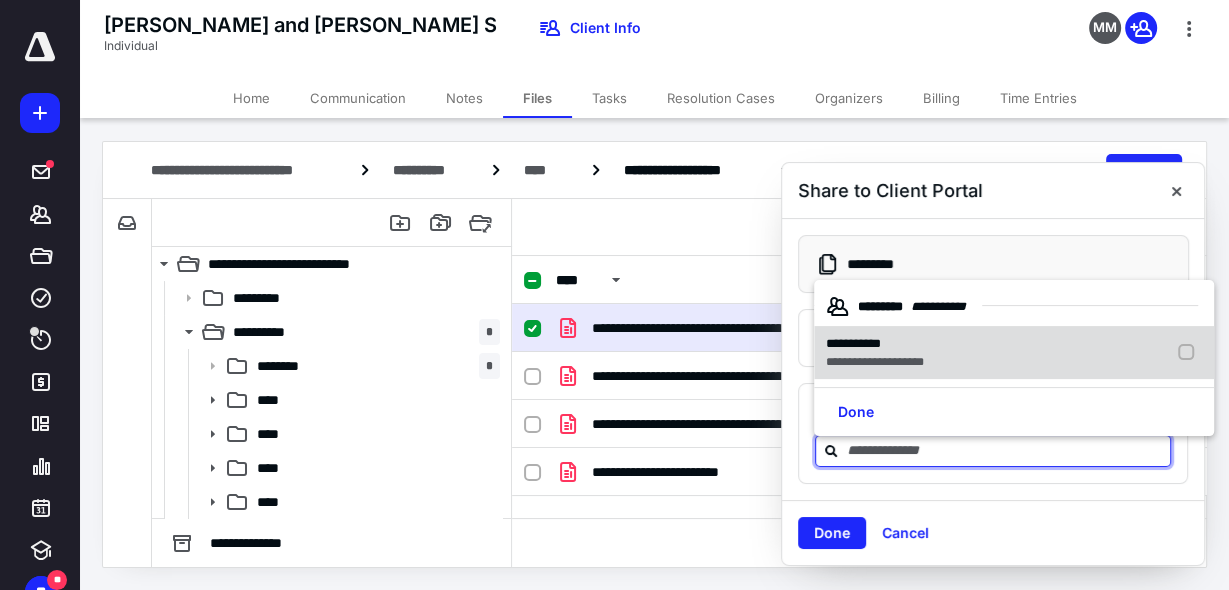 click on "**********" at bounding box center (875, 362) 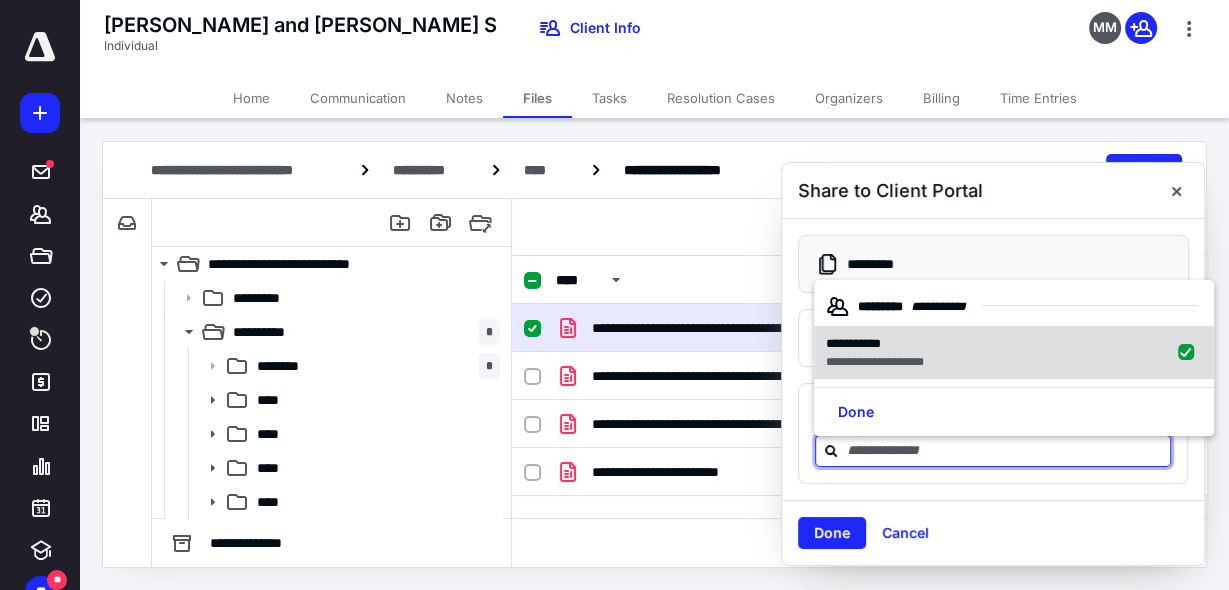 checkbox on "true" 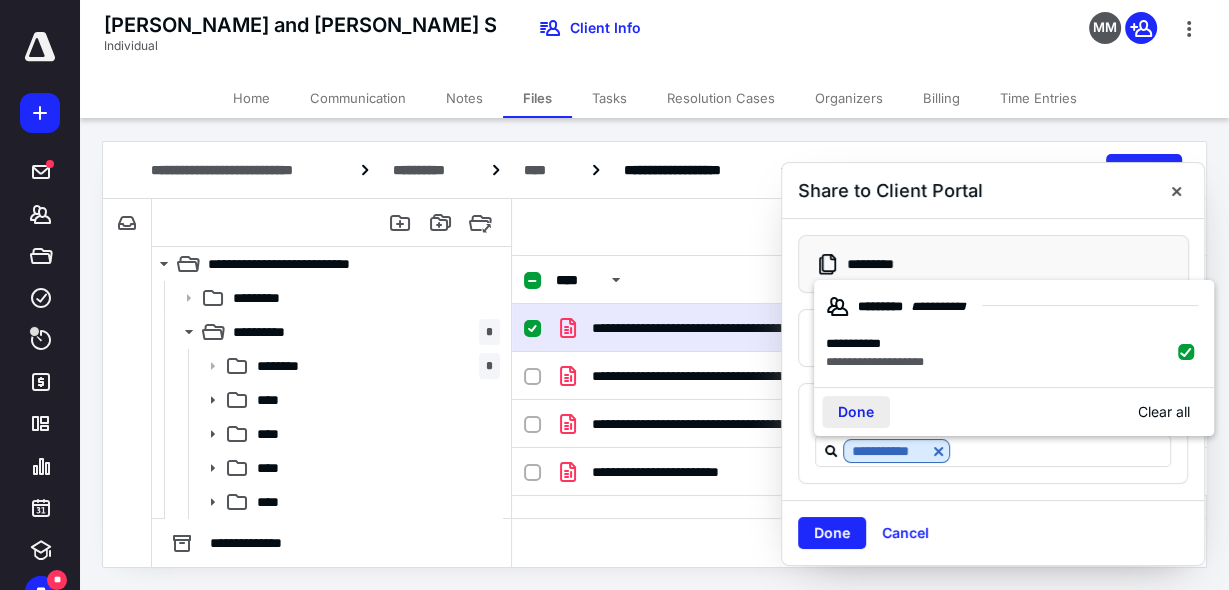 click on "Done" at bounding box center [856, 412] 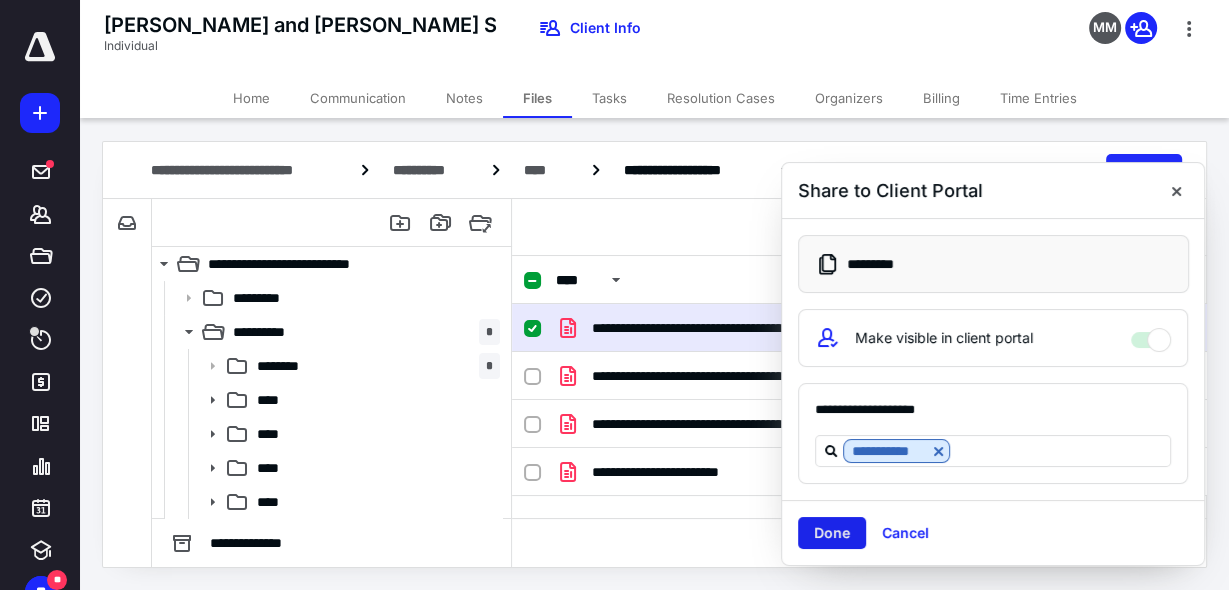 click on "Done" at bounding box center (832, 533) 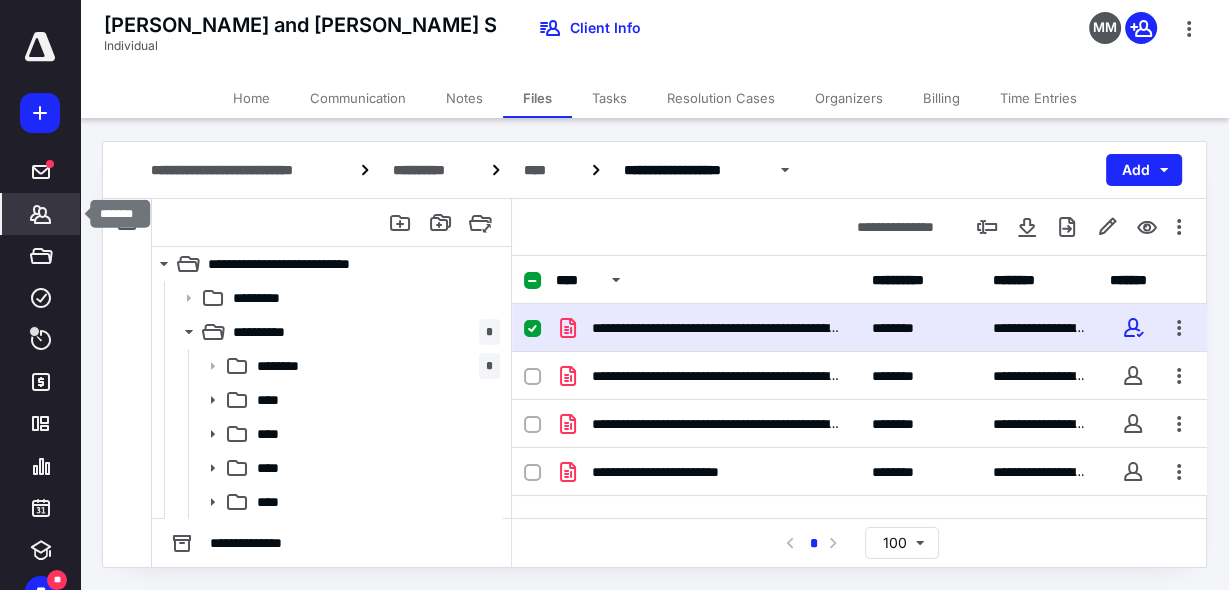 click 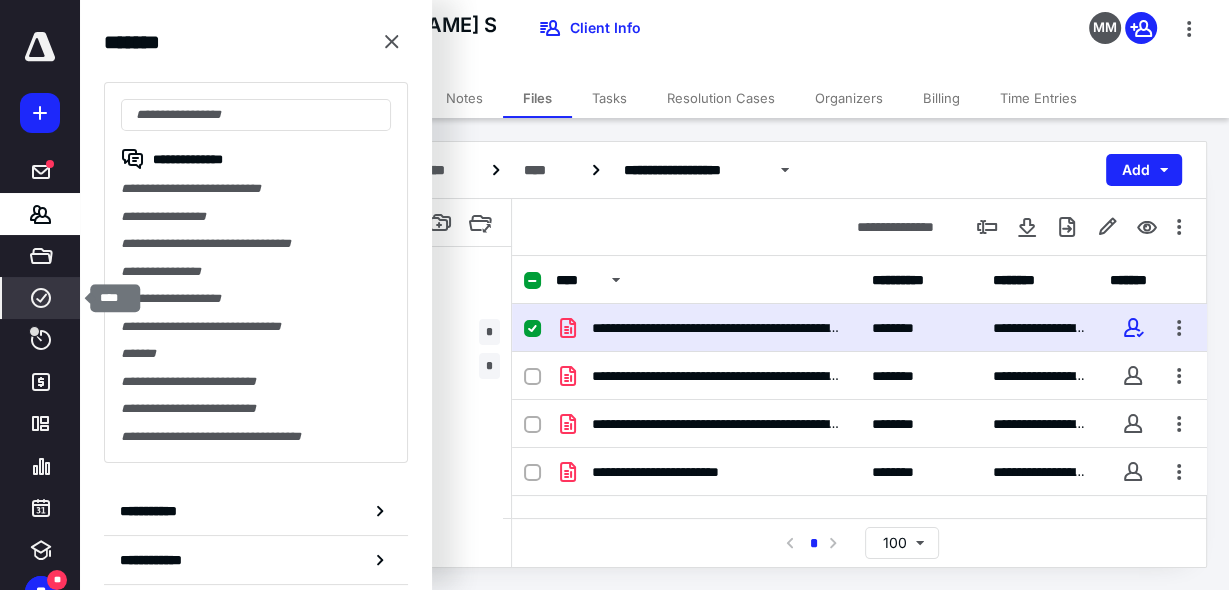 click 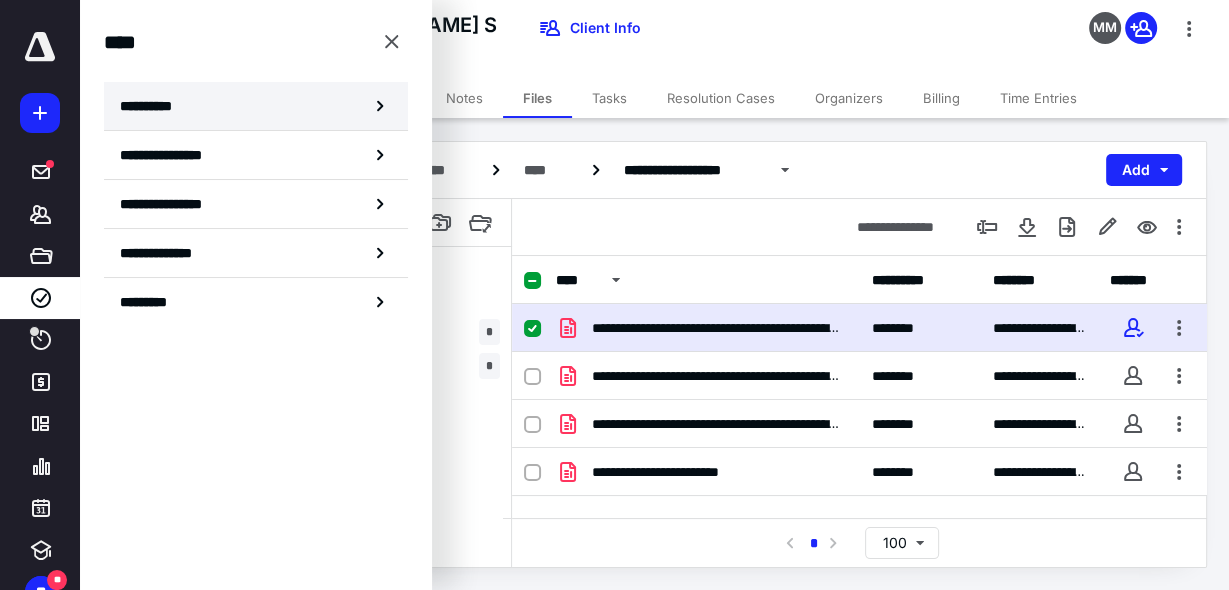 click on "**********" at bounding box center [153, 106] 